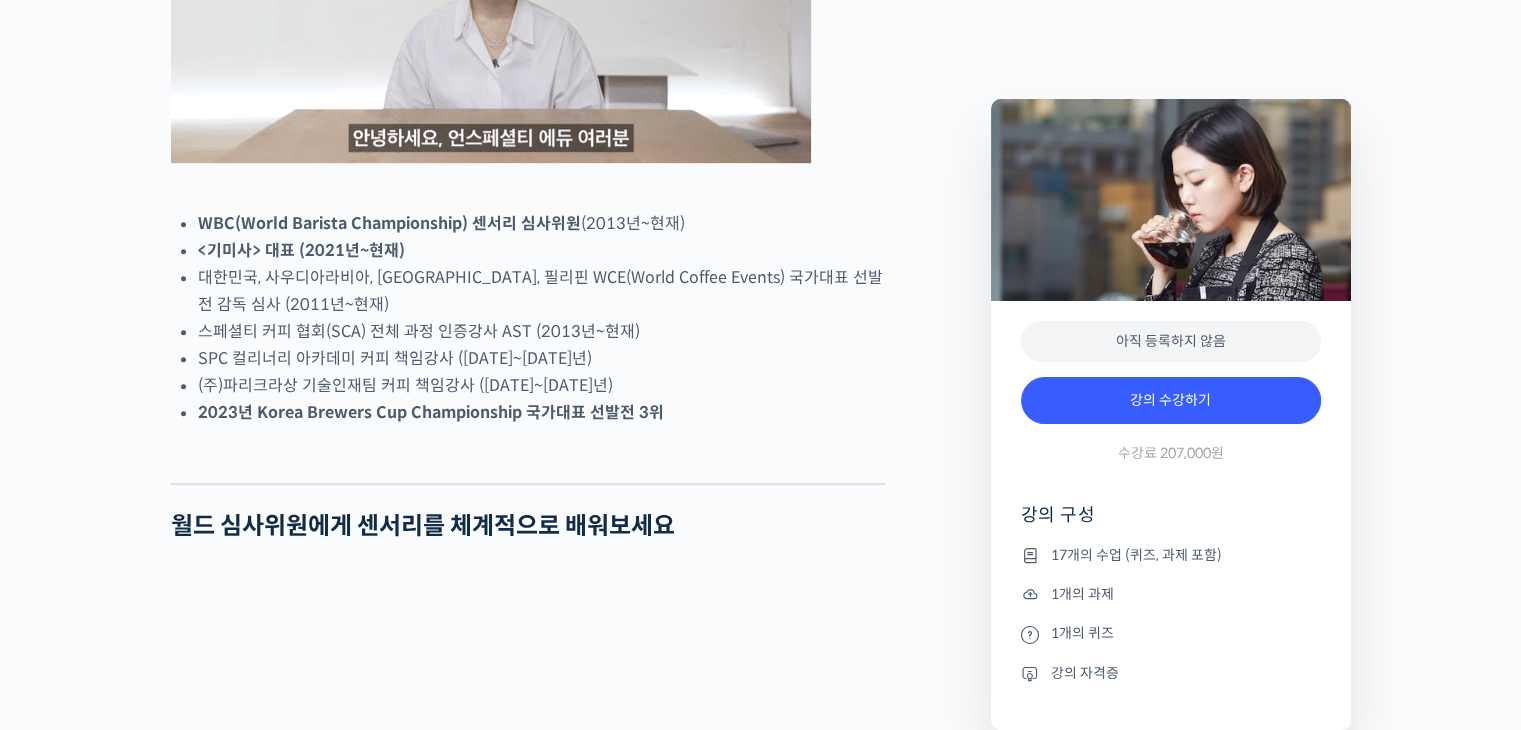 scroll, scrollTop: 1200, scrollLeft: 0, axis: vertical 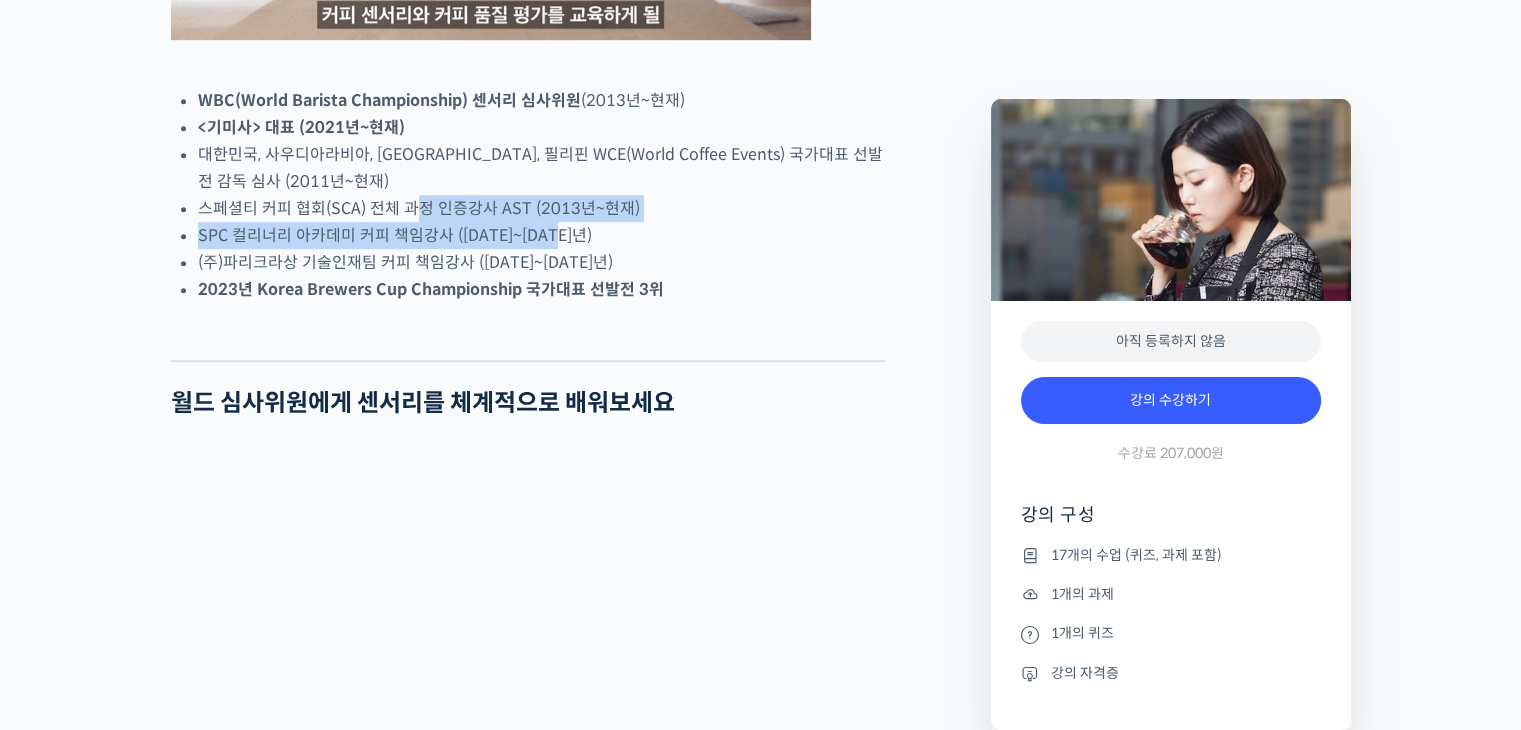 drag, startPoint x: 407, startPoint y: 285, endPoint x: 600, endPoint y: 324, distance: 196.90099 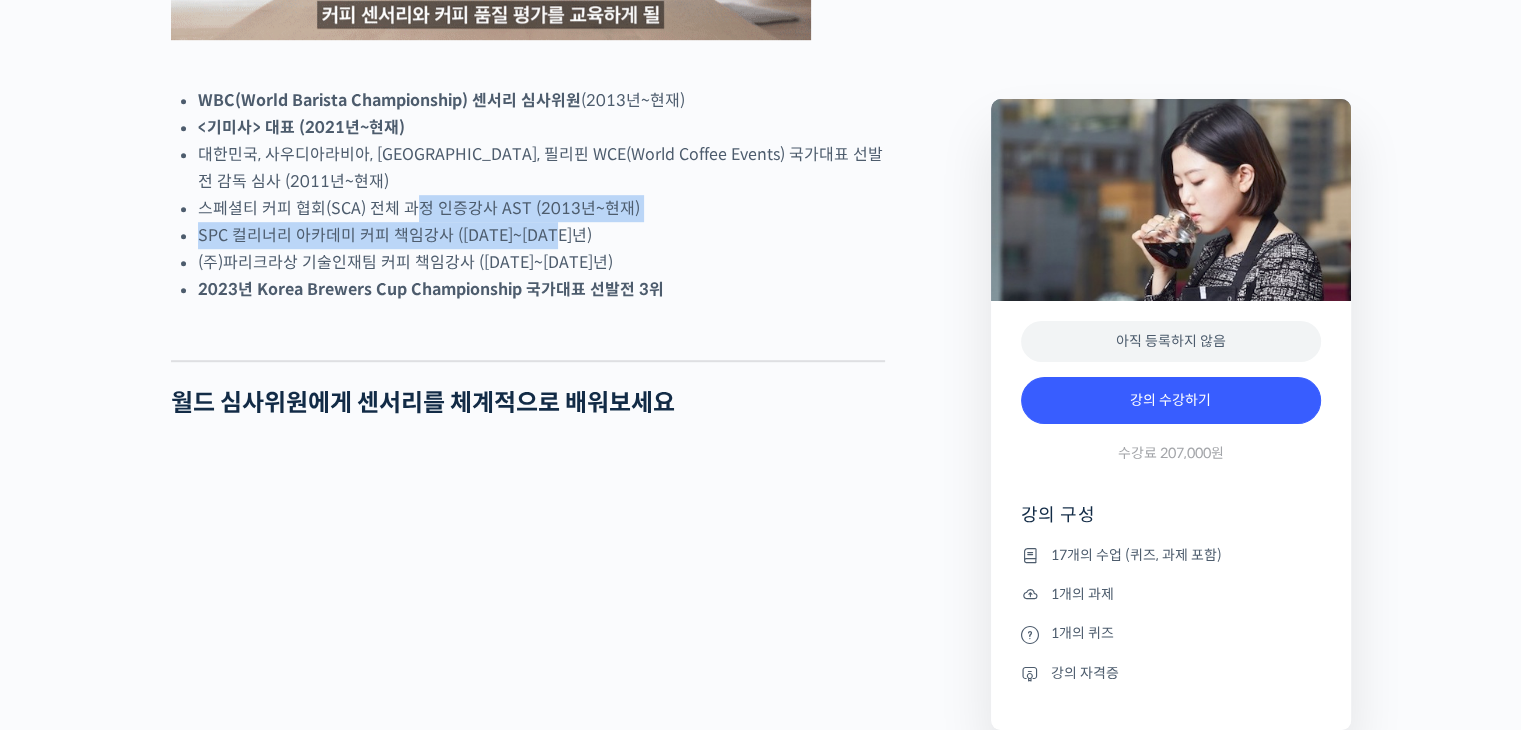 click on "WBC(World Barista Championship) 센서리 심사위원  (2013년~현재)
<기미사> 대표 (2021년~현재)
대한민국, 사우디아라비아, [GEOGRAPHIC_DATA], 필리핀 WCE(World Coffee Events) 국가대표 선발전 감독 심사 (2011년~현재)
스페셜티 커피 협회(SCA) 전체 과정 인증강사 AST (2013년~현재)
SPC 컬리너리 아카데미 커피 책임강사 ([DATE]~[DATE]년)
(주)파리크라상 기술인재팀 커피 책임강사 ([DATE]~[DATE]년)
2023년 Korea Brewers Cup Championship 국가대표 선발전 3위" at bounding box center (541, 195) 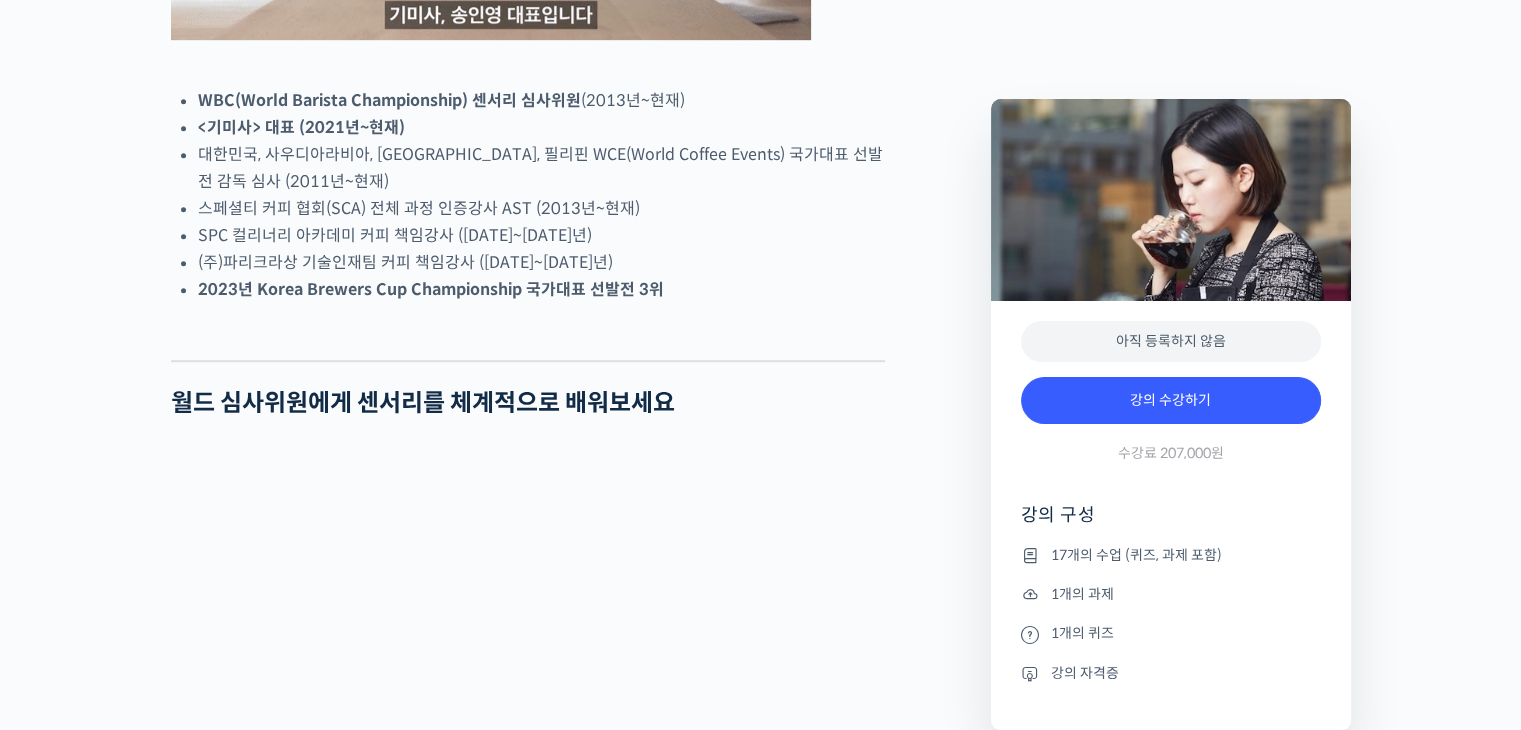 click on "(주)파리크라상 기술인재팀 커피 책임강사 ([DATE]~[DATE]년)" at bounding box center (541, 262) 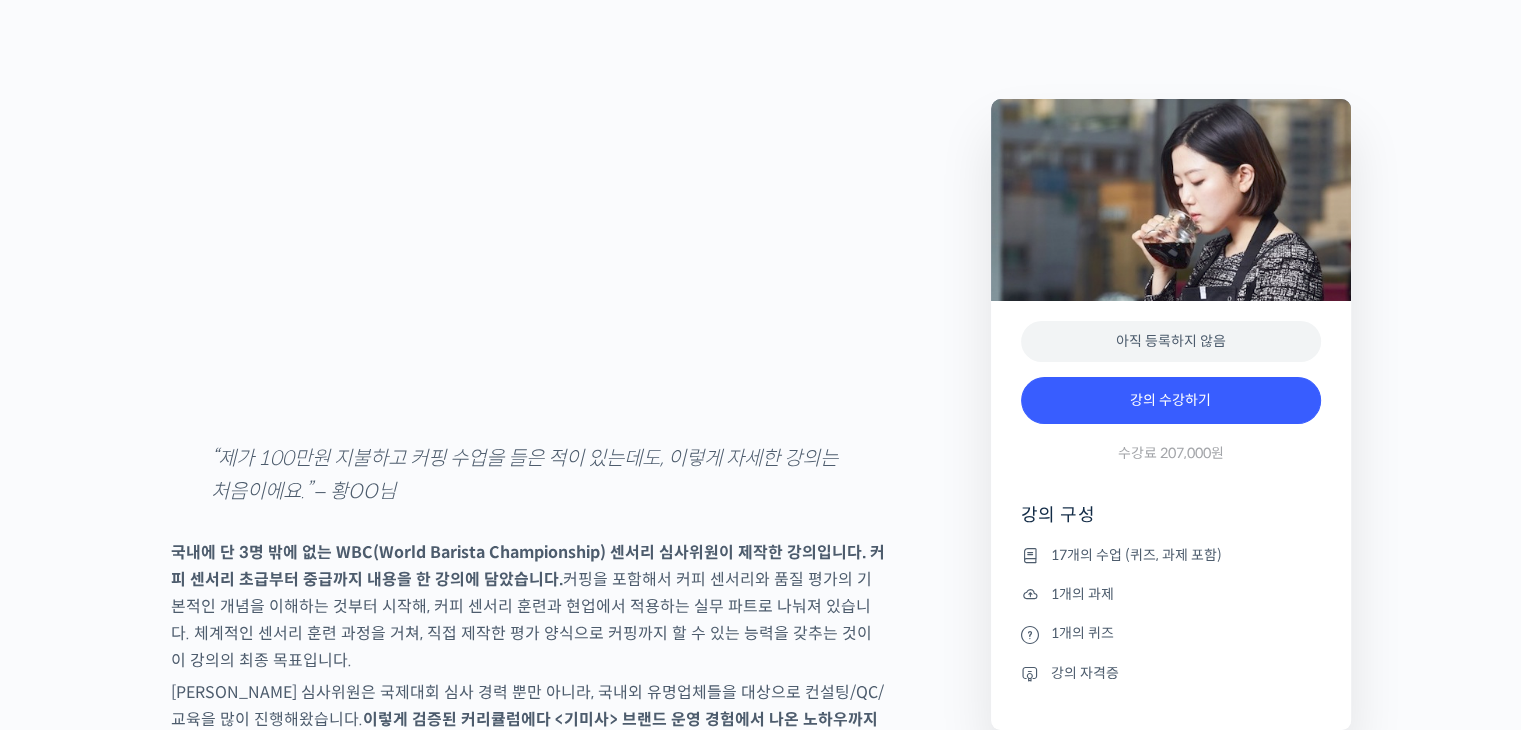 scroll, scrollTop: 3000, scrollLeft: 0, axis: vertical 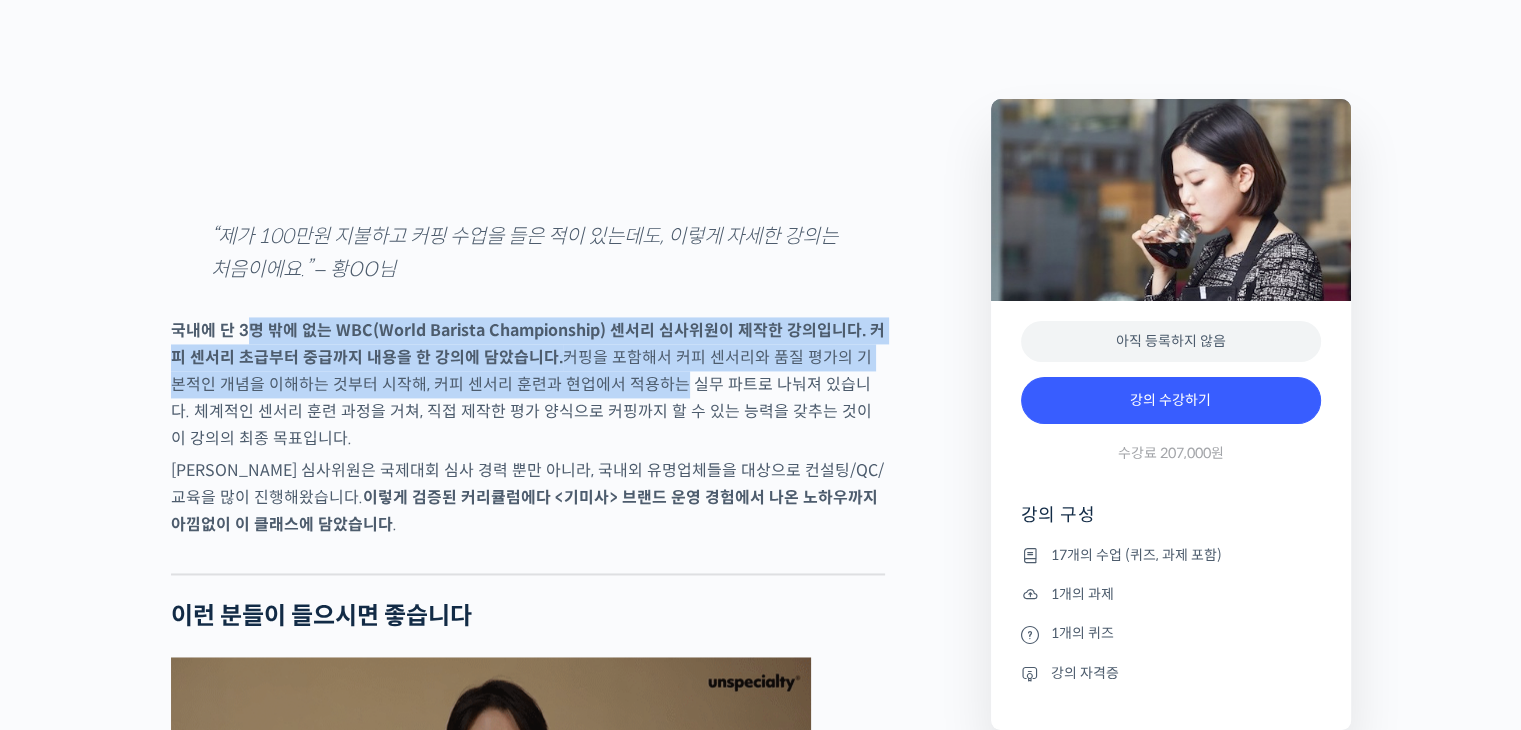 drag, startPoint x: 243, startPoint y: 401, endPoint x: 642, endPoint y: 449, distance: 401.87686 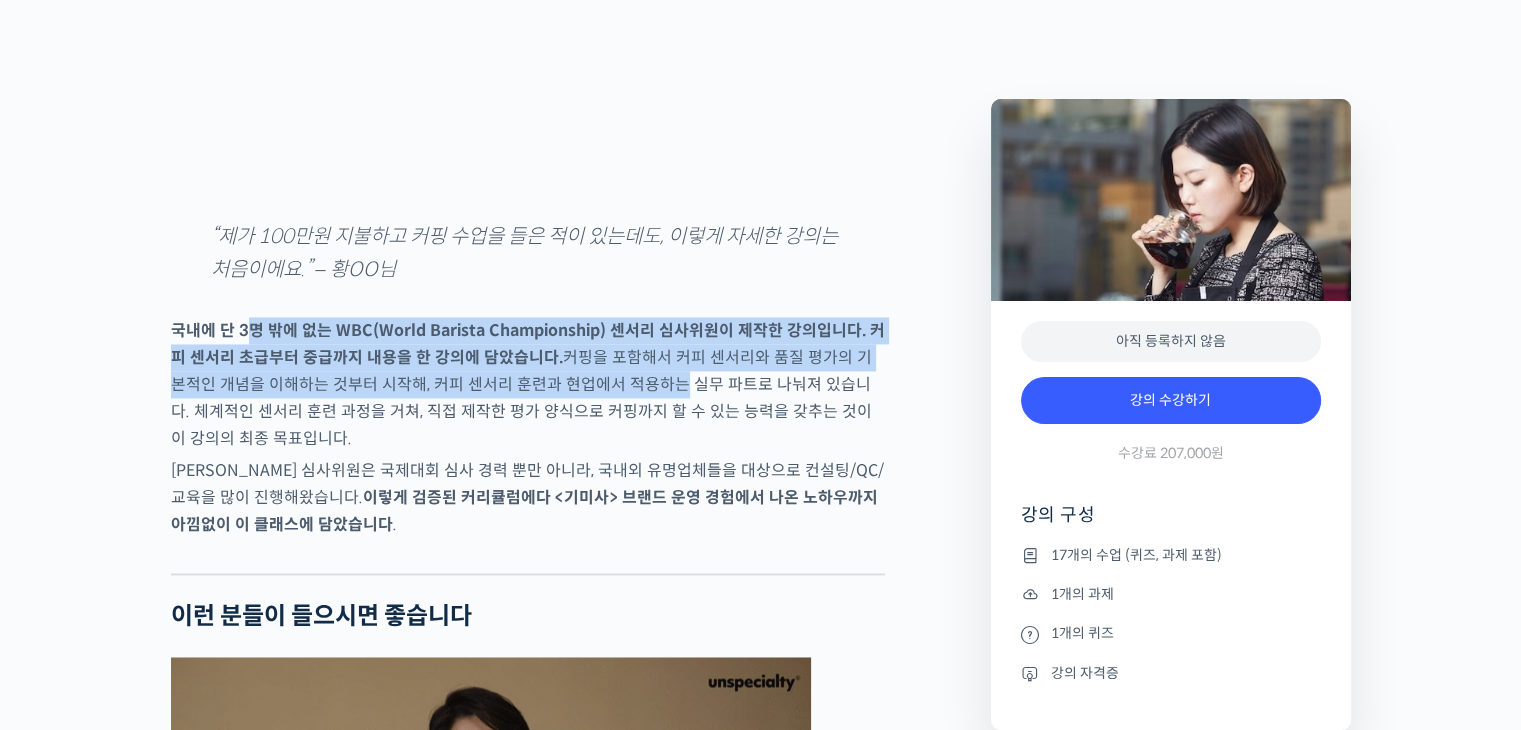 click on "국내에 단 3명 밖에 없는 WBC(World Barista Championship) 센서리 심사위원이 제작한 강의입니다. 커피 센서리 초급부터 중급까지 내용을 한 강의에 담았습니다.  커핑을 포함해서 커피 센서리와 품질 평가의 기본적인 개념을 이해하는 것부터 시작해, 커피 센서리 훈련과 현업에서 적용하는 실무 파트로 나눠져 있습니다. 체계적인 센서리 훈련 과정을 거쳐, 직접 제작한 평가 양식으로 커핑까지 할 수 있는 능력을 갖추는 것이 이 강의의 최종 목표입니다." at bounding box center [528, 384] 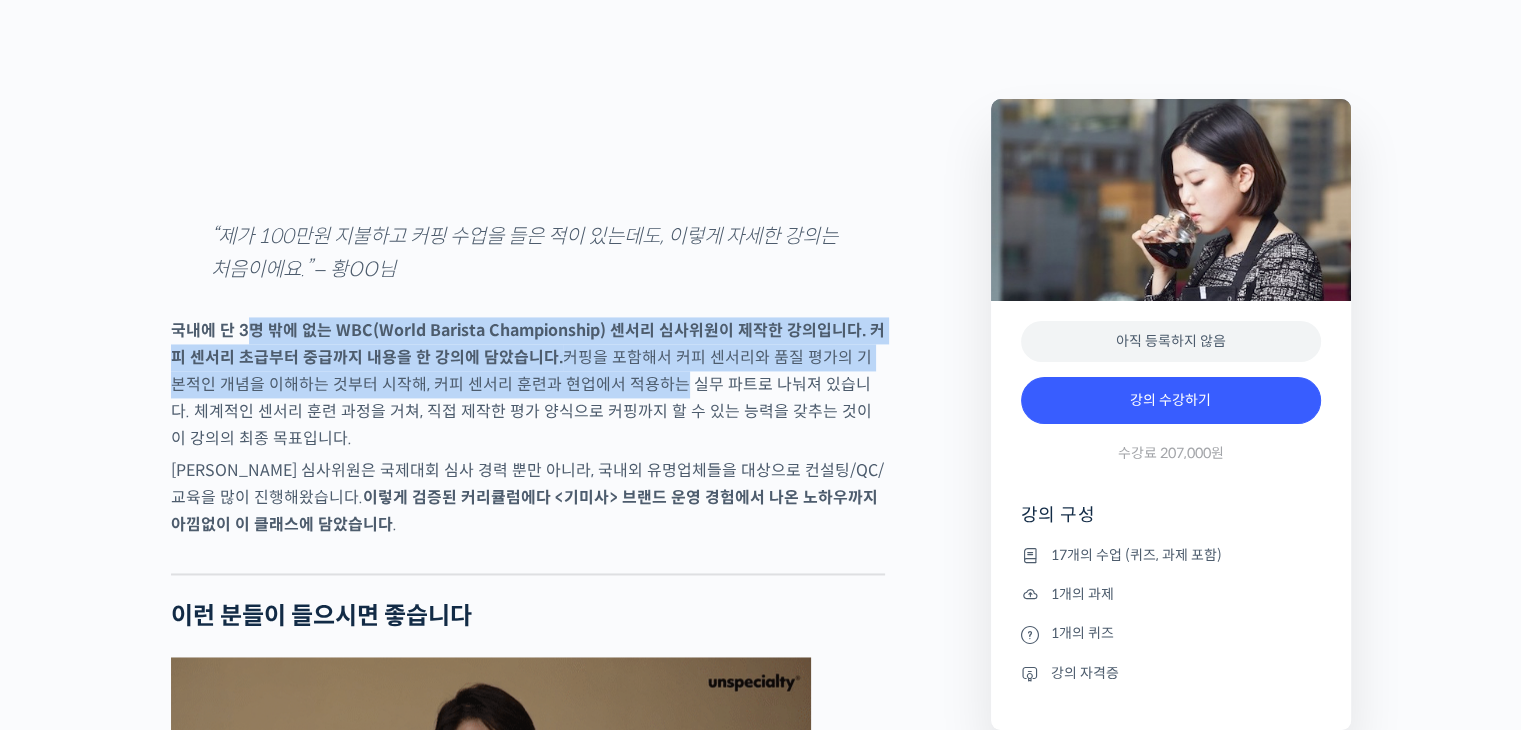 click on "국내에 단 3명 밖에 없는 WBC(World Barista Championship) 센서리 심사위원이 제작한 강의입니다. 커피 센서리 초급부터 중급까지 내용을 한 강의에 담았습니다.  커핑을 포함해서 커피 센서리와 품질 평가의 기본적인 개념을 이해하는 것부터 시작해, 커피 센서리 훈련과 현업에서 적용하는 실무 파트로 나눠져 있습니다. 체계적인 센서리 훈련 과정을 거쳐, 직접 제작한 평가 양식으로 커핑까지 할 수 있는 능력을 갖추는 것이 이 강의의 최종 목표입니다." at bounding box center [528, 384] 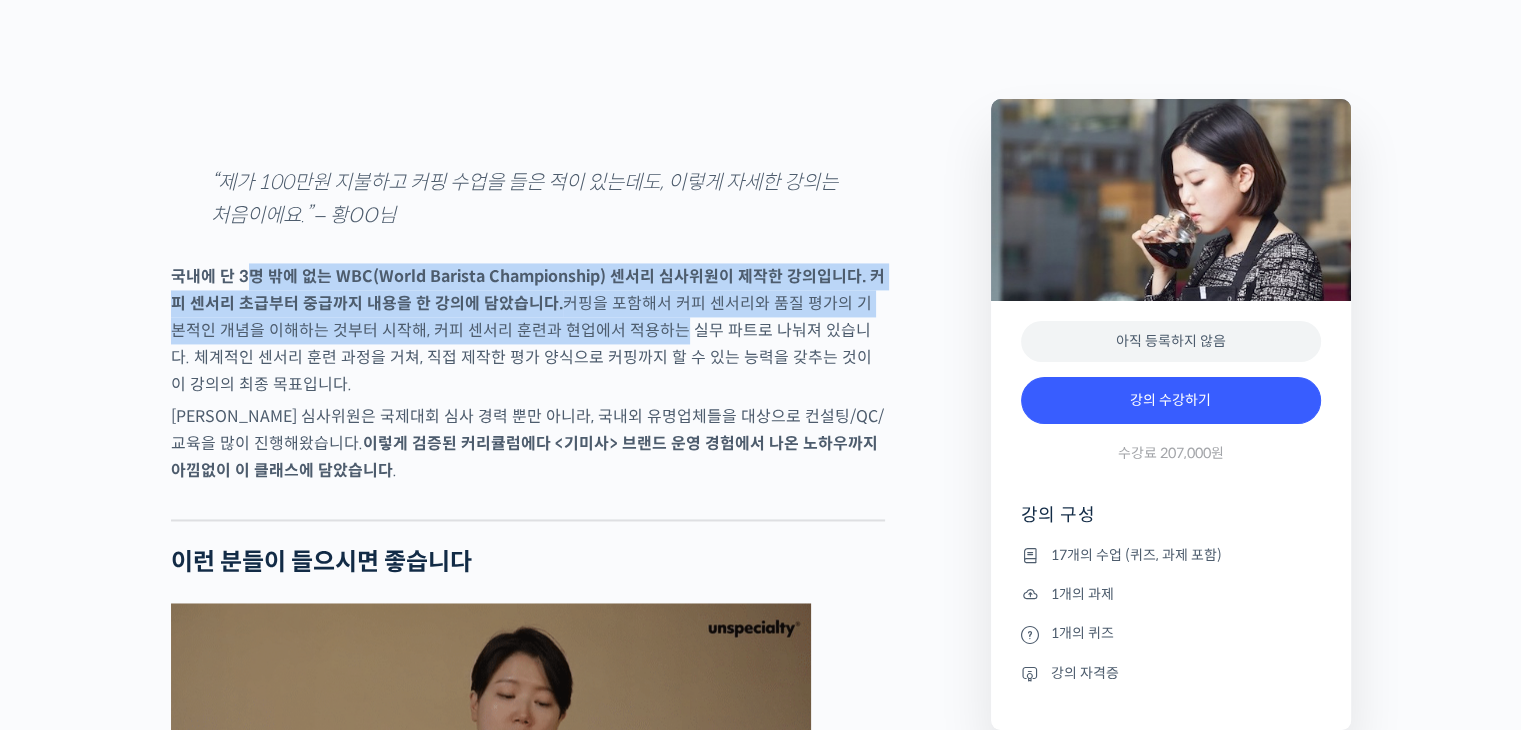 scroll, scrollTop: 3100, scrollLeft: 0, axis: vertical 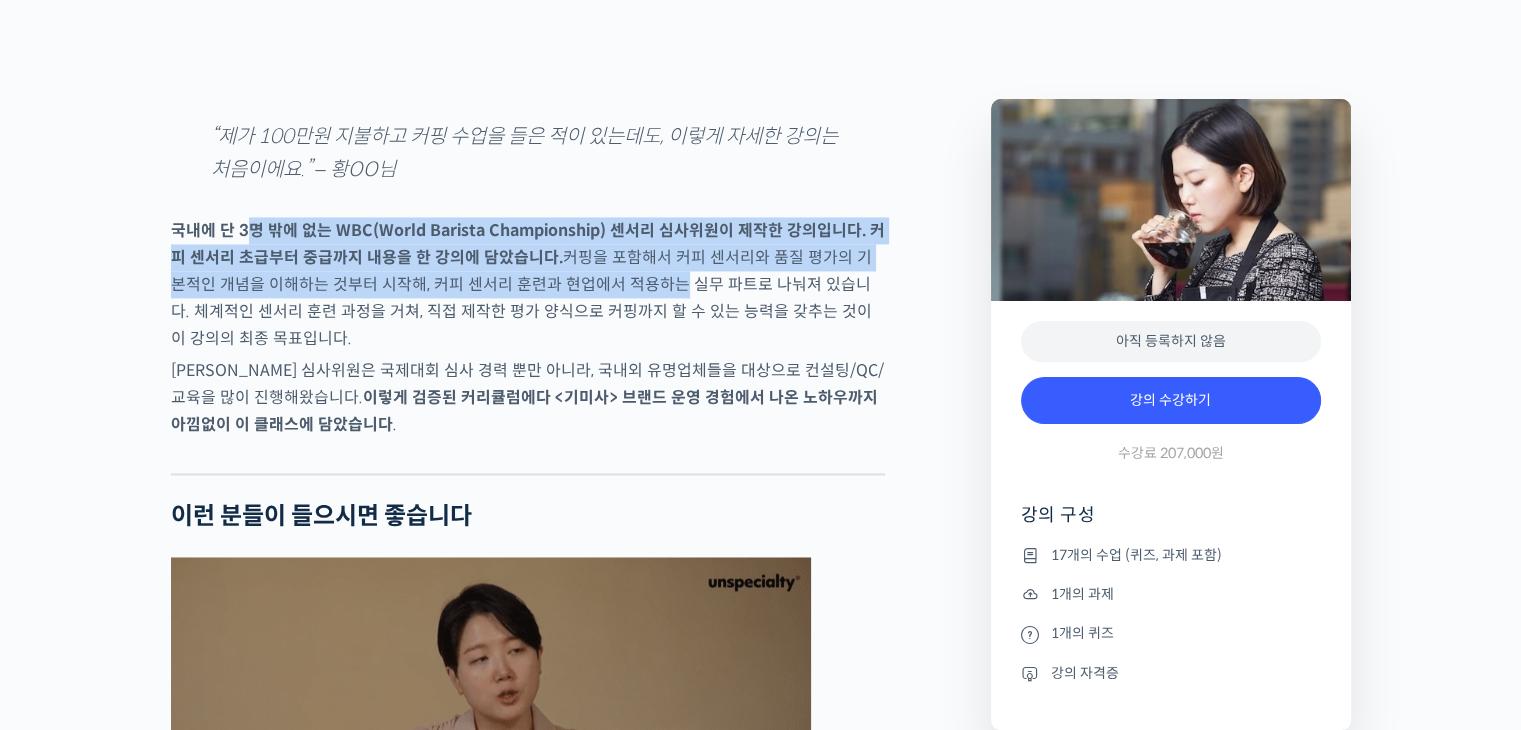click on "국내에 단 3명 밖에 없는 WBC(World Barista Championship) 센서리 심사위원이 제작한 강의입니다. 커피 센서리 초급부터 중급까지 내용을 한 강의에 담았습니다.  커핑을 포함해서 커피 센서리와 품질 평가의 기본적인 개념을 이해하는 것부터 시작해, 커피 센서리 훈련과 현업에서 적용하는 실무 파트로 나눠져 있습니다. 체계적인 센서리 훈련 과정을 거쳐, 직접 제작한 평가 양식으로 커핑까지 할 수 있는 능력을 갖추는 것이 이 강의의 최종 목표입니다." at bounding box center [528, 284] 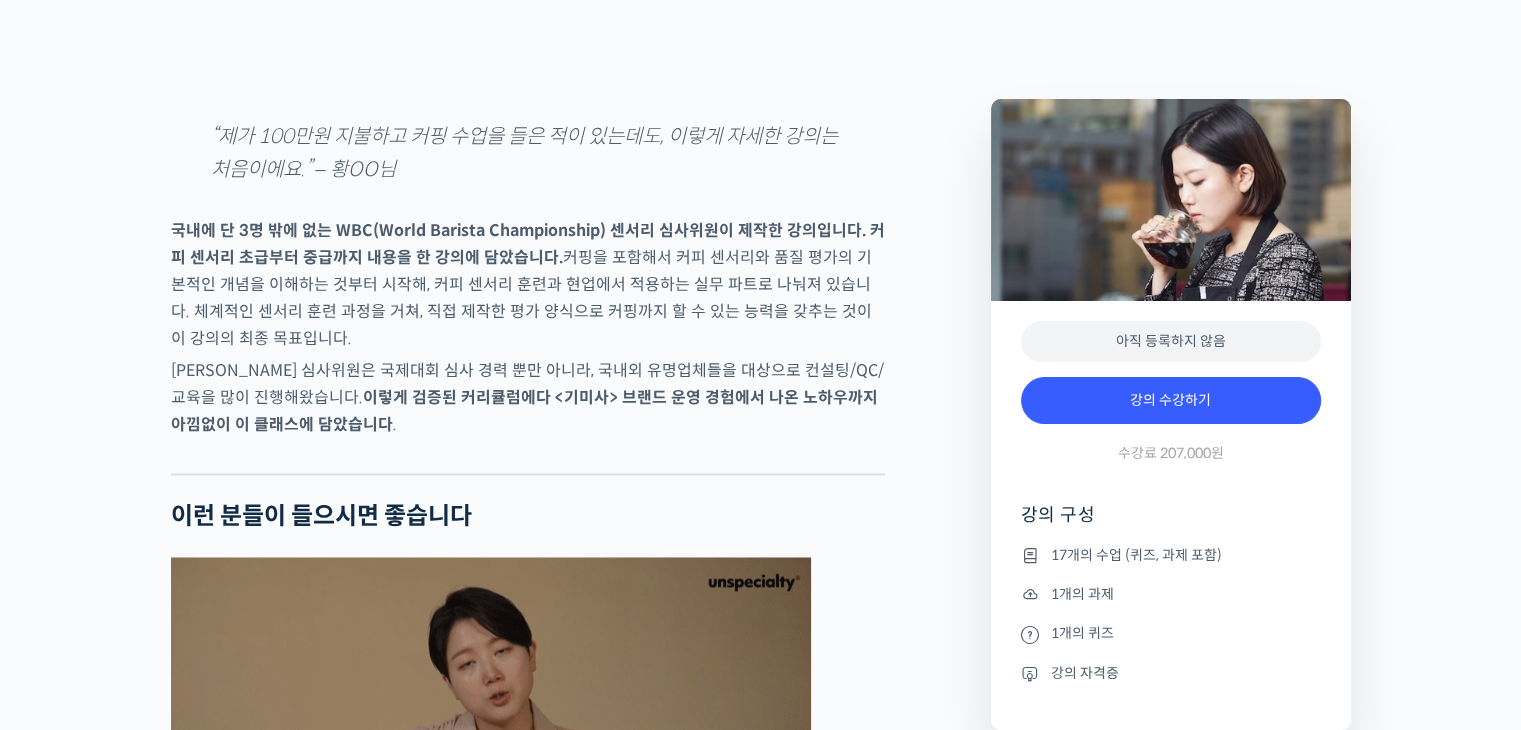 drag, startPoint x: 545, startPoint y: 337, endPoint x: 694, endPoint y: 399, distance: 161.38463 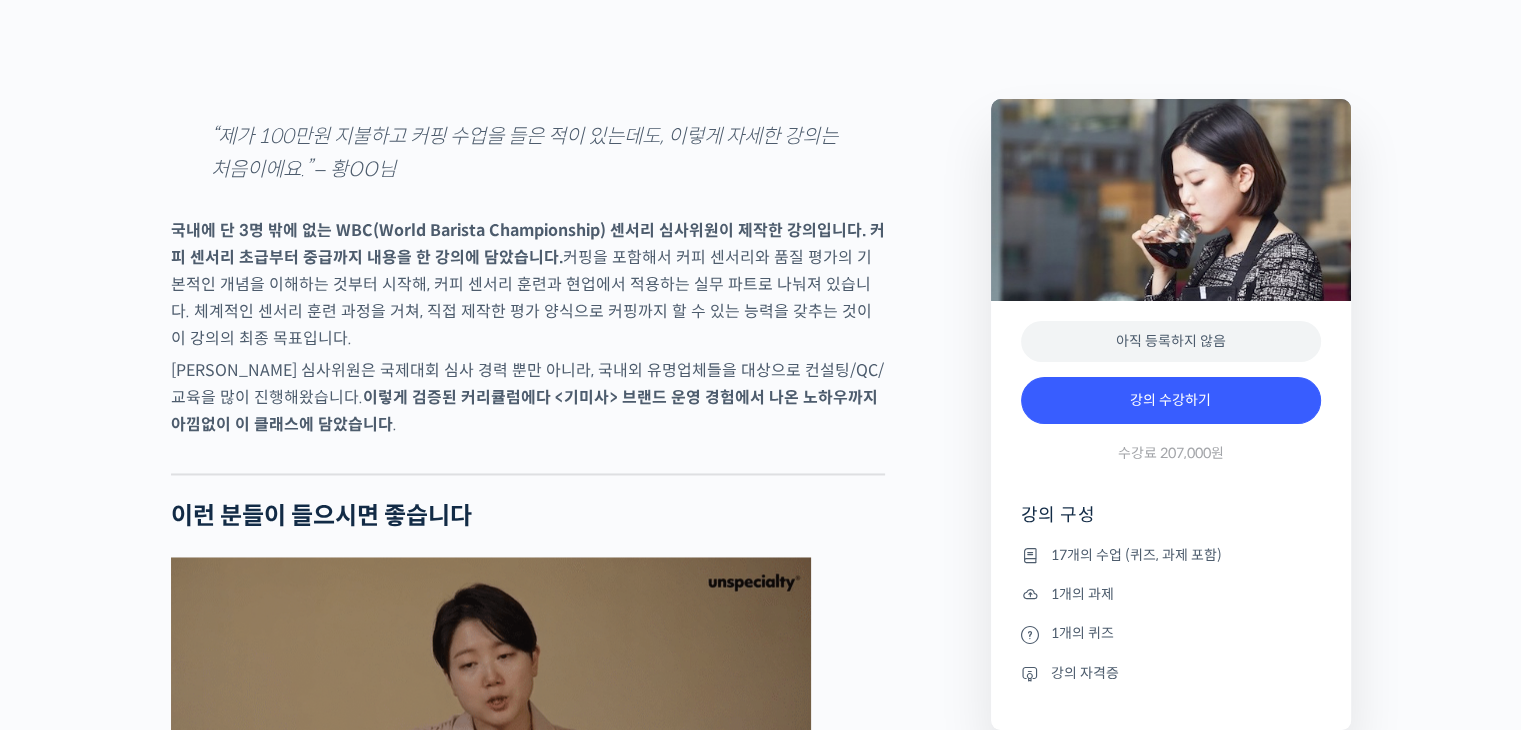 click on "국내에 단 3명 밖에 없는 WBC(World Barista Championship) 센서리 심사위원이 제작한 강의입니다. 커피 센서리 초급부터 중급까지 내용을 한 강의에 담았습니다.  커핑을 포함해서 커피 센서리와 품질 평가의 기본적인 개념을 이해하는 것부터 시작해, 커피 센서리 훈련과 현업에서 적용하는 실무 파트로 나눠져 있습니다. 체계적인 센서리 훈련 과정을 거쳐, 직접 제작한 평가 양식으로 커핑까지 할 수 있는 능력을 갖추는 것이 이 강의의 최종 목표입니다." at bounding box center (528, 284) 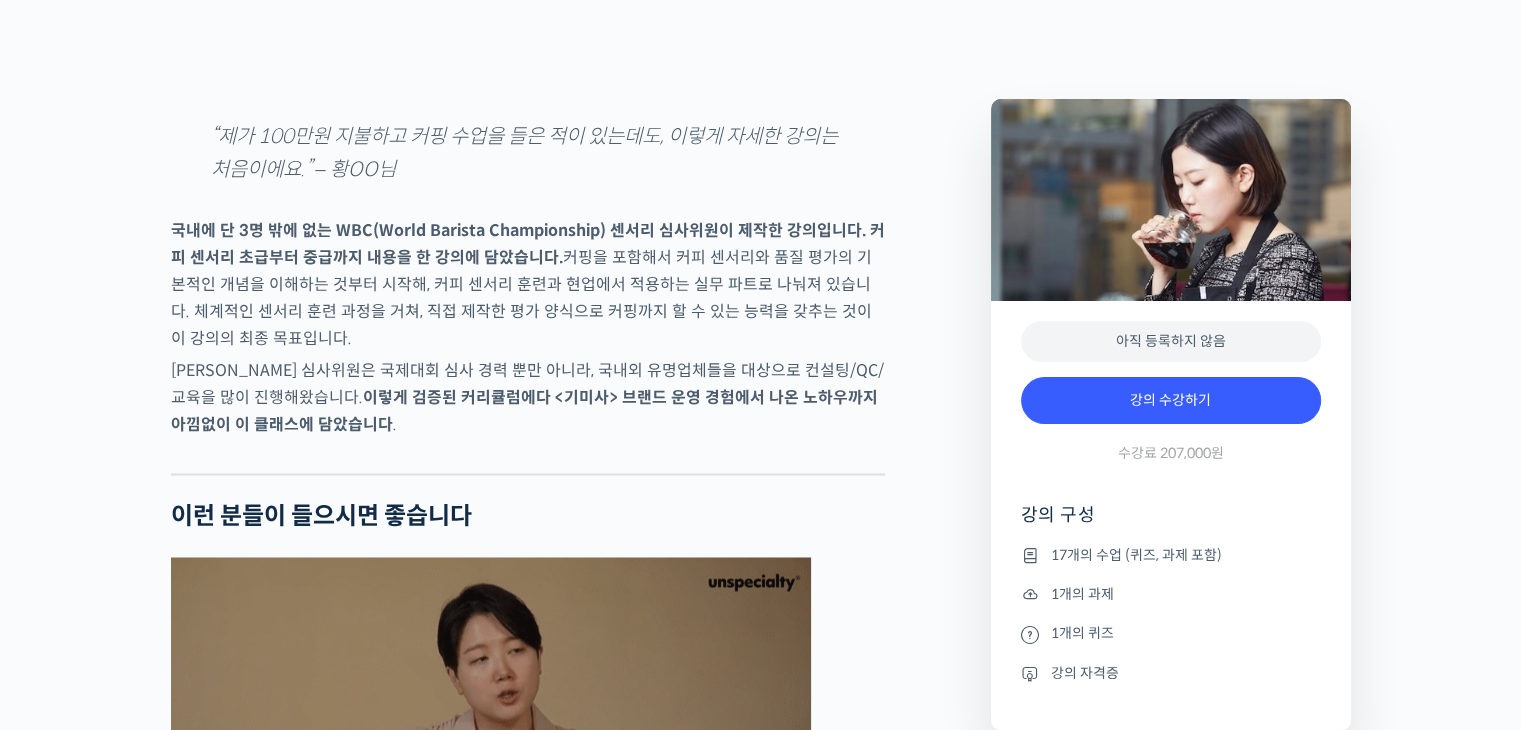click on "국내에 단 3명 밖에 없는 WBC(World Barista Championship) 센서리 심사위원이 제작한 강의입니다. 커피 센서리 초급부터 중급까지 내용을 한 강의에 담았습니다.  커핑을 포함해서 커피 센서리와 품질 평가의 기본적인 개념을 이해하는 것부터 시작해, 커피 센서리 훈련과 현업에서 적용하는 실무 파트로 나눠져 있습니다. 체계적인 센서리 훈련 과정을 거쳐, 직접 제작한 평가 양식으로 커핑까지 할 수 있는 능력을 갖추는 것이 이 강의의 최종 목표입니다." at bounding box center [528, 284] 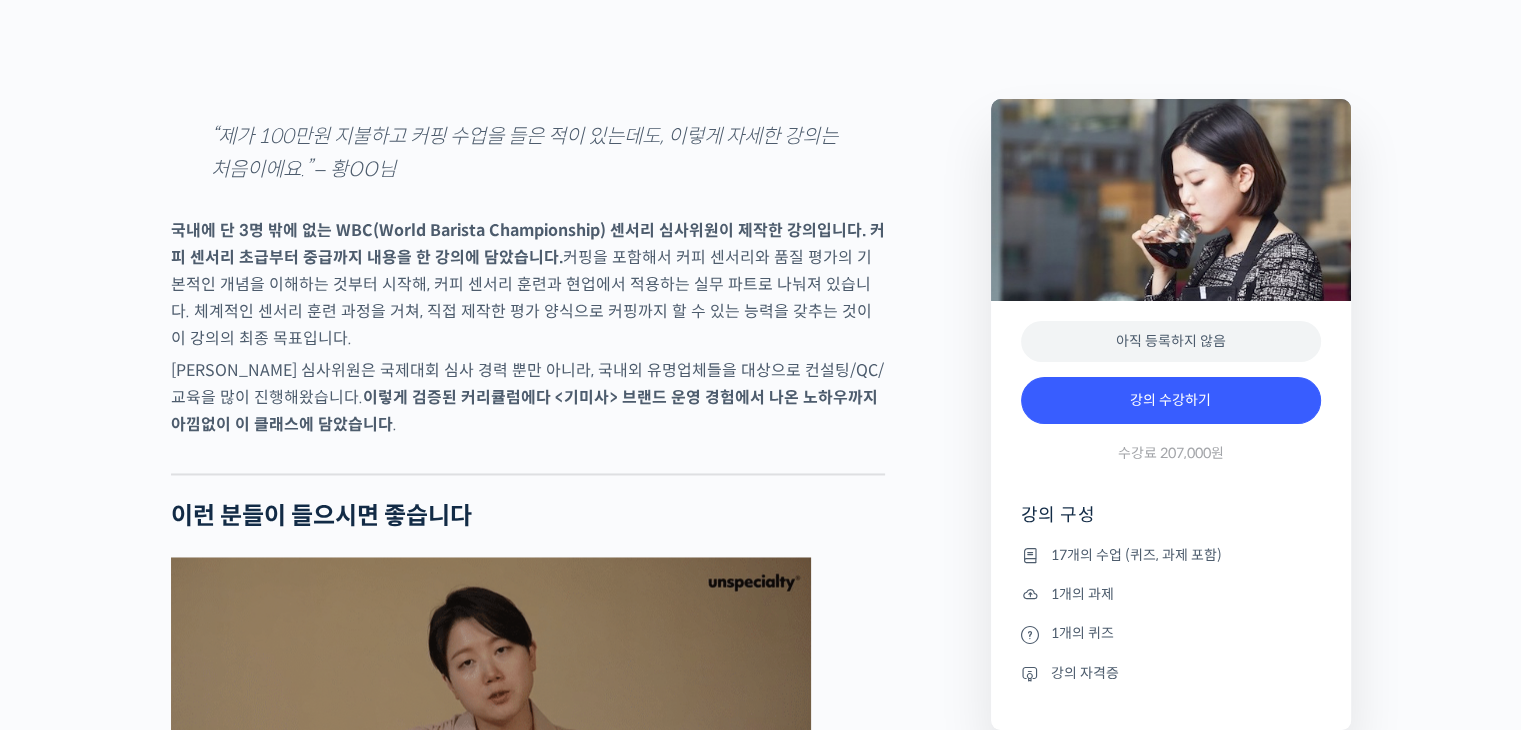 drag, startPoint x: 548, startPoint y: 320, endPoint x: 761, endPoint y: 410, distance: 231.23364 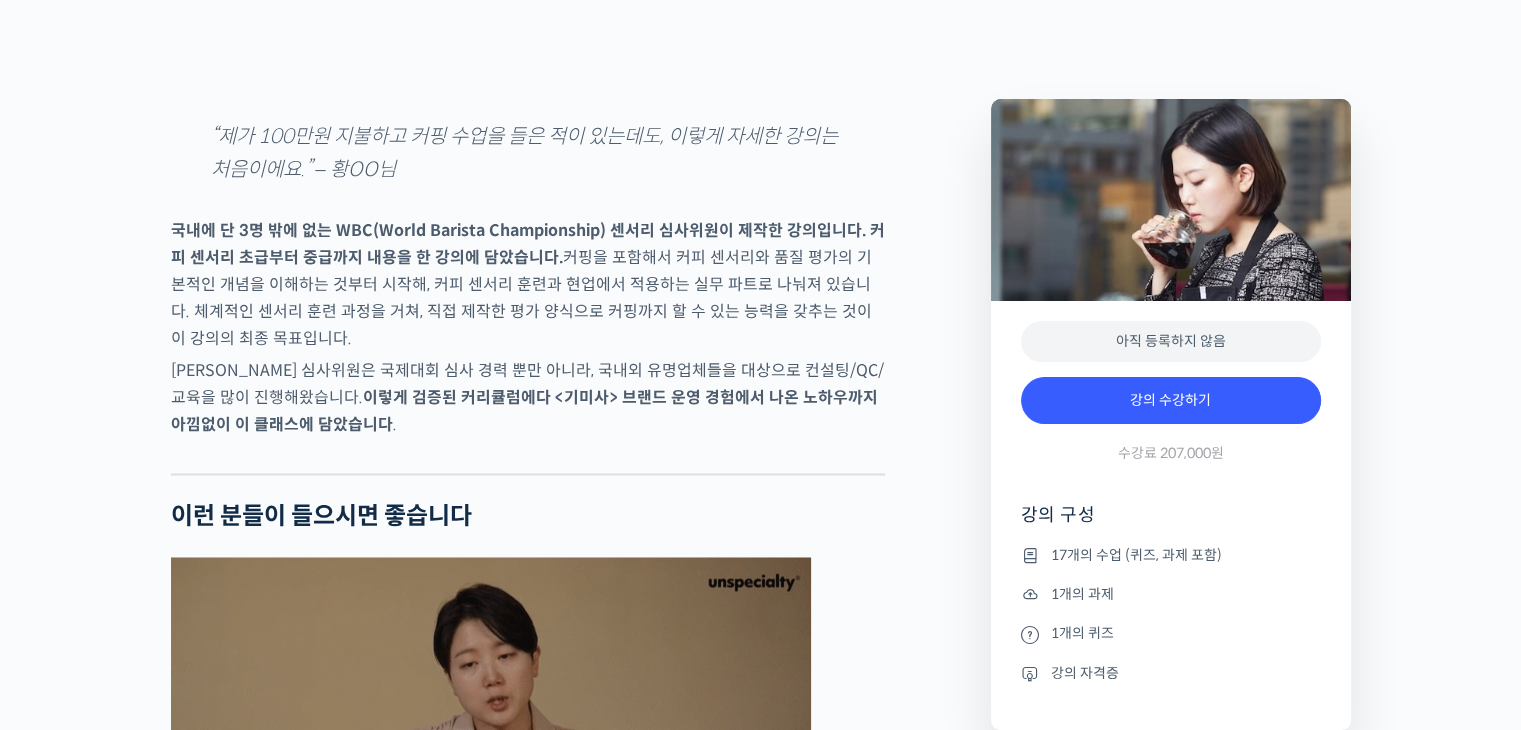 click on "국내에 단 3명 밖에 없는 WBC(World Barista Championship) 센서리 심사위원이 제작한 강의입니다. 커피 센서리 초급부터 중급까지 내용을 한 강의에 담았습니다.  커핑을 포함해서 커피 센서리와 품질 평가의 기본적인 개념을 이해하는 것부터 시작해, 커피 센서리 훈련과 현업에서 적용하는 실무 파트로 나눠져 있습니다. 체계적인 센서리 훈련 과정을 거쳐, 직접 제작한 평가 양식으로 커핑까지 할 수 있는 능력을 갖추는 것이 이 강의의 최종 목표입니다." at bounding box center (528, 284) 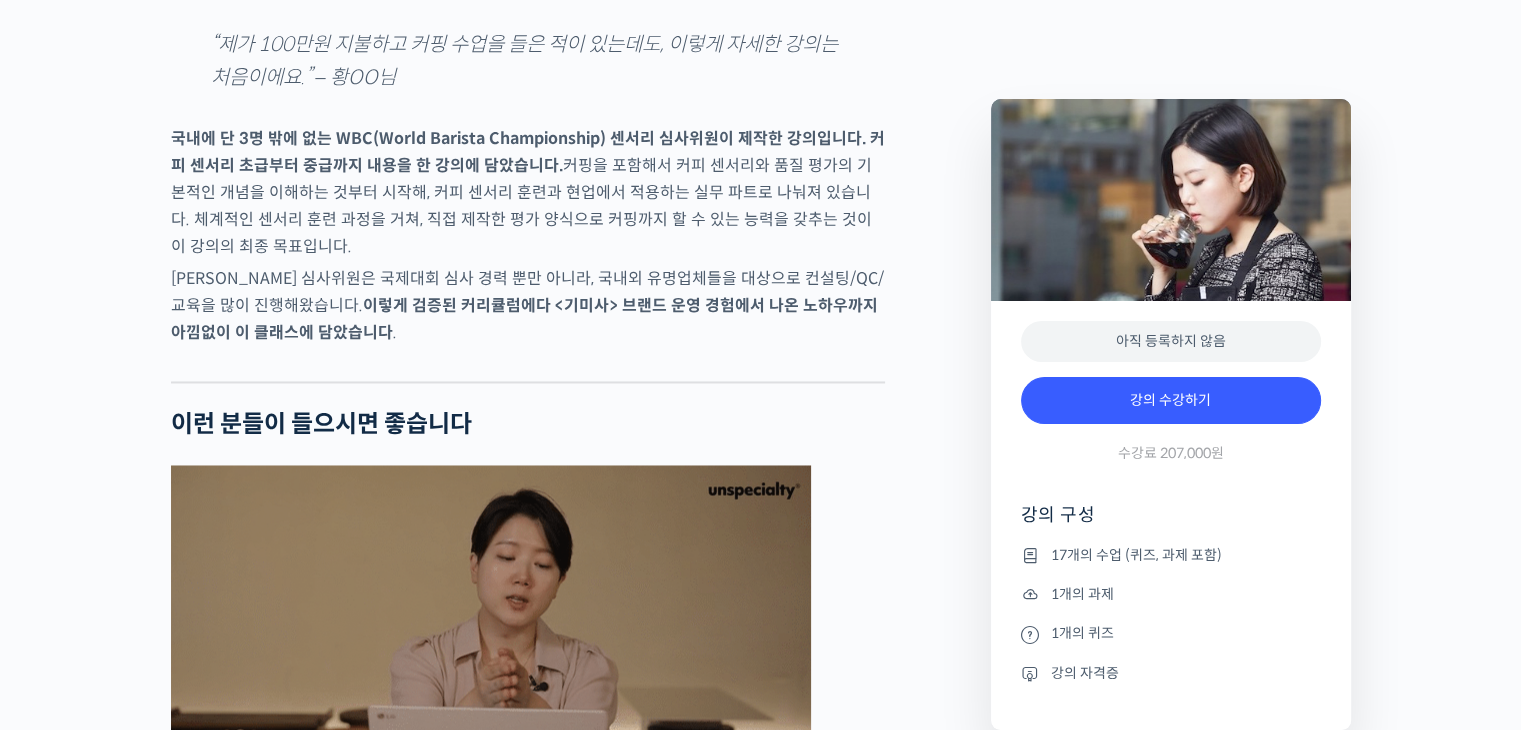scroll, scrollTop: 3300, scrollLeft: 0, axis: vertical 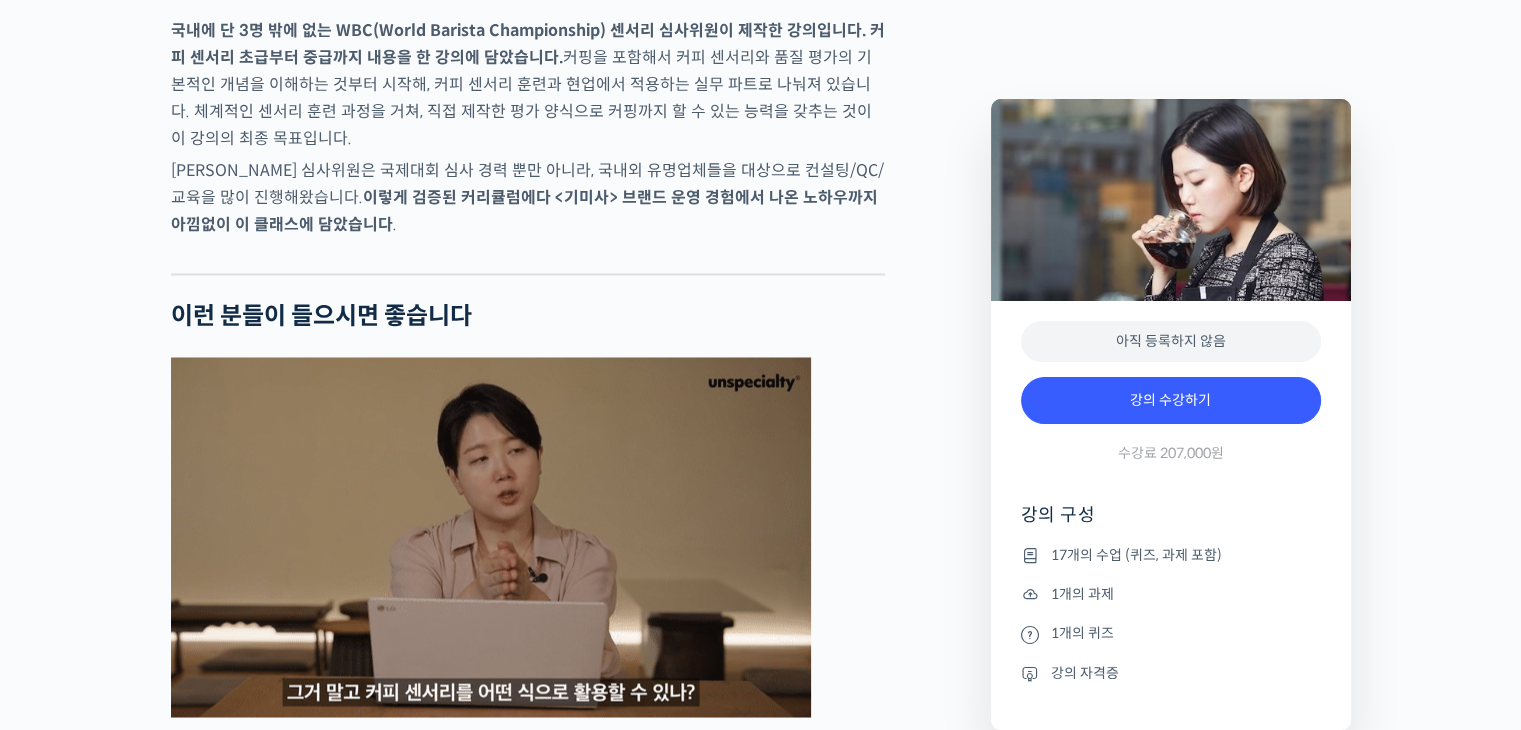 click on "[PERSON_NAME] 심사위원은 국제대회 심사 경력 뿐만 아니라, 국내외 유명업체들을 대상으로 컨설팅/QC/교육을 많이 진행해왔습니다.  이렇게 검증된 커리큘럼에다 <기미사> 브랜드 운영 경험에서 나온 노하우까지 아낌없이 이 클래스에 담았습니다 ." at bounding box center (528, 197) 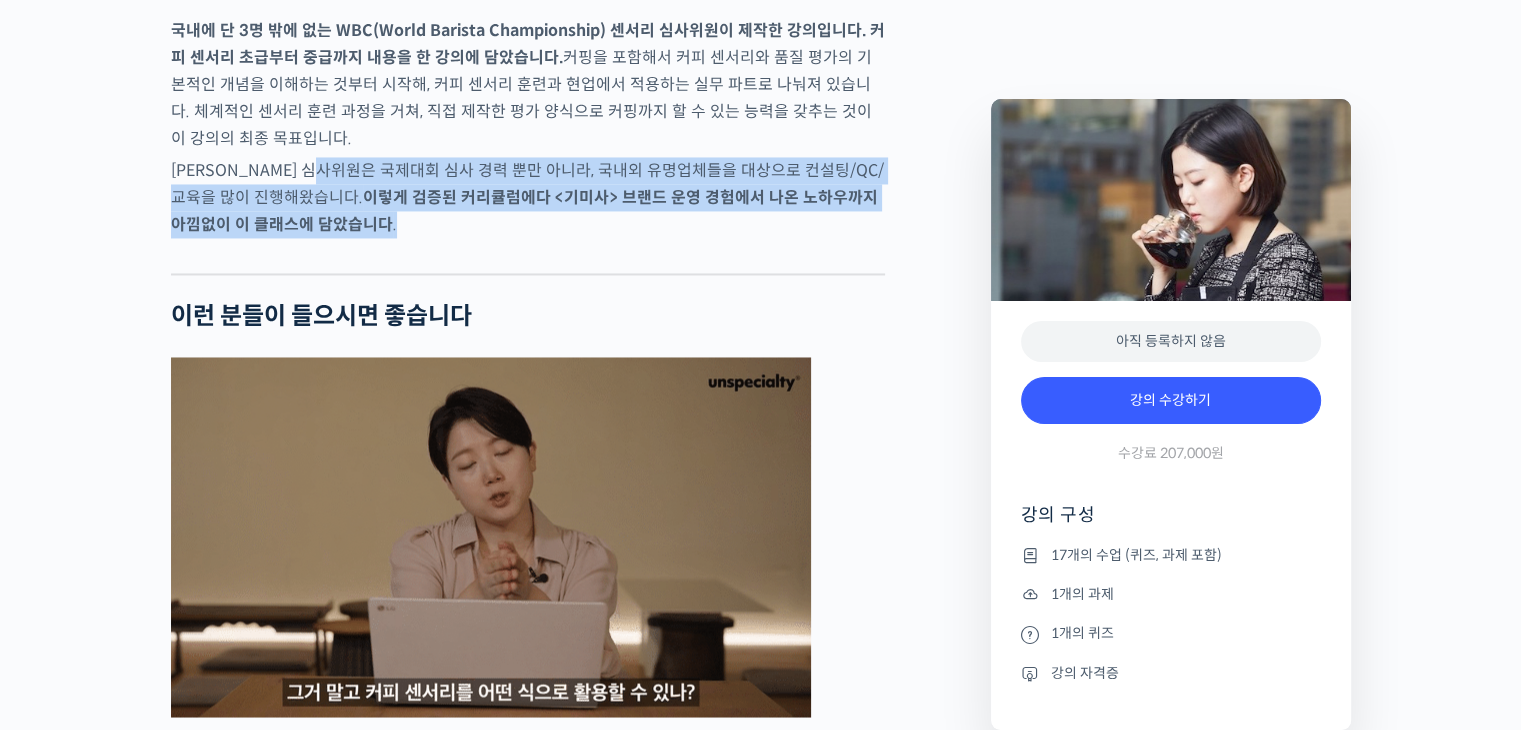 drag, startPoint x: 364, startPoint y: 230, endPoint x: 546, endPoint y: 292, distance: 192.27065 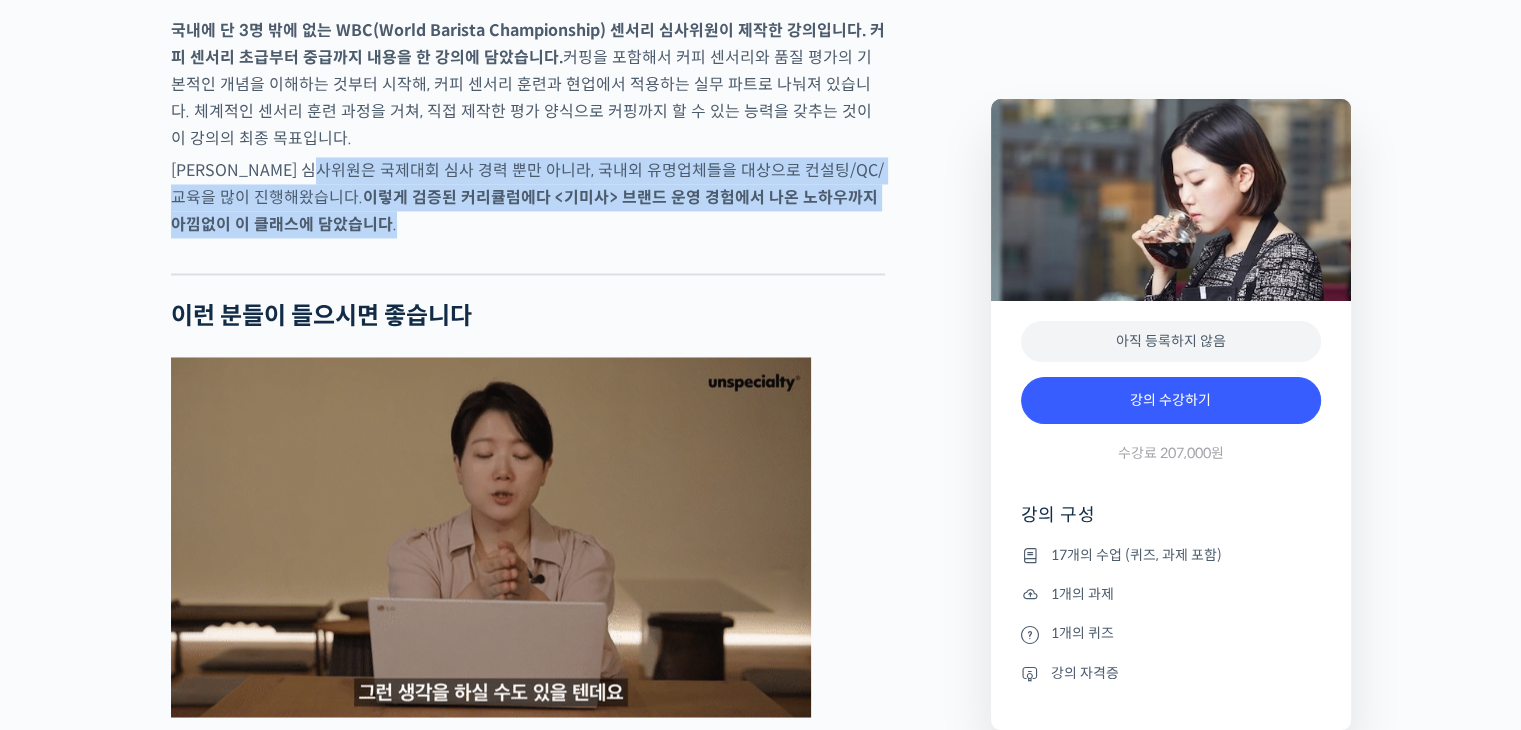 click on "[PERSON_NAME] 심사위원은 국제대회 심사 경력 뿐만 아니라, 국내외 유명업체들을 대상으로 컨설팅/QC/교육을 많이 진행해왔습니다.  이렇게 검증된 커리큘럼에다 <기미사> 브랜드 운영 경험에서 나온 노하우까지 아낌없이 이 클래스에 담았습니다 ." at bounding box center (528, 197) 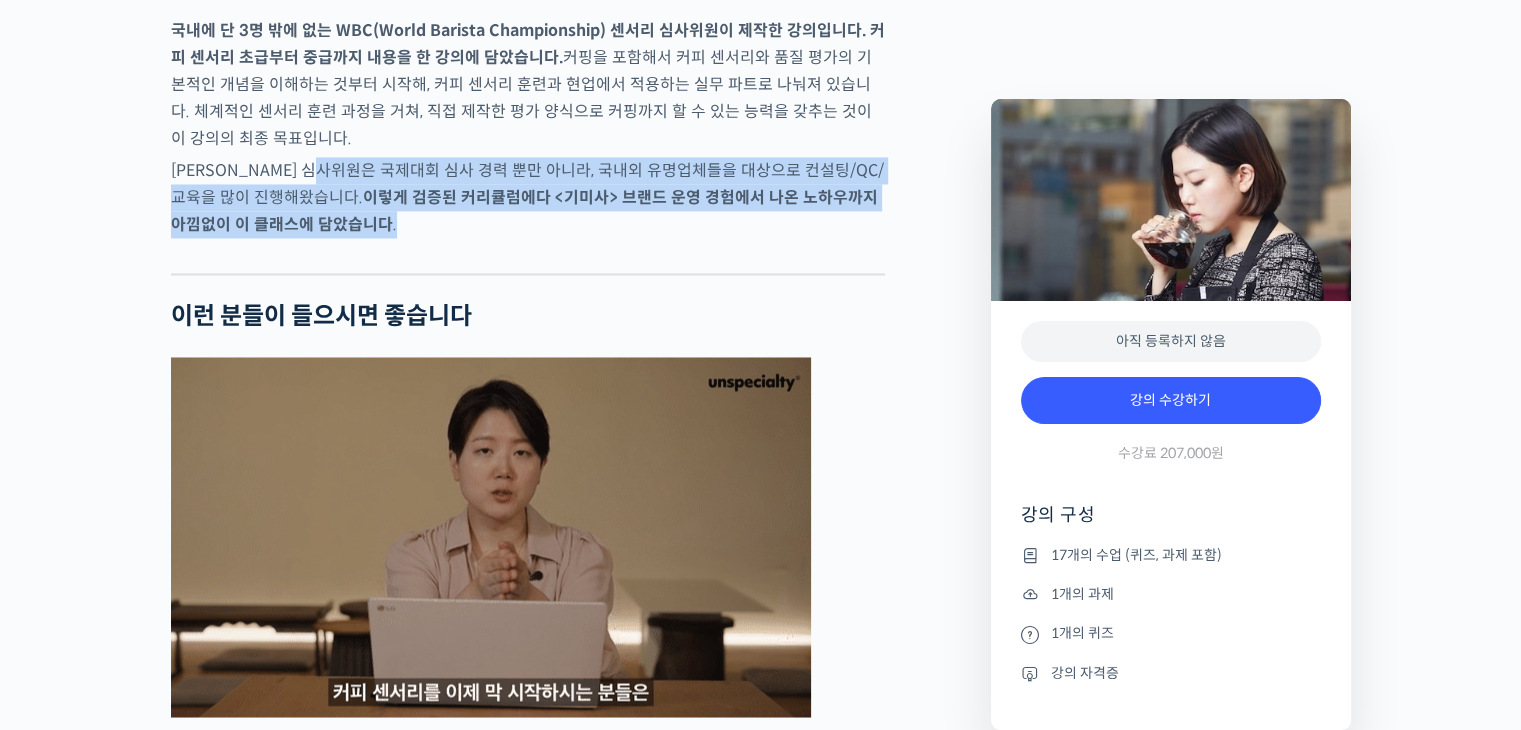 click on "[PERSON_NAME] 심사위원은 국제대회 심사 경력 뿐만 아니라, 국내외 유명업체들을 대상으로 컨설팅/QC/교육을 많이 진행해왔습니다.  이렇게 검증된 커리큘럼에다 <기미사> 브랜드 운영 경험에서 나온 노하우까지 아낌없이 이 클래스에 담았습니다 ." at bounding box center [528, 197] 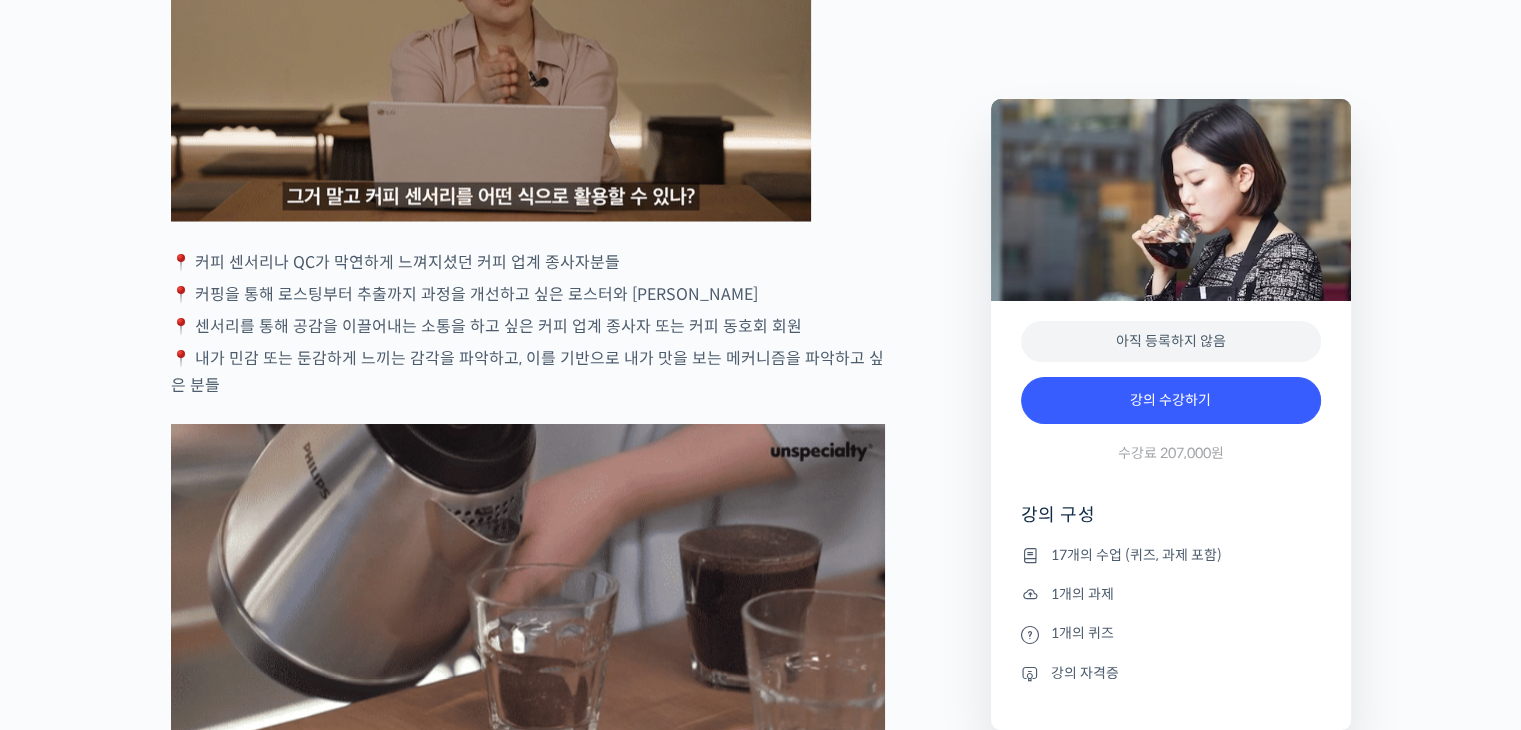 scroll, scrollTop: 3900, scrollLeft: 0, axis: vertical 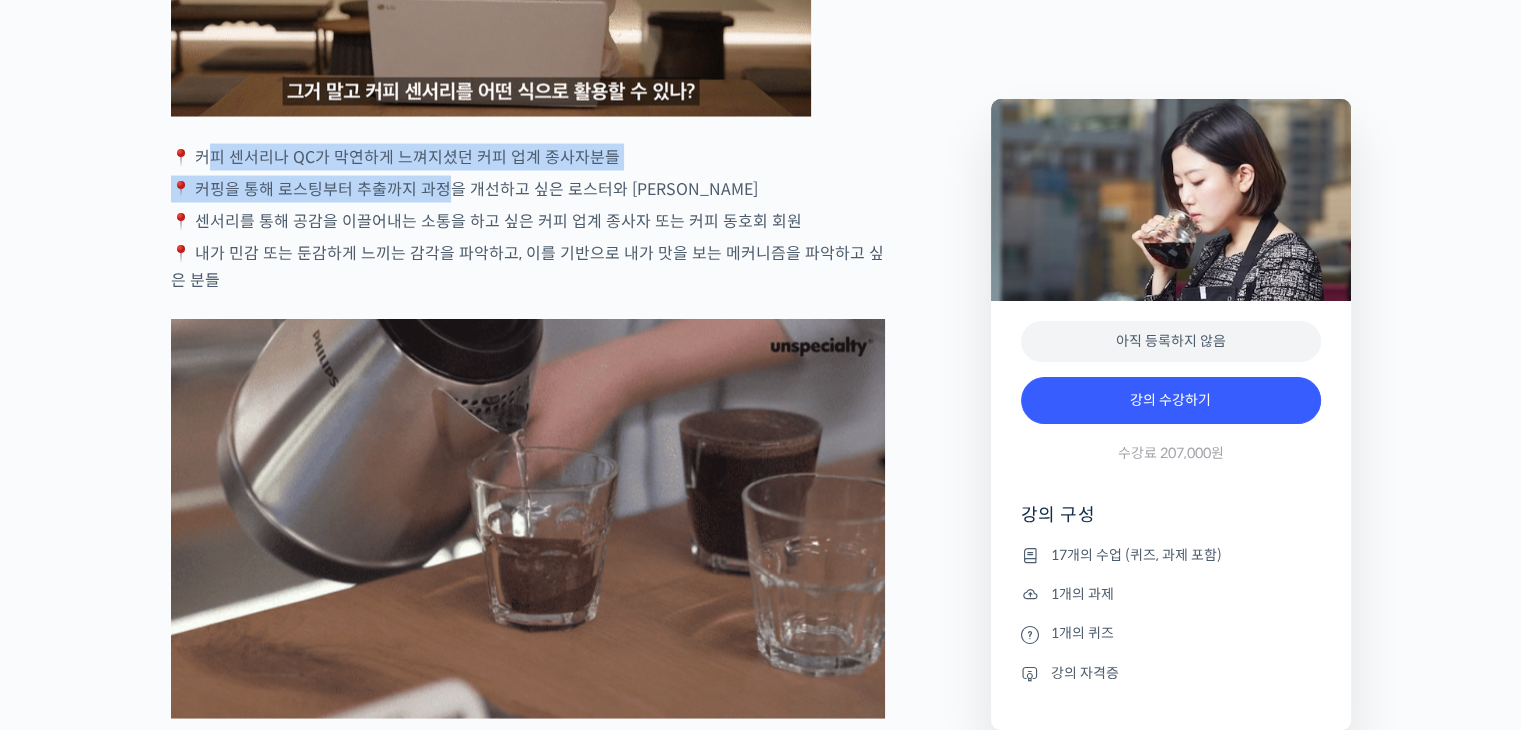 drag, startPoint x: 210, startPoint y: 232, endPoint x: 445, endPoint y: 253, distance: 235.93643 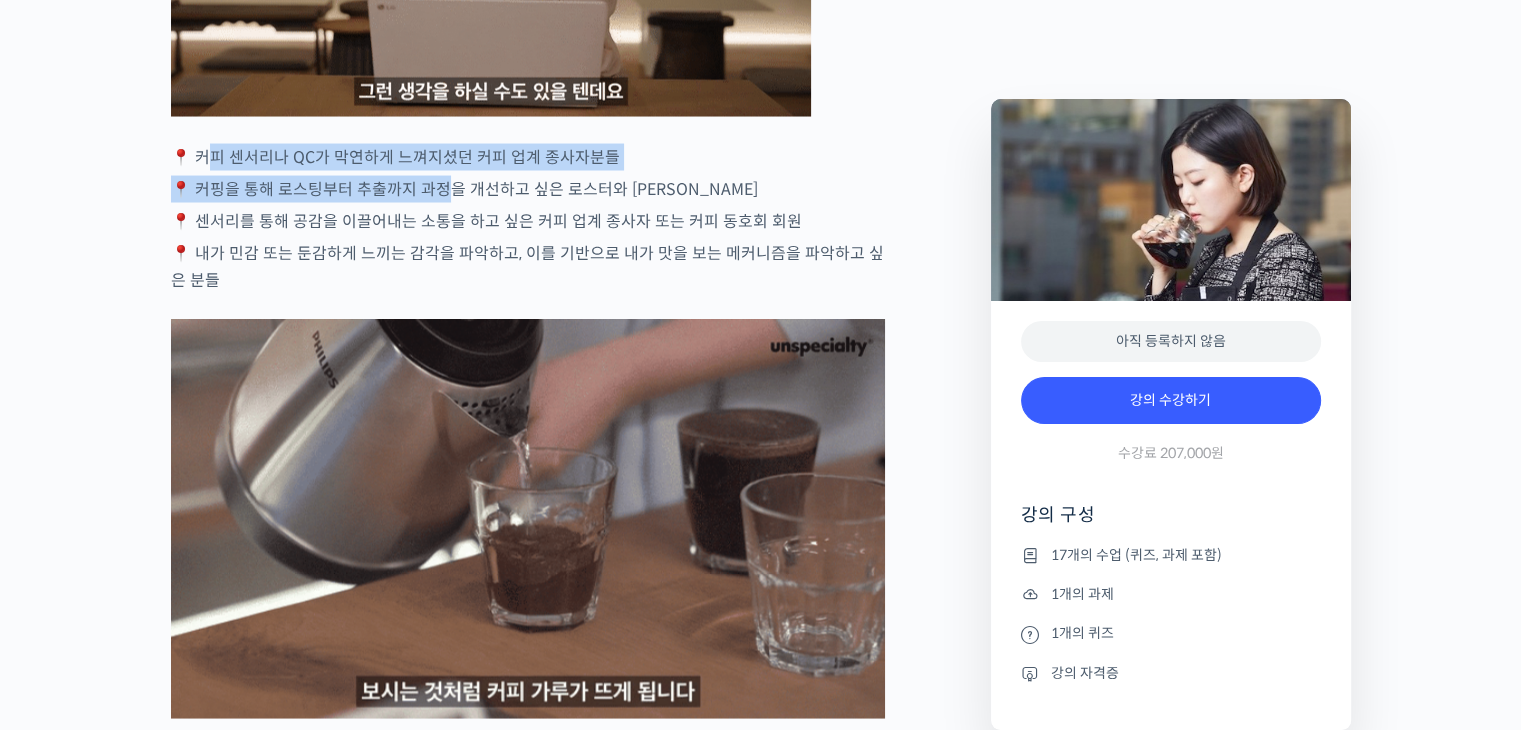 click on "[PERSON_NAME] 심사위원을 소개합니다 !
WBC(World Barista Championship) 센서리 심사위원  (2013년~현재)
<기미사> 대표 (2021년~현재)
대한민국, 사우디아라비아, [GEOGRAPHIC_DATA], 필리핀 WCE(World Coffee Events) 국가대표 선발전 감독 심사 (2011년~현재)
스페셜티 커피 협회(SCA) 전체 과정 인증강사 AST (2013년~현재)
SPC 컬리너리 아카데미 커피 책임강사 ([DATE]~[DATE]년)
(주)파리크라상 기술인재팀 커피 책임강사 ([DATE]~[DATE]년)
2023년 Korea Brewers Cup Championship 국가대표 선발전 3위
월드 심사위원에게 센서리를 체계적으로 배워보세요
YouTube “안스타” 채널 출연 영상
맛보기 수업을 확인해보세요
맛보기 수업 “3-2강. 선호도 평가”
클래스 소개
.
이런 분들이 들으시면 좋습니다" at bounding box center (528, 2942) 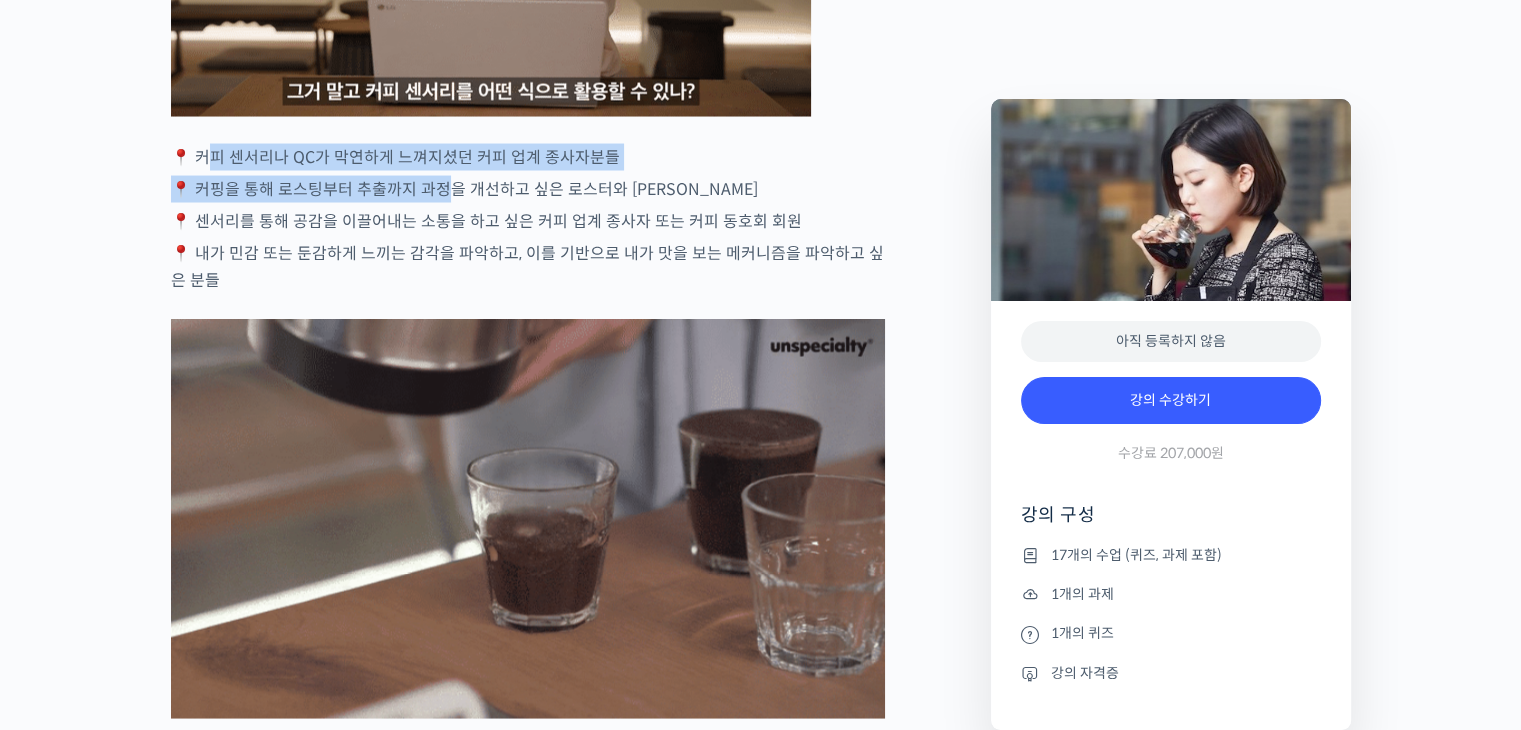 click on "📍 커핑을 통해 로스팅부터 추출까지 과정을 개선하고 싶은 로스터와 [PERSON_NAME]" at bounding box center [528, 189] 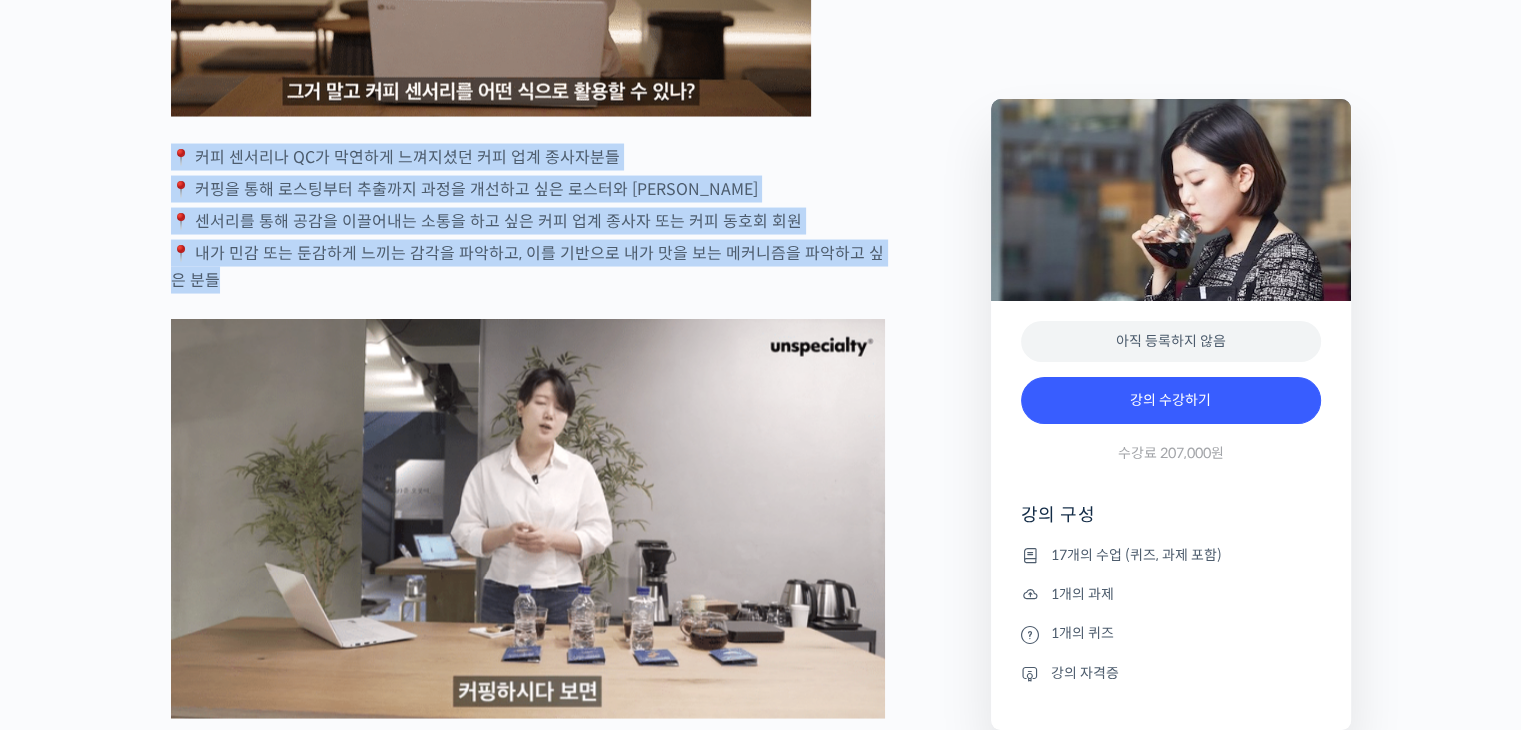 drag, startPoint x: 179, startPoint y: 236, endPoint x: 782, endPoint y: 341, distance: 612.07355 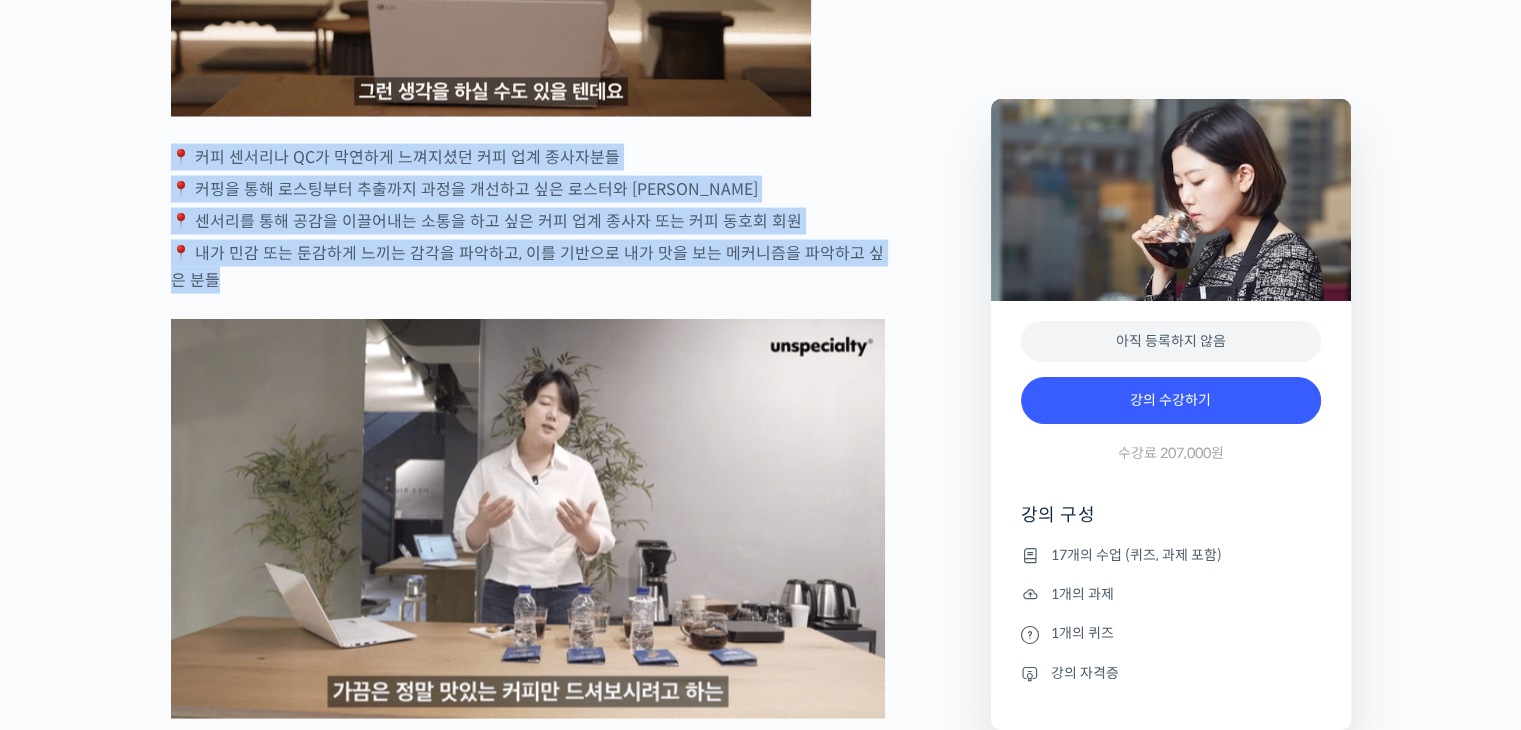 click on "[PERSON_NAME] 심사위원을 소개합니다 !
WBC(World Barista Championship) 센서리 심사위원  (2013년~현재)
<기미사> 대표 (2021년~현재)
대한민국, 사우디아라비아, [GEOGRAPHIC_DATA], 필리핀 WCE(World Coffee Events) 국가대표 선발전 감독 심사 (2011년~현재)
스페셜티 커피 협회(SCA) 전체 과정 인증강사 AST (2013년~현재)
SPC 컬리너리 아카데미 커피 책임강사 ([DATE]~[DATE]년)
(주)파리크라상 기술인재팀 커피 책임강사 ([DATE]~[DATE]년)
2023년 Korea Brewers Cup Championship 국가대표 선발전 3위
월드 심사위원에게 센서리를 체계적으로 배워보세요
YouTube “안스타” 채널 출연 영상
맛보기 수업을 확인해보세요
맛보기 수업 “3-2강. 선호도 평가”
클래스 소개
.
이런 분들이 들으시면 좋습니다" at bounding box center (528, 2942) 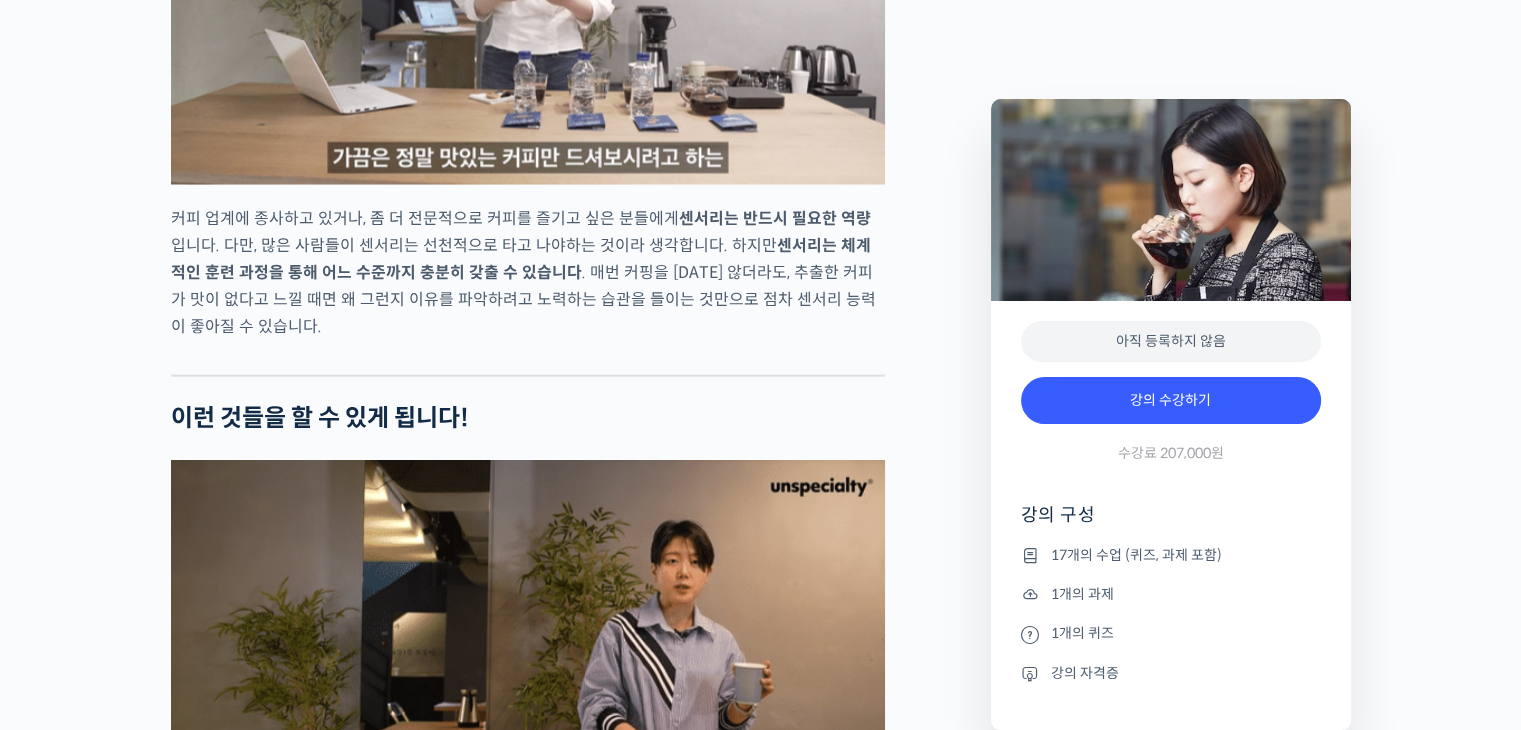 scroll, scrollTop: 4600, scrollLeft: 0, axis: vertical 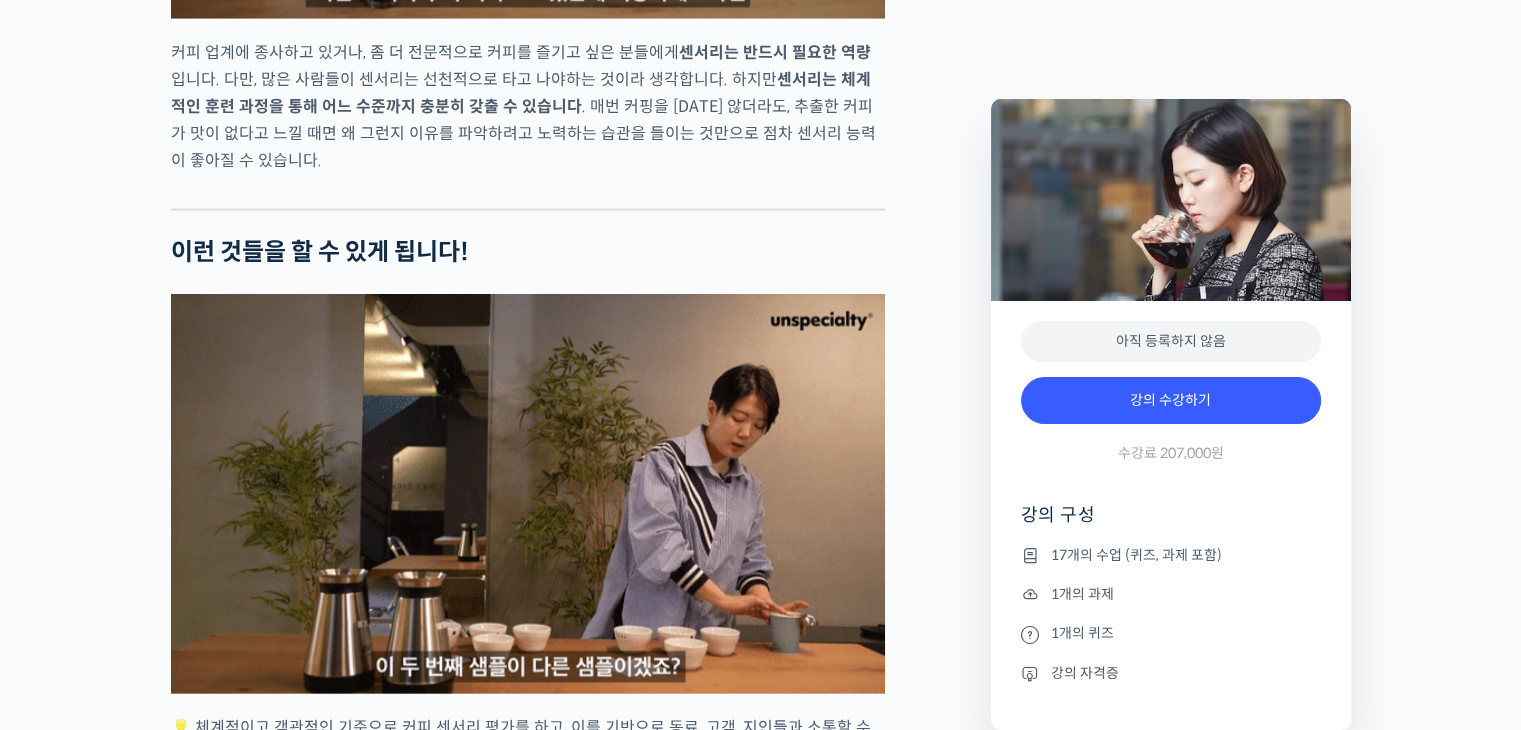 click on "커피 업계에 종사하고 있거나, 좀 더 전문적으로 커피를 즐기고 싶은 분들에게  센서리는 반드시 필요한 역량 입니다. 다만, 많은 사람들이 센서리는 선천적으로 타고 나야하는 것이라 생각합니다. 하지만  센서리는 체계적인 훈련 과정을 통해 어느 수준까지 충분히 갖출 수 있습니다 . 매번 커핑을 [DATE] 않더라도, 추출한 커피가 맛이 없다고 느낄 때면 왜 그런지 이유를 파악하려고 노력하는 습관을 들이는 것만으로 점차 센서리 능력이 좋아질 수 있습니다." at bounding box center (528, 106) 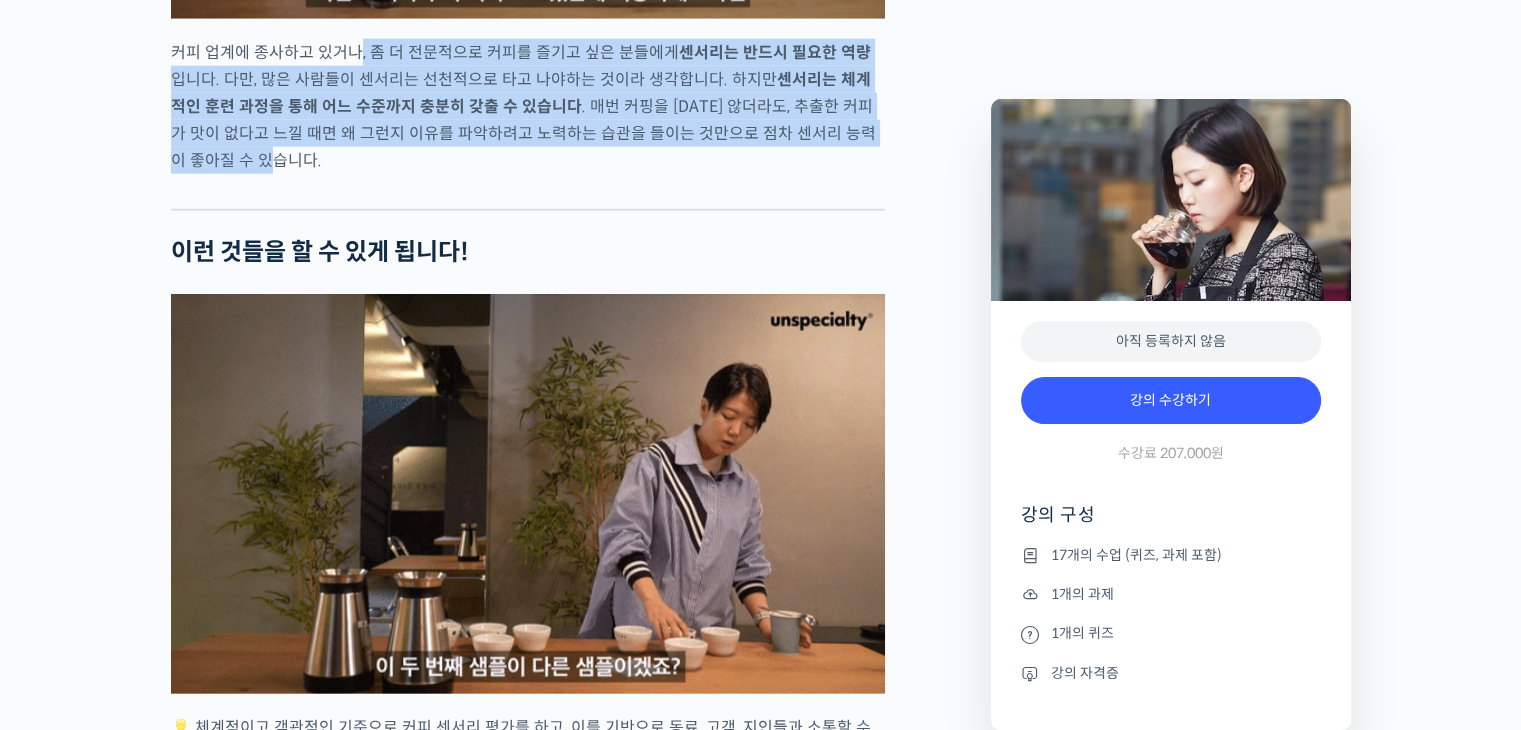 drag, startPoint x: 356, startPoint y: 122, endPoint x: 669, endPoint y: 230, distance: 331.10873 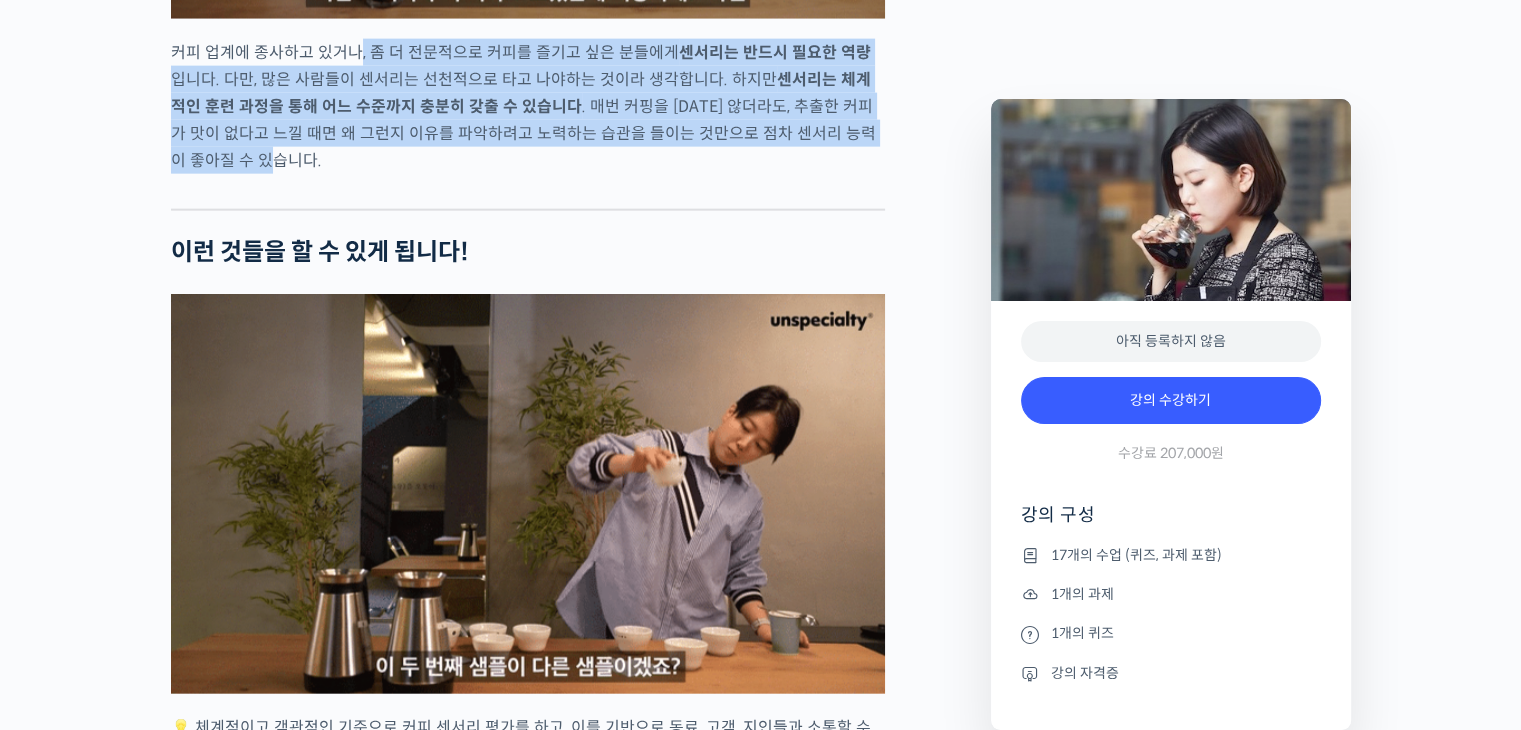 click on "커피 업계에 종사하고 있거나, 좀 더 전문적으로 커피를 즐기고 싶은 분들에게  센서리는 반드시 필요한 역량 입니다. 다만, 많은 사람들이 센서리는 선천적으로 타고 나야하는 것이라 생각합니다. 하지만  센서리는 체계적인 훈련 과정을 통해 어느 수준까지 충분히 갖출 수 있습니다 . 매번 커핑을 [DATE] 않더라도, 추출한 커피가 맛이 없다고 느낄 때면 왜 그런지 이유를 파악하려고 노력하는 습관을 들이는 것만으로 점차 센서리 능력이 좋아질 수 있습니다." at bounding box center [528, 106] 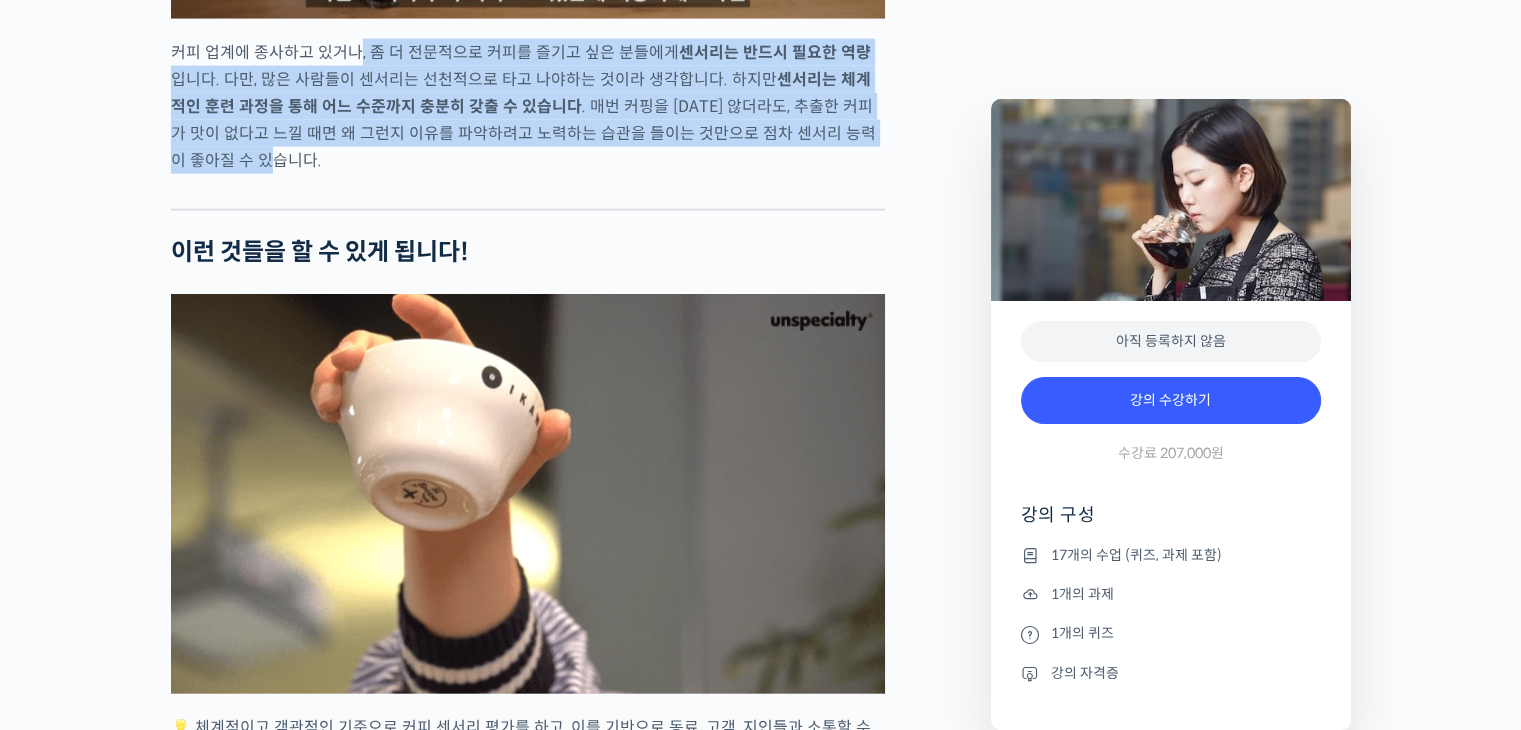 click on "커피 업계에 종사하고 있거나, 좀 더 전문적으로 커피를 즐기고 싶은 분들에게  센서리는 반드시 필요한 역량 입니다. 다만, 많은 사람들이 센서리는 선천적으로 타고 나야하는 것이라 생각합니다. 하지만  센서리는 체계적인 훈련 과정을 통해 어느 수준까지 충분히 갖출 수 있습니다 . 매번 커핑을 [DATE] 않더라도, 추출한 커피가 맛이 없다고 느낄 때면 왜 그런지 이유를 파악하려고 노력하는 습관을 들이는 것만으로 점차 센서리 능력이 좋아질 수 있습니다." at bounding box center (528, 106) 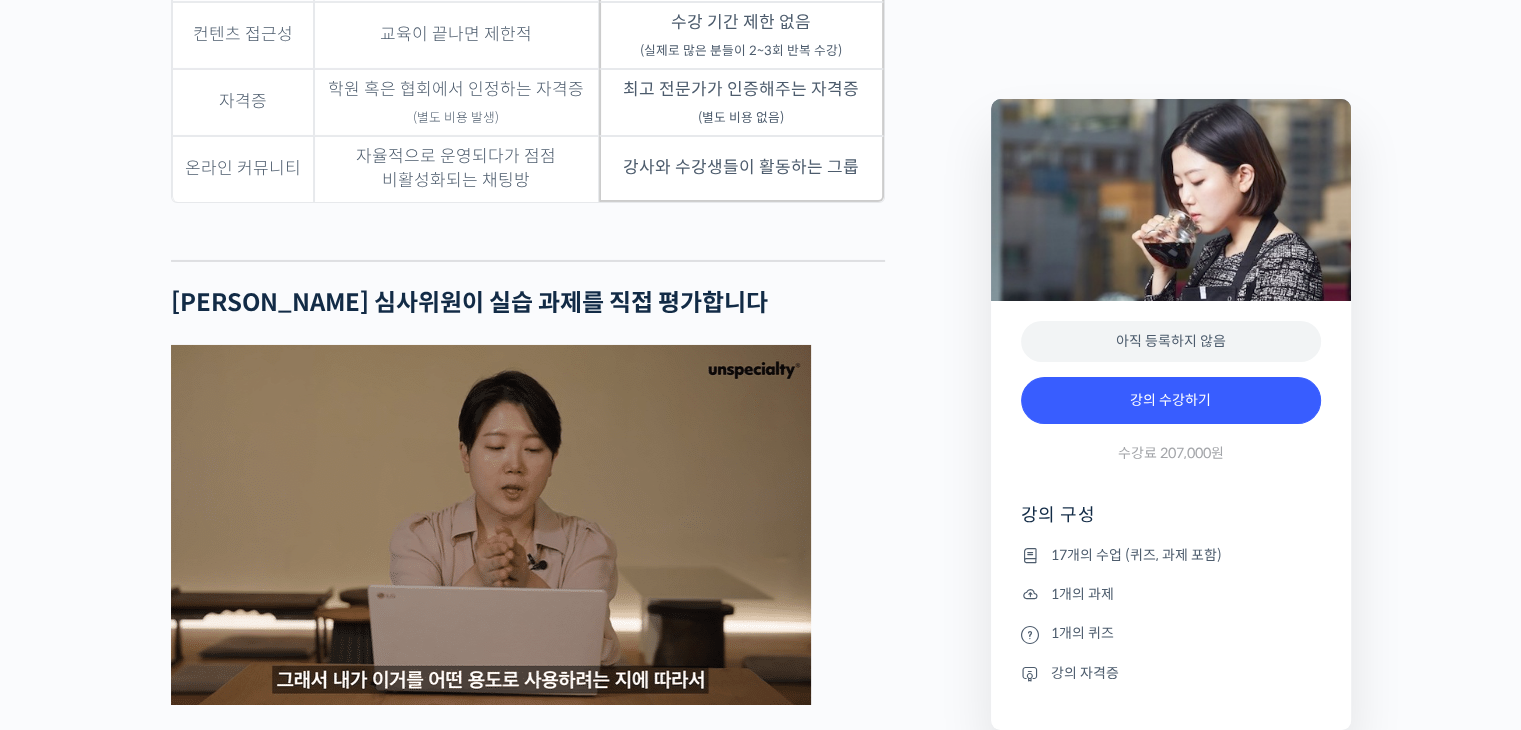 scroll, scrollTop: 6900, scrollLeft: 0, axis: vertical 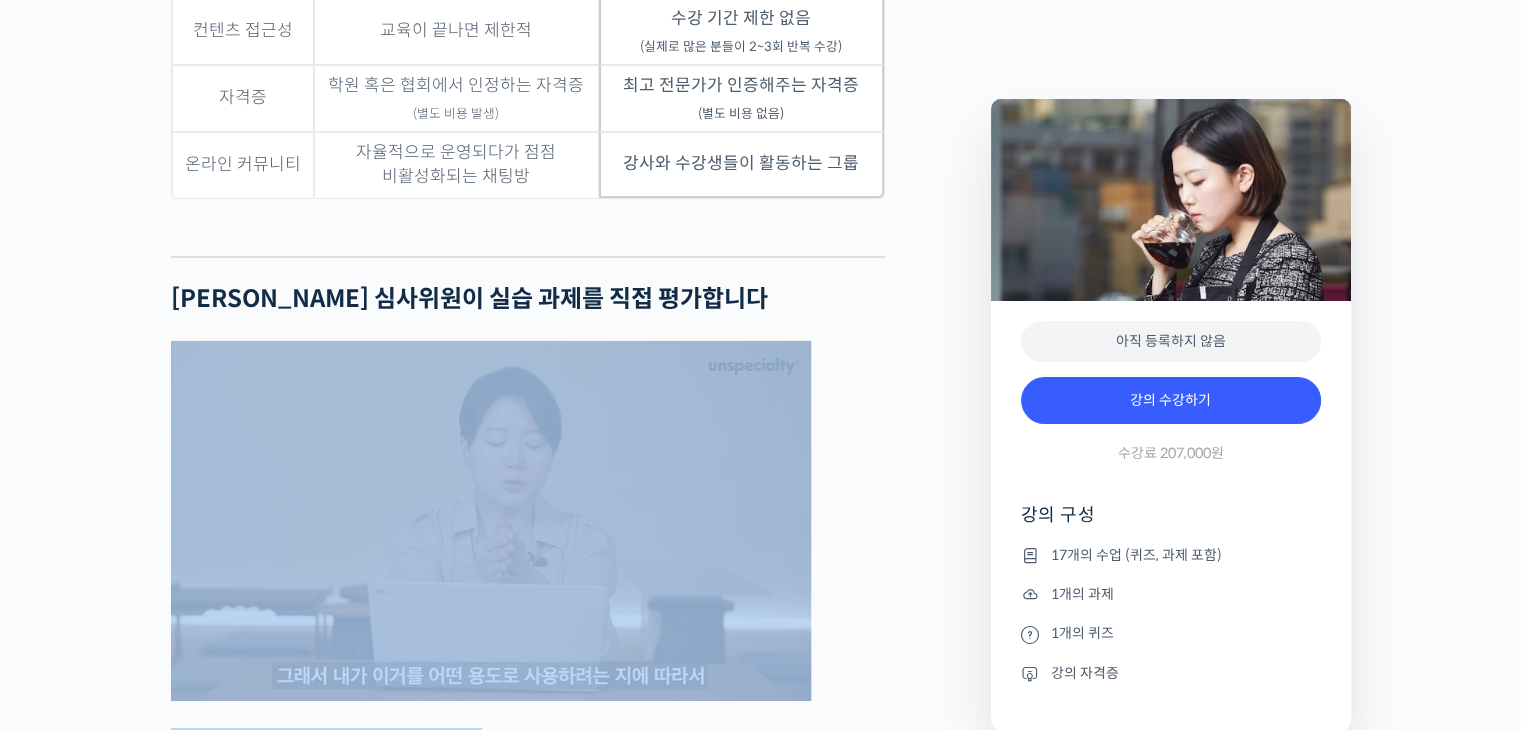 drag, startPoint x: 474, startPoint y: 128, endPoint x: 822, endPoint y: 378, distance: 428.4904 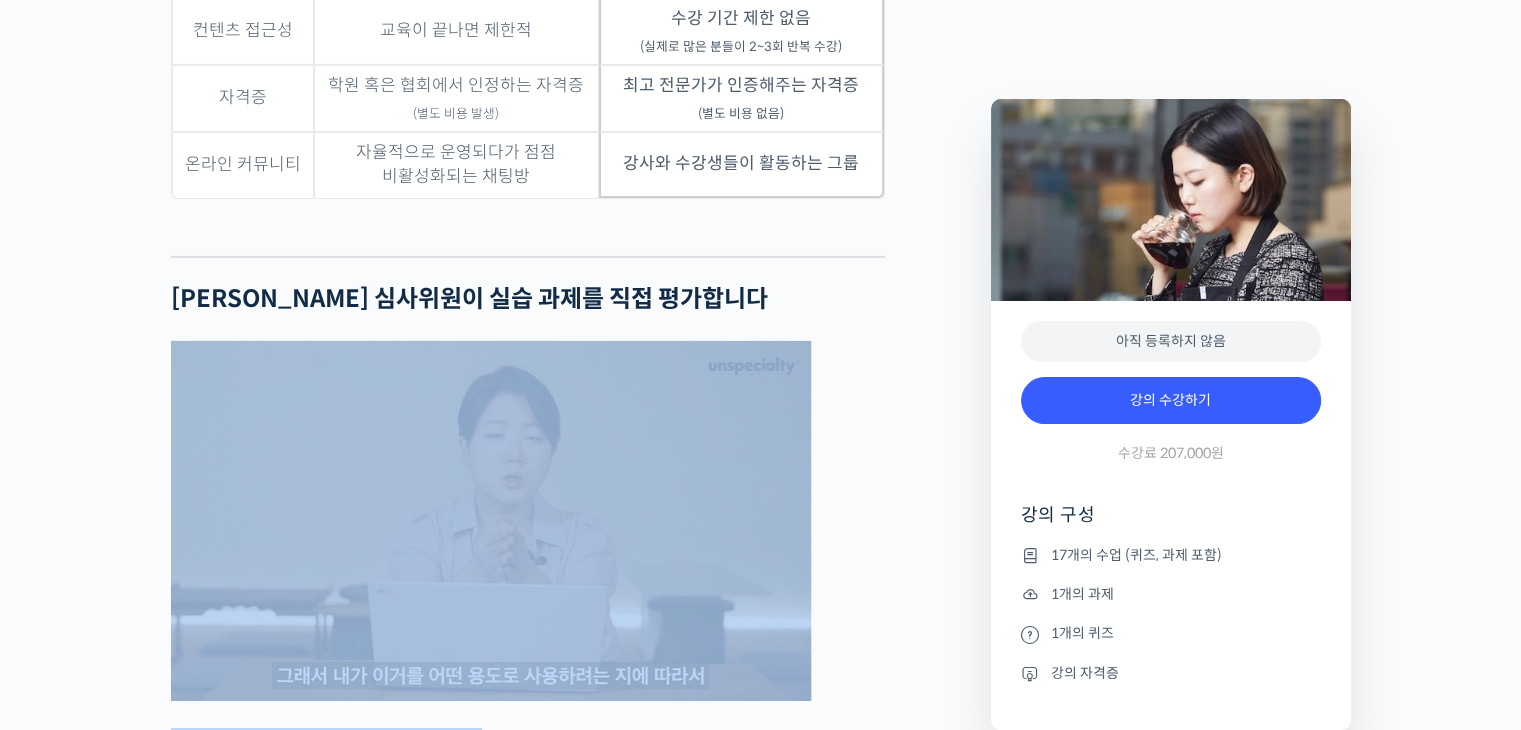 click on "[PERSON_NAME] 심사위원을 소개합니다 !
WBC(World Barista Championship) 센서리 심사위원  (2013년~현재)
<기미사> 대표 (2021년~현재)
대한민국, 사우디아라비아, [GEOGRAPHIC_DATA], 필리핀 WCE(World Coffee Events) 국가대표 선발전 감독 심사 (2011년~현재)
스페셜티 커피 협회(SCA) 전체 과정 인증강사 AST (2013년~현재)
SPC 컬리너리 아카데미 커피 책임강사 ([DATE]~[DATE]년)
(주)파리크라상 기술인재팀 커피 책임강사 ([DATE]~[DATE]년)
2023년 Korea Brewers Cup Championship 국가대표 선발전 3위
월드 심사위원에게 센서리를 체계적으로 배워보세요
YouTube “안스타” 채널 출연 영상
맛보기 수업을 확인해보세요
맛보기 수업 “3-2강. 선호도 평가”
클래스 소개
.
이런 분들이 들으시면 좋습니다" at bounding box center (528, -58) 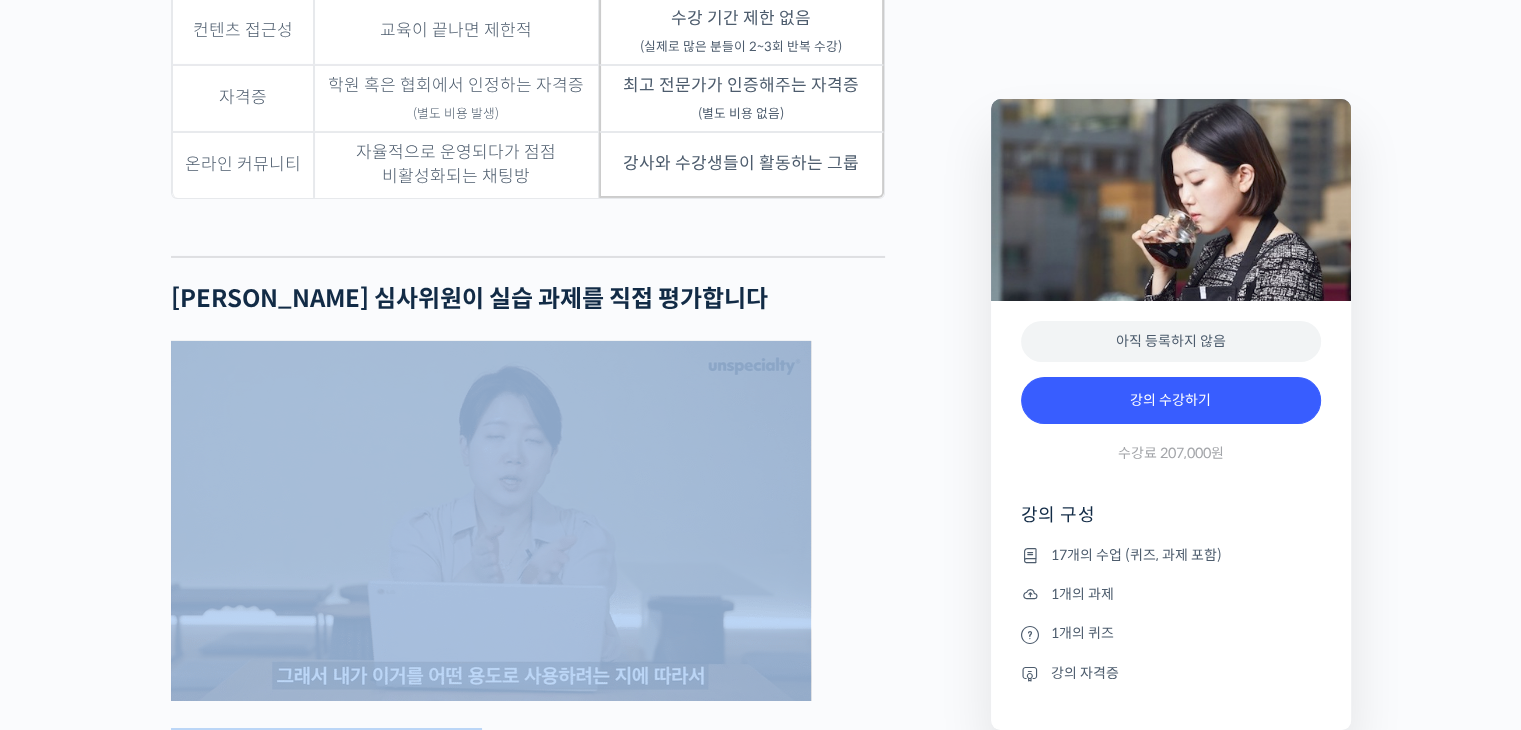 click on "[PERSON_NAME] 심사위원이 실습 과제를 직접 평가합니다" at bounding box center [528, 299] 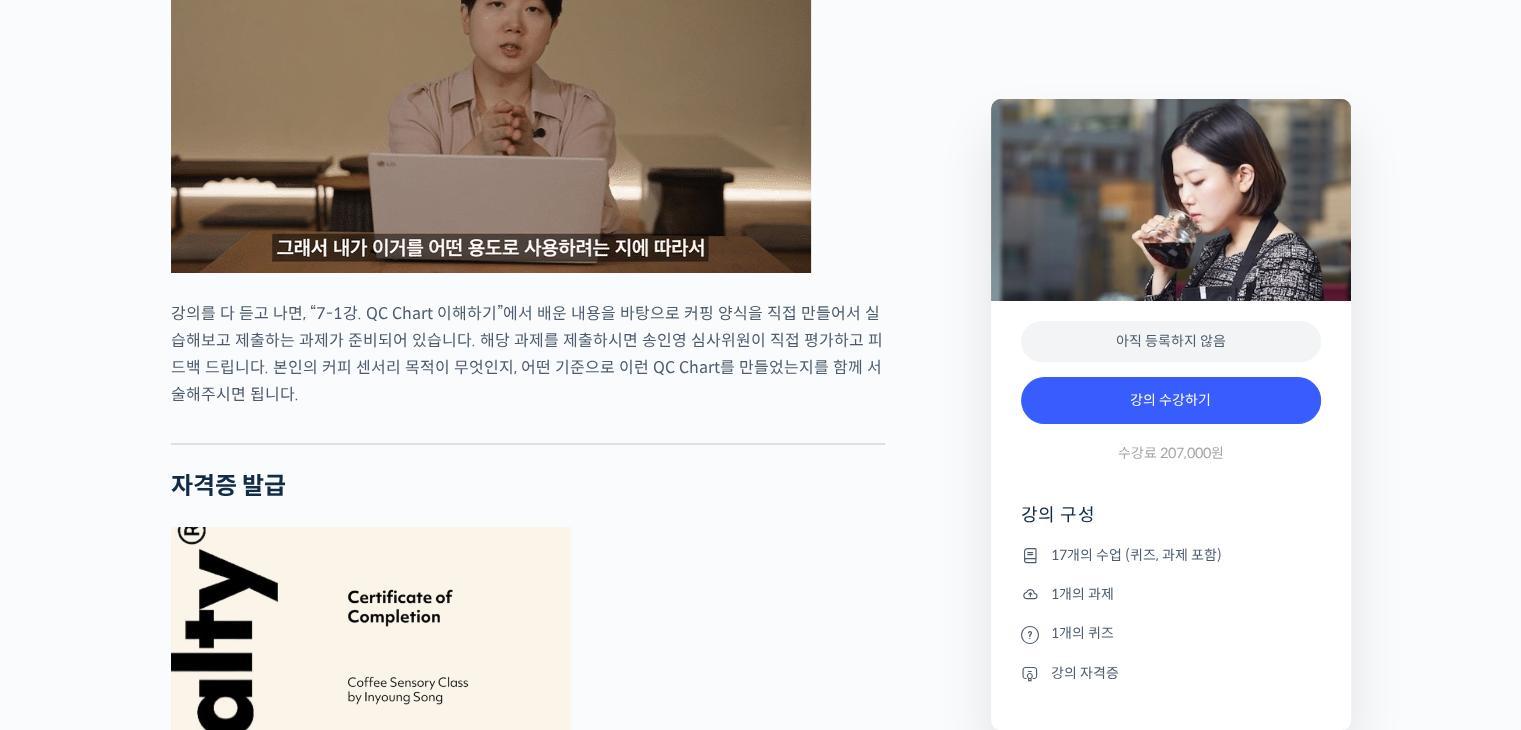 scroll, scrollTop: 7500, scrollLeft: 0, axis: vertical 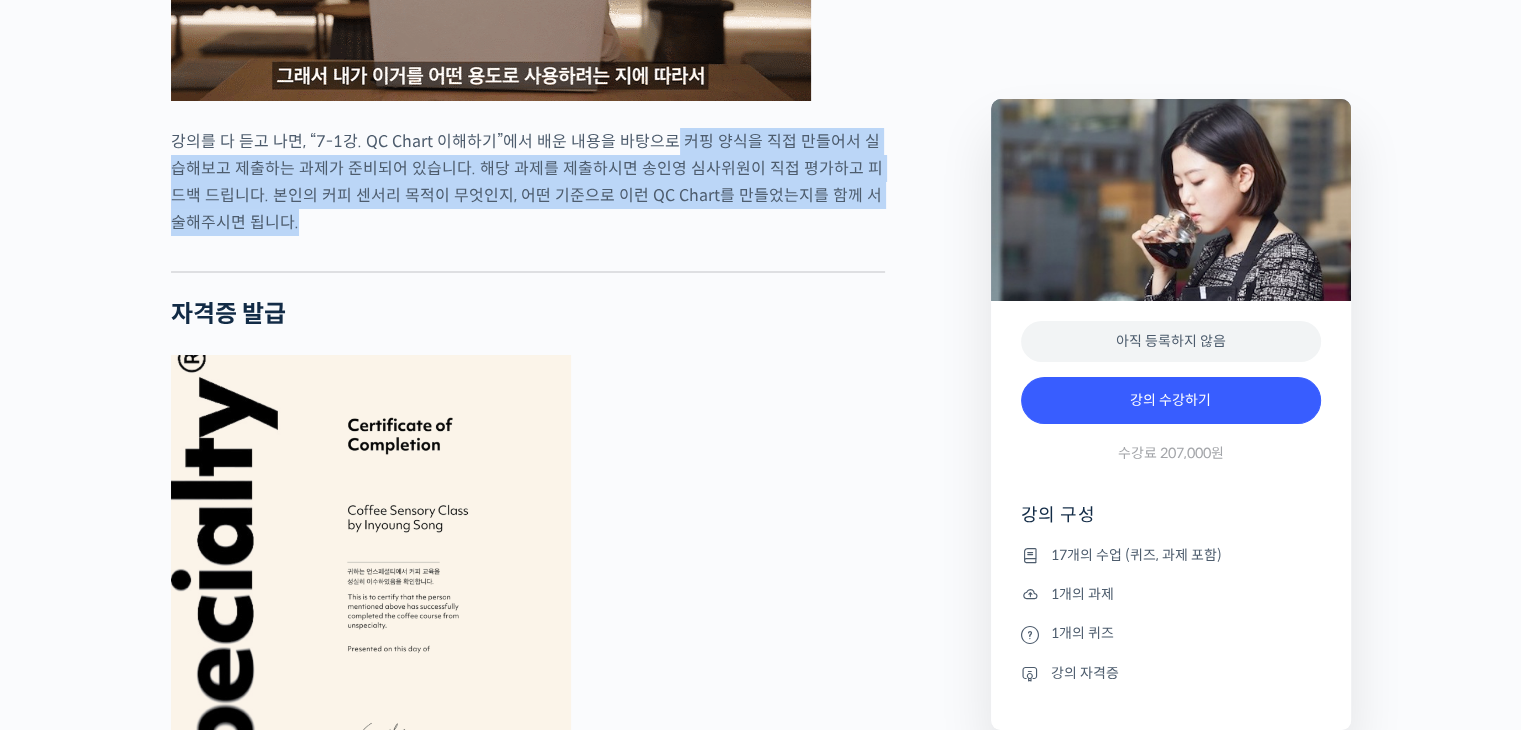 drag, startPoint x: 668, startPoint y: 217, endPoint x: 817, endPoint y: 286, distance: 164.2011 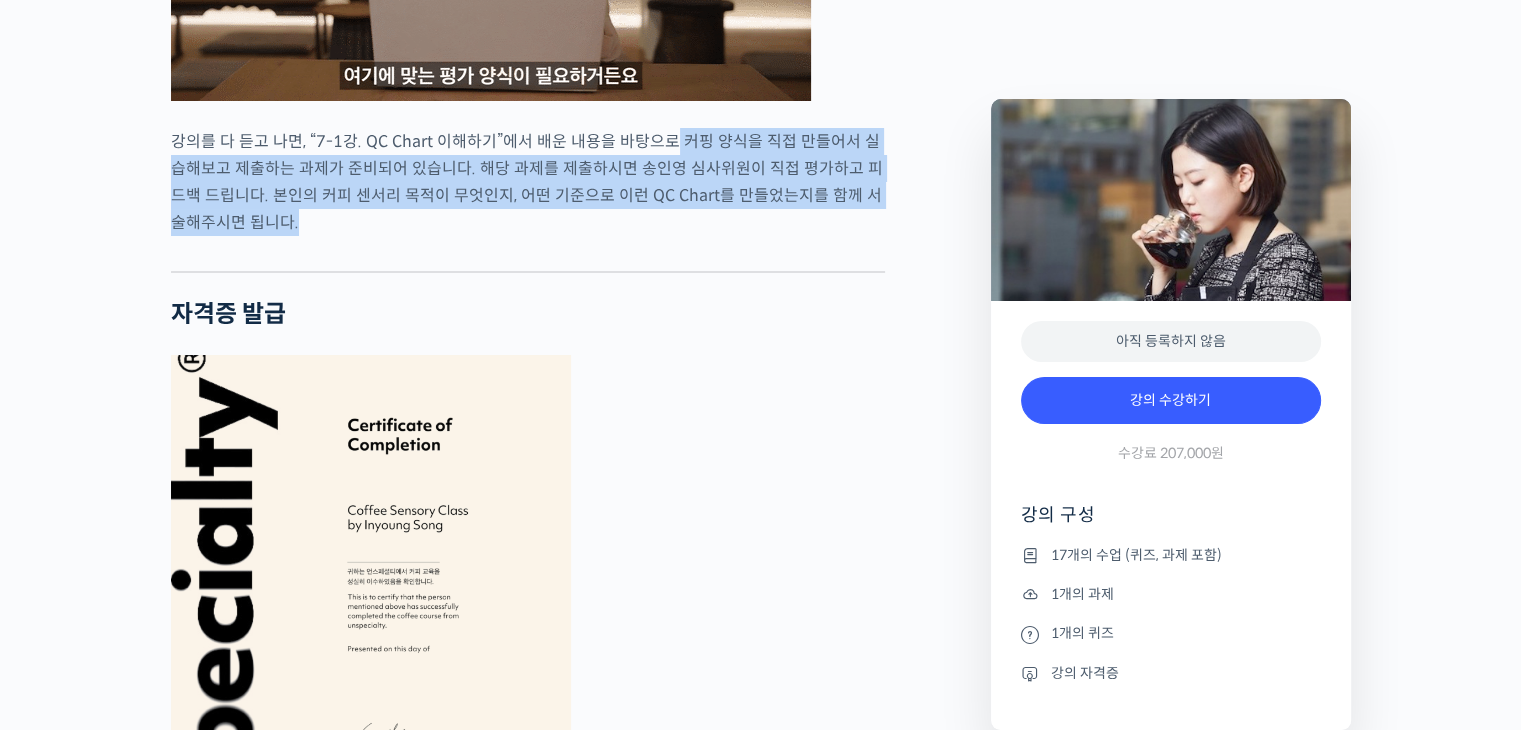 click on "강의를 다 듣고 나면, “7-1강. QC Chart 이해하기”에서 배운 내용을 바탕으로 커핑 양식을 직접 만들어서 실습해보고 제출하는 과제가 준비되어 있습니다. 해당 과제를 제출하시면 송인영 심사위원이 직접 평가하고 피드백 드립니다. 본인의 커피 센서리 목적이 무엇인지, 어떤 기준으로 이런 QC Chart를 만들었는지를 함께 서술해주시면 됩니다." at bounding box center [528, 182] 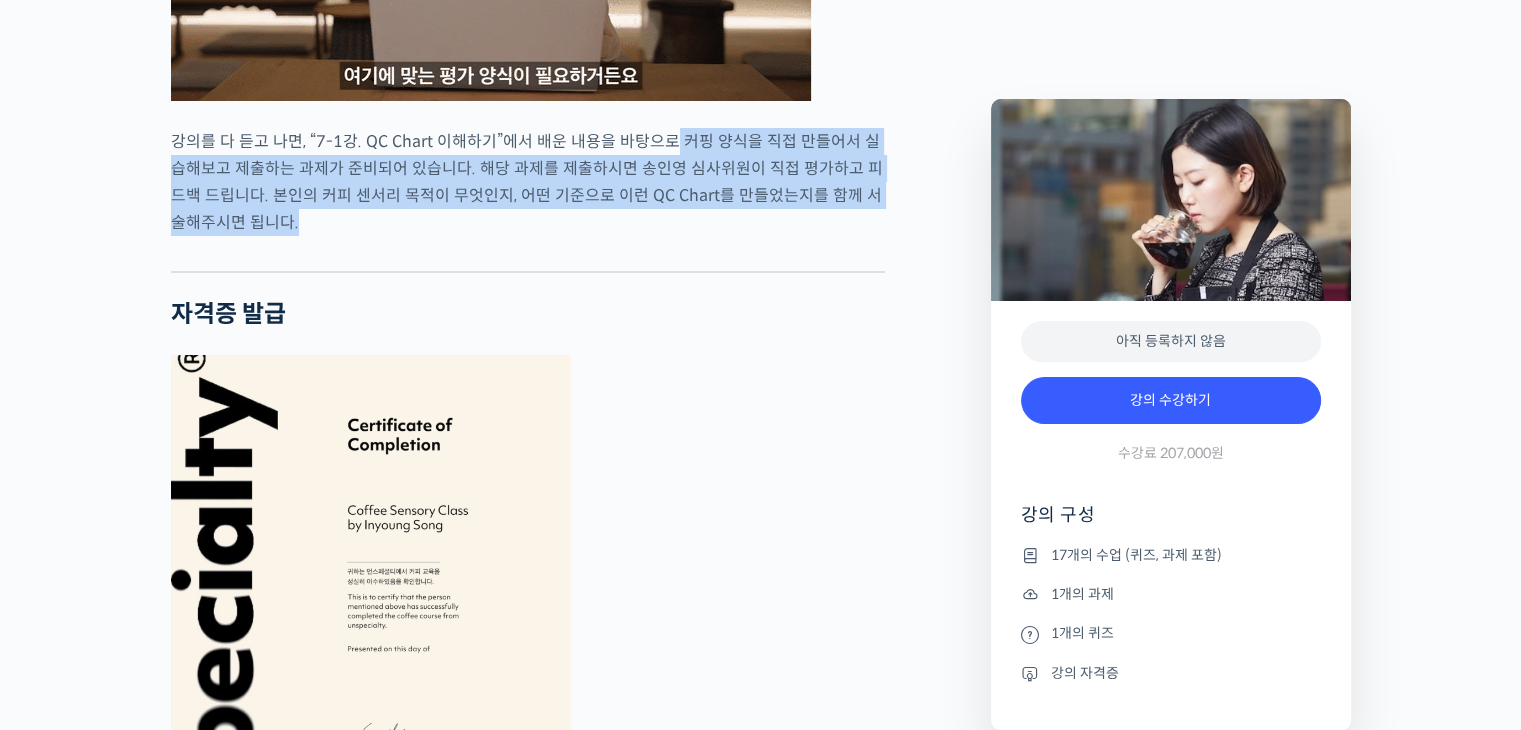 click on "강의를 다 듣고 나면, “7-1강. QC Chart 이해하기”에서 배운 내용을 바탕으로 커핑 양식을 직접 만들어서 실습해보고 제출하는 과제가 준비되어 있습니다. 해당 과제를 제출하시면 송인영 심사위원이 직접 평가하고 피드백 드립니다. 본인의 커피 센서리 목적이 무엇인지, 어떤 기준으로 이런 QC Chart를 만들었는지를 함께 서술해주시면 됩니다." at bounding box center (528, 182) 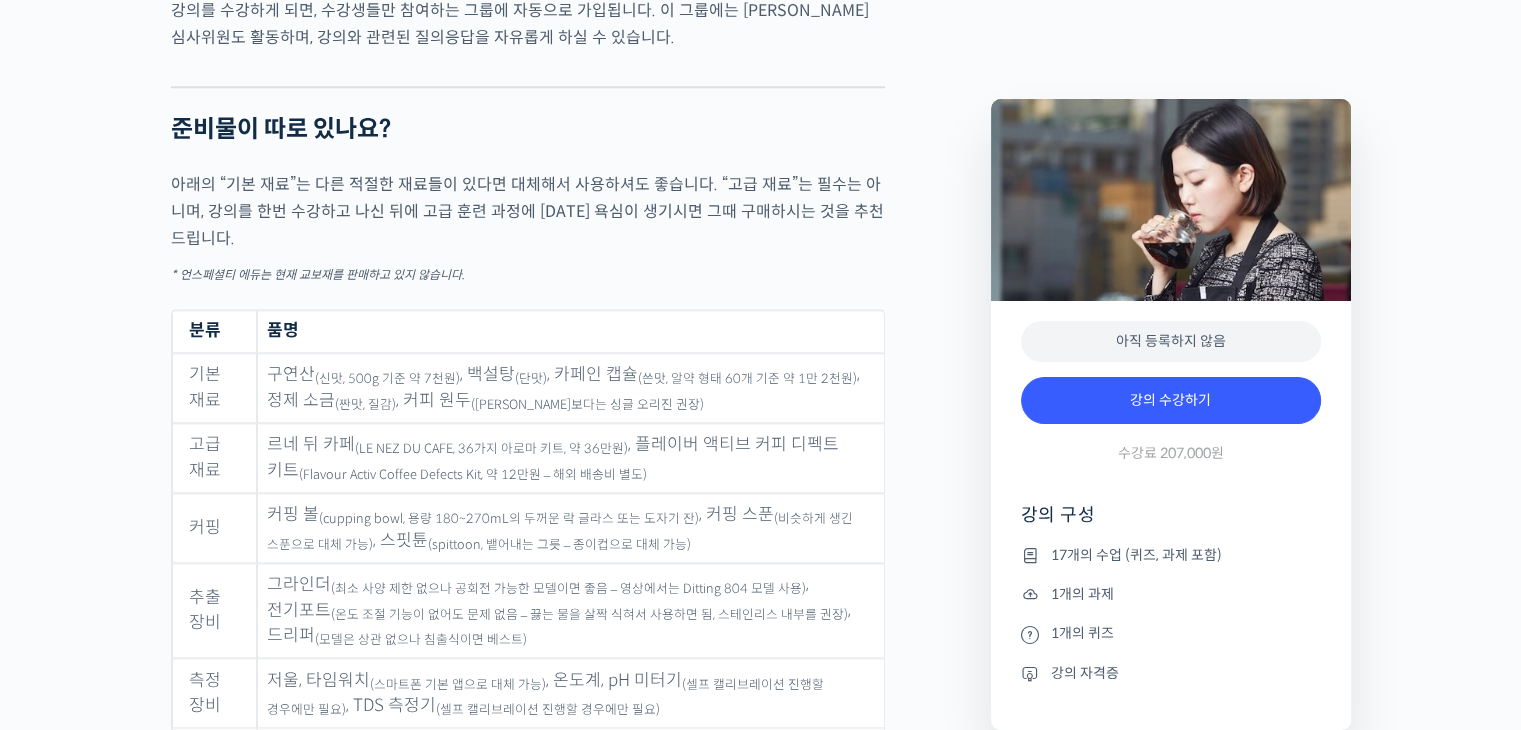 scroll, scrollTop: 9800, scrollLeft: 0, axis: vertical 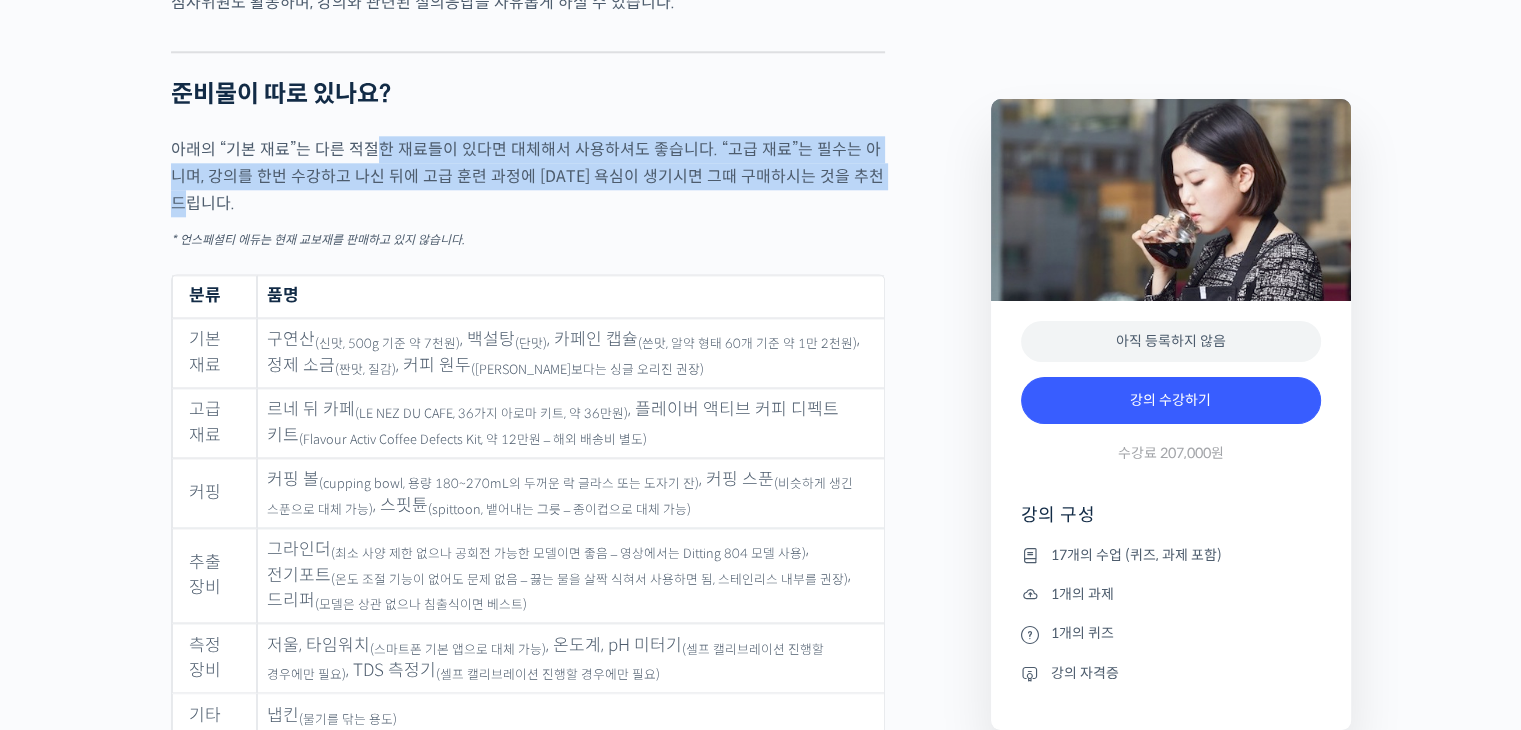 drag, startPoint x: 376, startPoint y: 153, endPoint x: 768, endPoint y: 205, distance: 395.43393 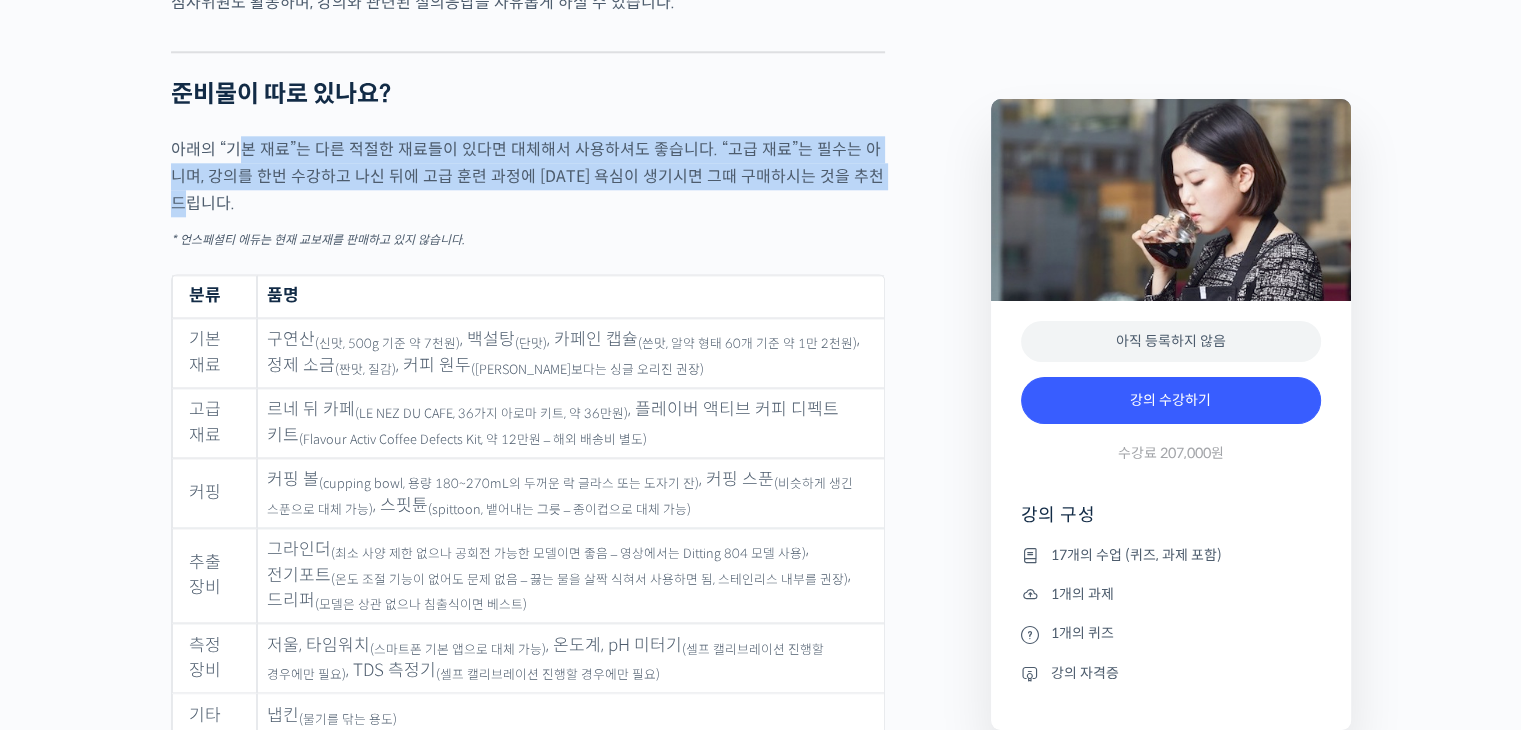 drag, startPoint x: 740, startPoint y: 208, endPoint x: 235, endPoint y: 157, distance: 507.56873 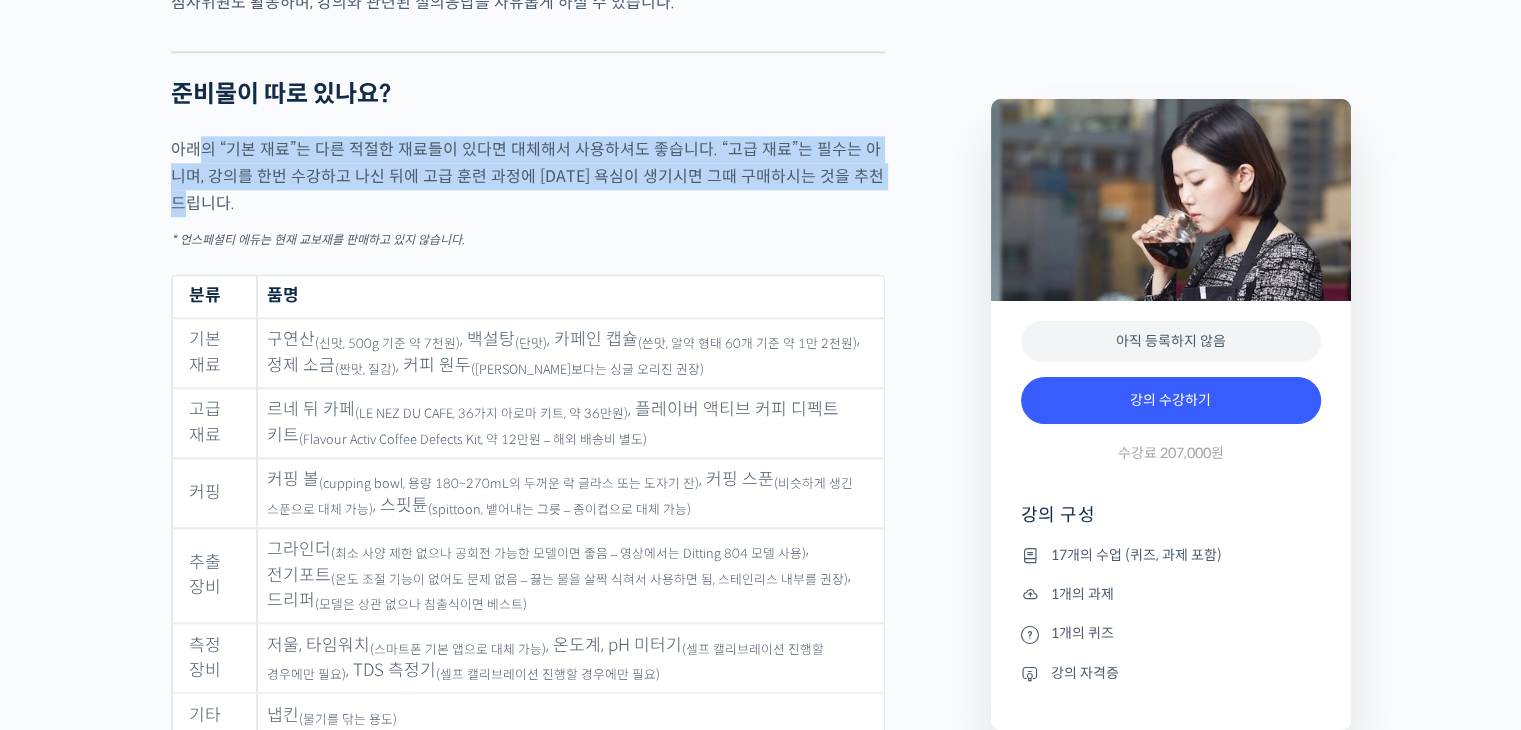 drag, startPoint x: 203, startPoint y: 157, endPoint x: 567, endPoint y: 205, distance: 367.15118 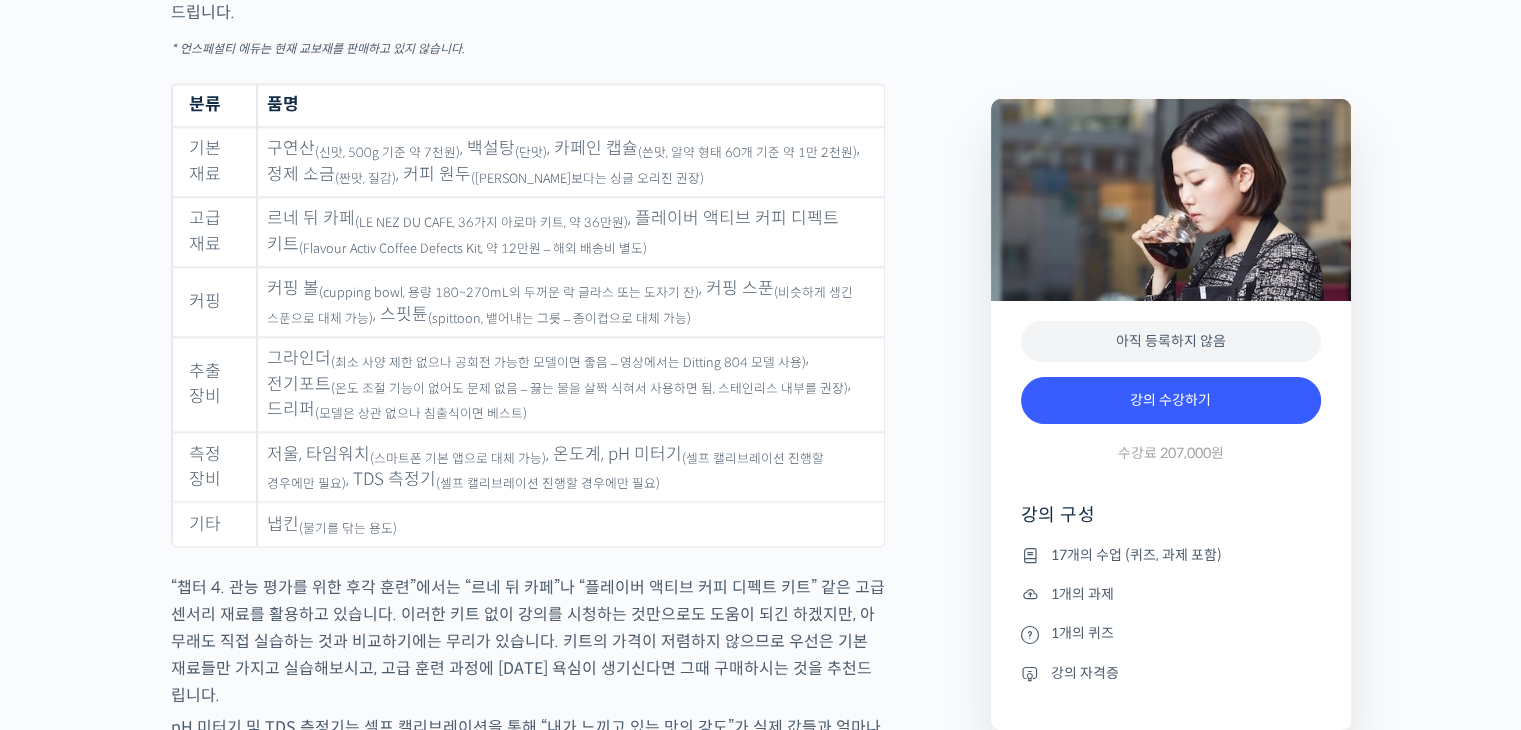 scroll, scrollTop: 10000, scrollLeft: 0, axis: vertical 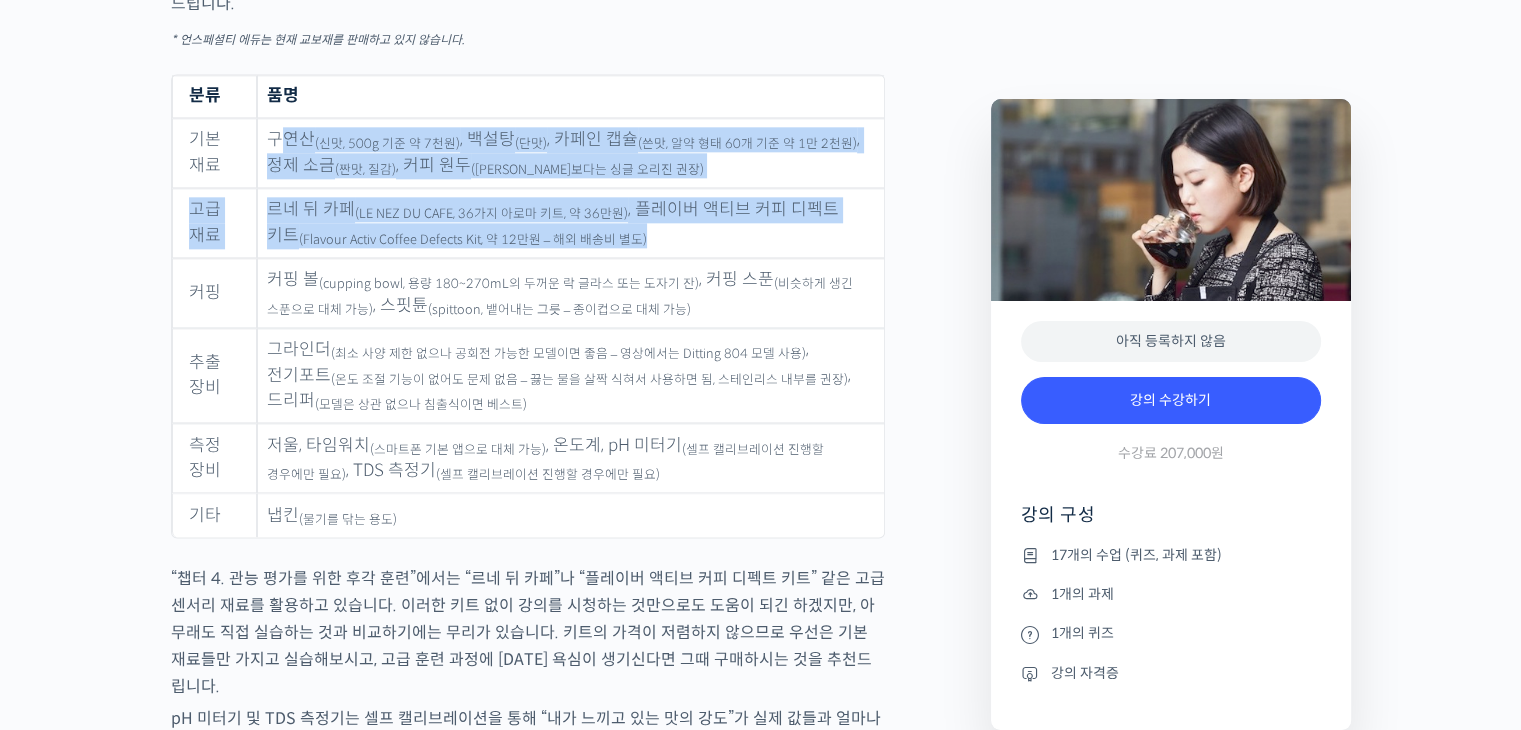 drag, startPoint x: 279, startPoint y: 144, endPoint x: 657, endPoint y: 241, distance: 390.24734 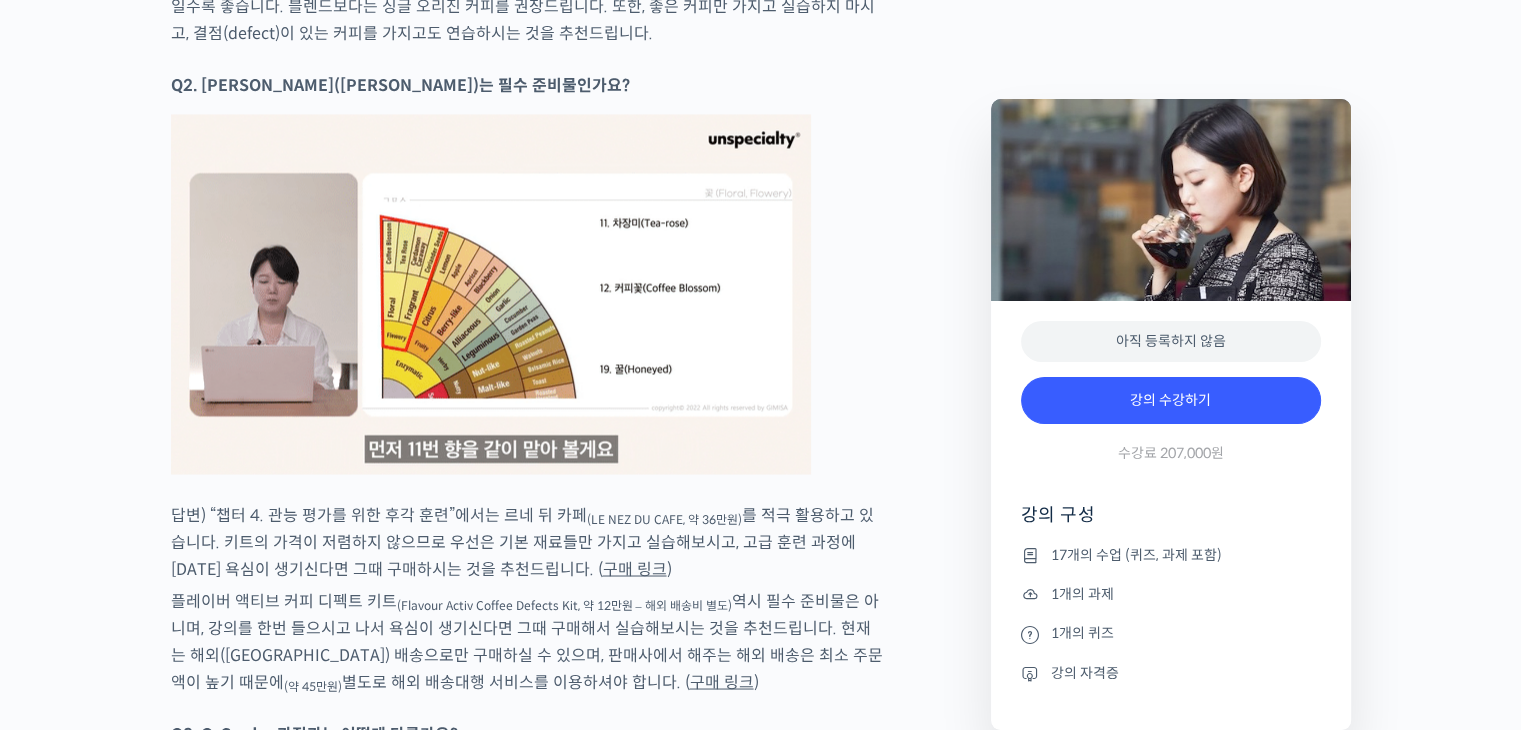 scroll, scrollTop: 11000, scrollLeft: 0, axis: vertical 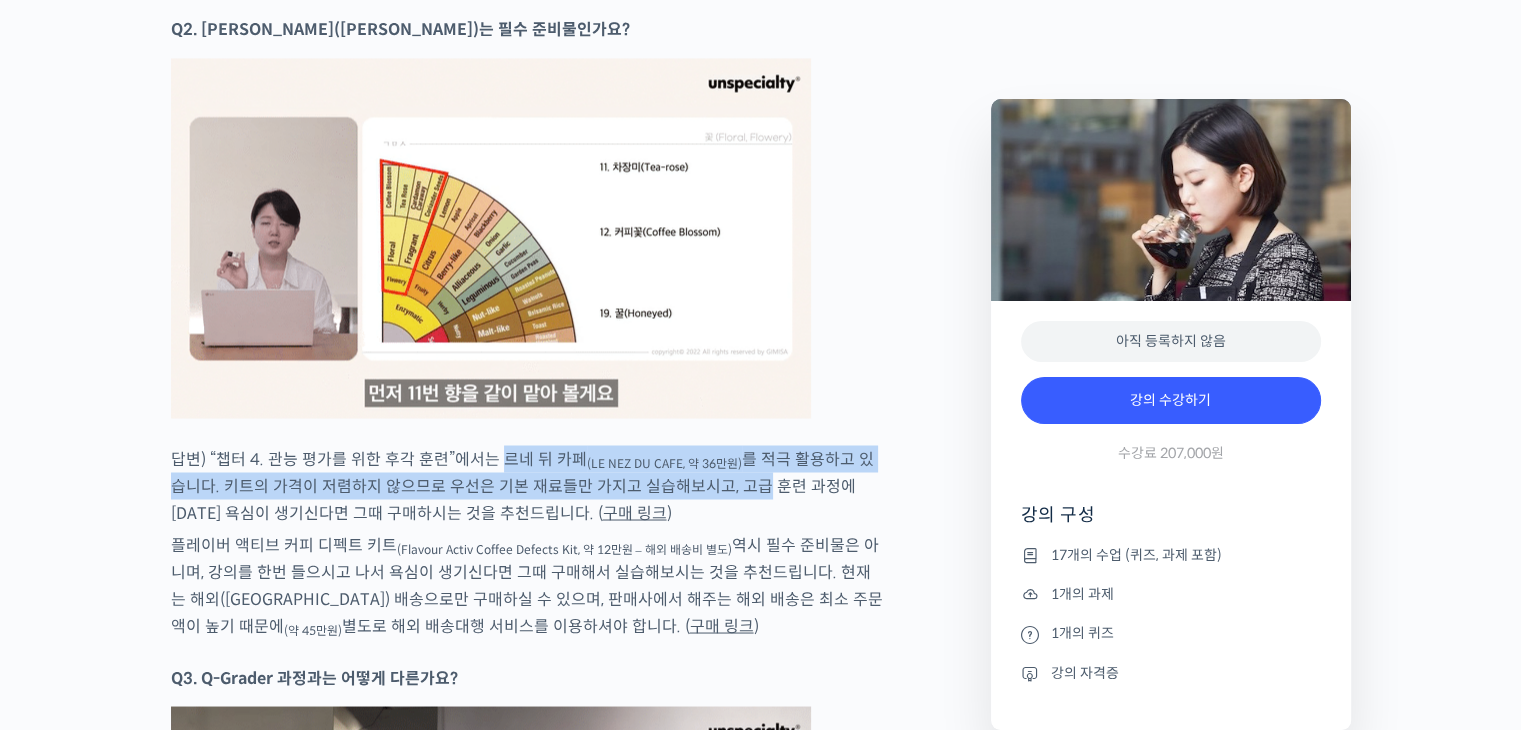 drag, startPoint x: 500, startPoint y: 429, endPoint x: 737, endPoint y: 468, distance: 240.18742 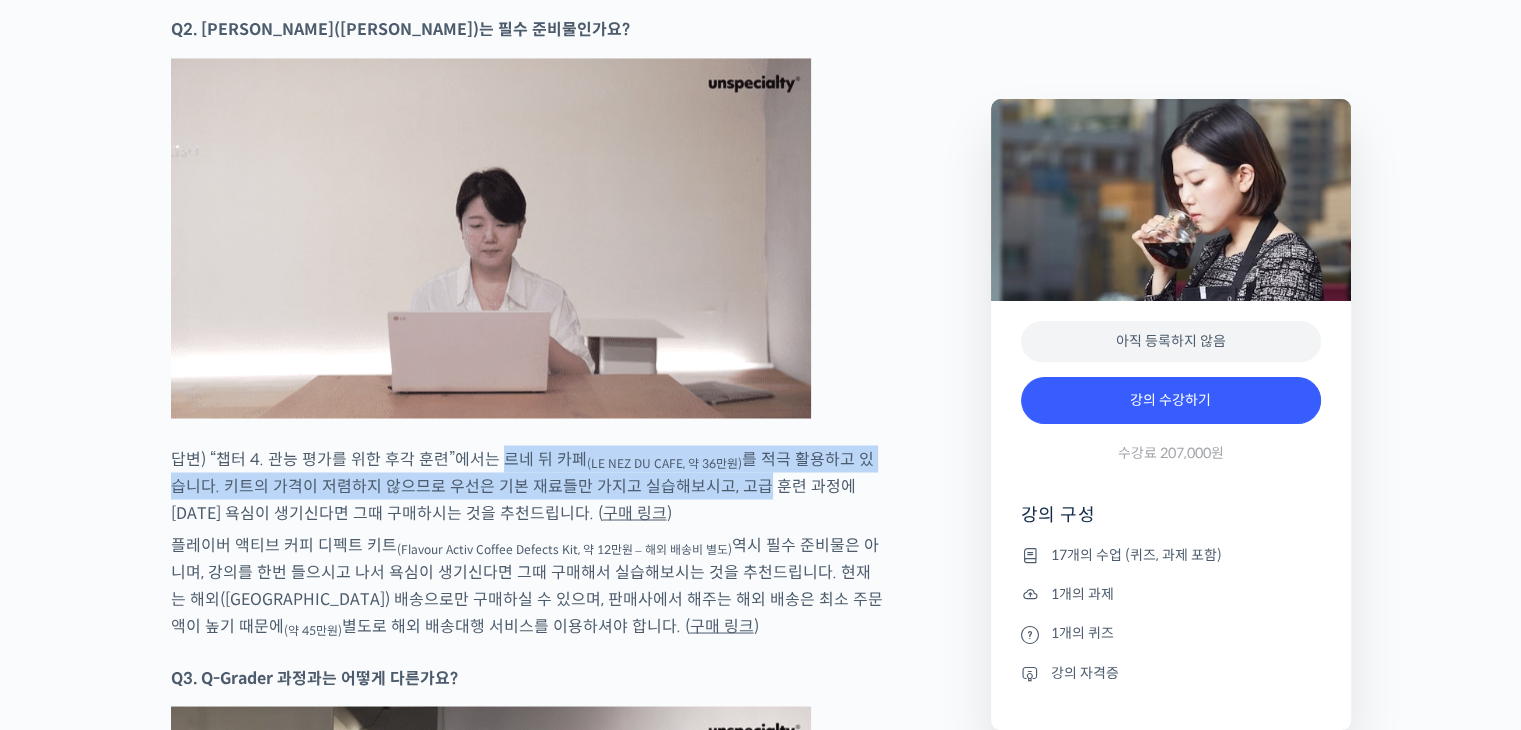 click on "답변) “챕터 4. 관능 평가를 위한 후각 훈련”에서는 르네 뒤 카페 (LE NEZ DU CAFE, 약 36만원) 를 적극 활용하고 있습니다. 키트의 가격이 저렴하지 않으므로 우선은 기본 재료들만 가지고 실습해보시고, 고급 훈련 과정에 [DATE] 욕심이 생기신다면 그때 구매하시는 것을 추천드립니다. ( 구매 링크 )" at bounding box center [528, 485] 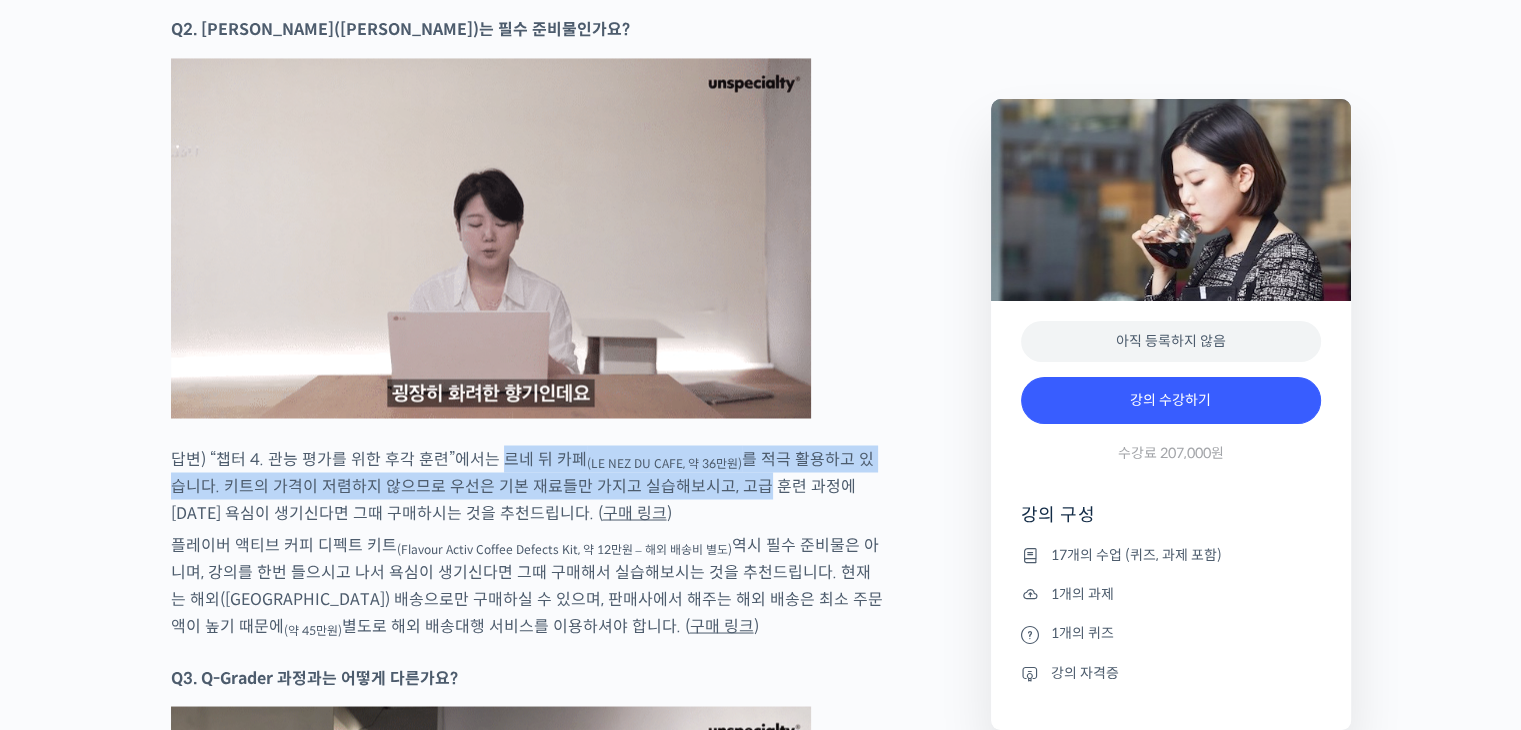 click on "답변) “챕터 4. 관능 평가를 위한 후각 훈련”에서는 르네 뒤 카페 (LE NEZ DU CAFE, 약 36만원) 를 적극 활용하고 있습니다. 키트의 가격이 저렴하지 않으므로 우선은 기본 재료들만 가지고 실습해보시고, 고급 훈련 과정에 [DATE] 욕심이 생기신다면 그때 구매하시는 것을 추천드립니다. ( 구매 링크 )" at bounding box center (528, 485) 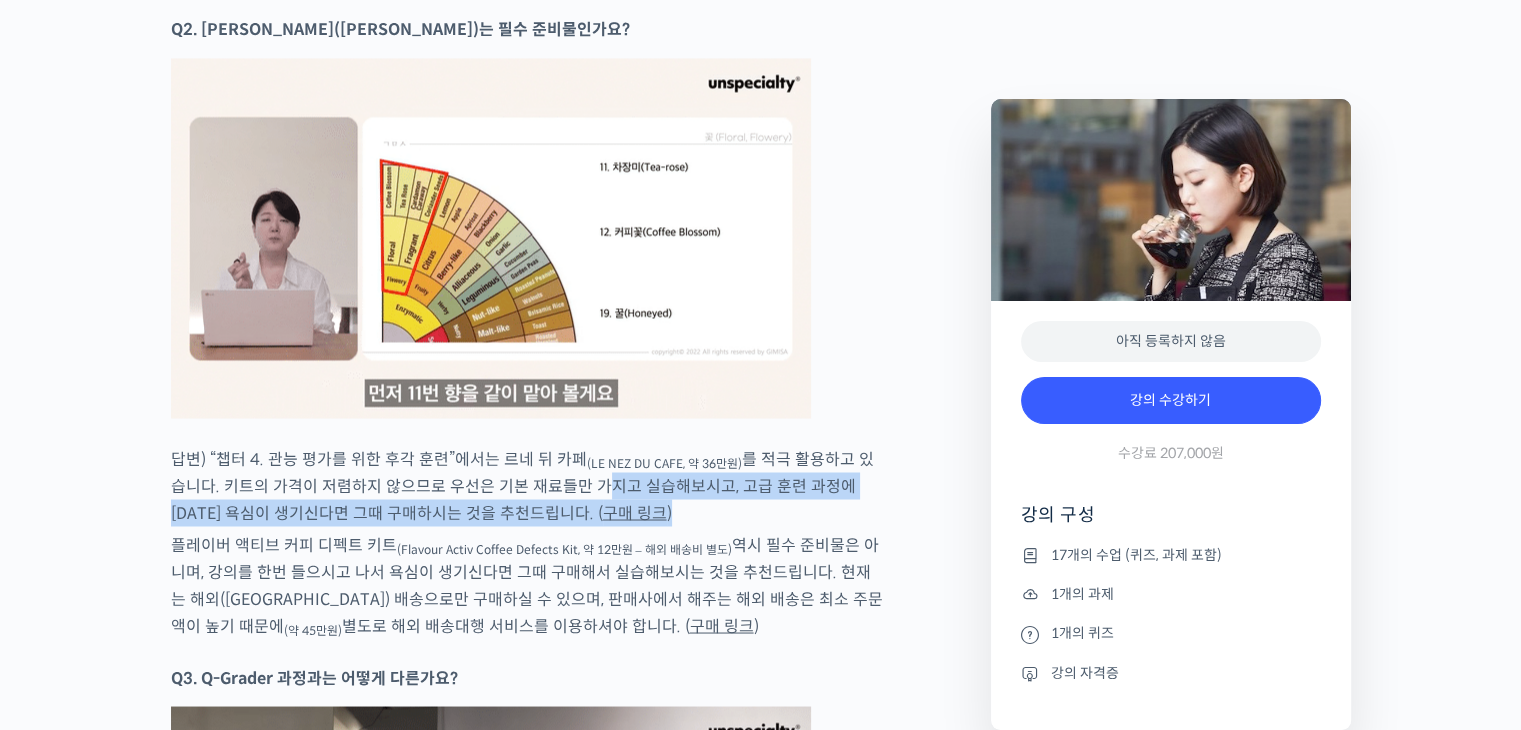 drag, startPoint x: 580, startPoint y: 469, endPoint x: 736, endPoint y: 490, distance: 157.40712 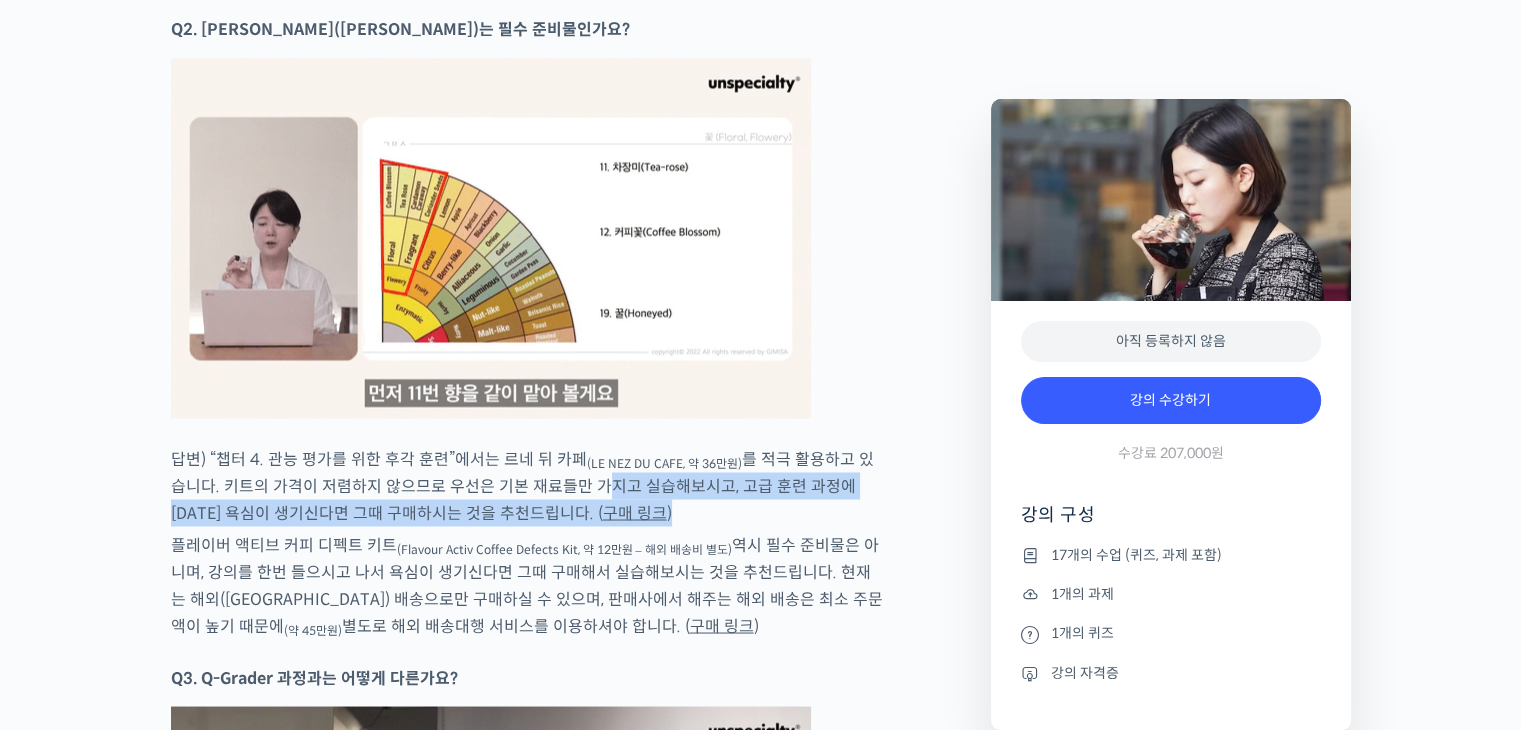 click on "답변) “챕터 4. 관능 평가를 위한 후각 훈련”에서는 르네 뒤 카페 (LE NEZ DU CAFE, 약 36만원) 를 적극 활용하고 있습니다. 키트의 가격이 저렴하지 않으므로 우선은 기본 재료들만 가지고 실습해보시고, 고급 훈련 과정에 [DATE] 욕심이 생기신다면 그때 구매하시는 것을 추천드립니다. ( 구매 링크 )" at bounding box center [528, 485] 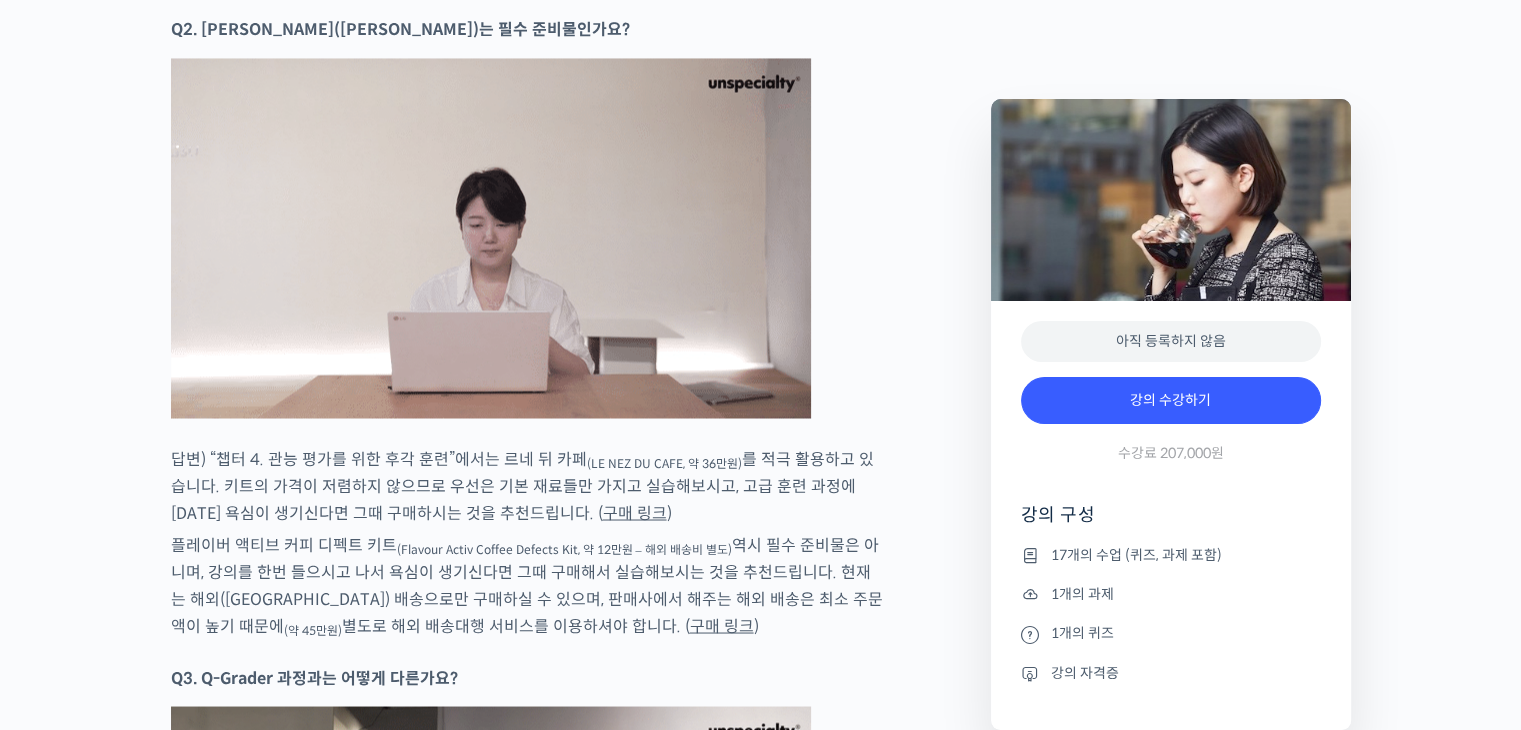 click on "답변) “챕터 4. 관능 평가를 위한 후각 훈련”에서는 르네 뒤 카페 (LE NEZ DU CAFE, 약 36만원) 를 적극 활용하고 있습니다. 키트의 가격이 저렴하지 않으므로 우선은 기본 재료들만 가지고 실습해보시고, 고급 훈련 과정에 [DATE] 욕심이 생기신다면 그때 구매하시는 것을 추천드립니다. ( 구매 링크 )" at bounding box center (528, 485) 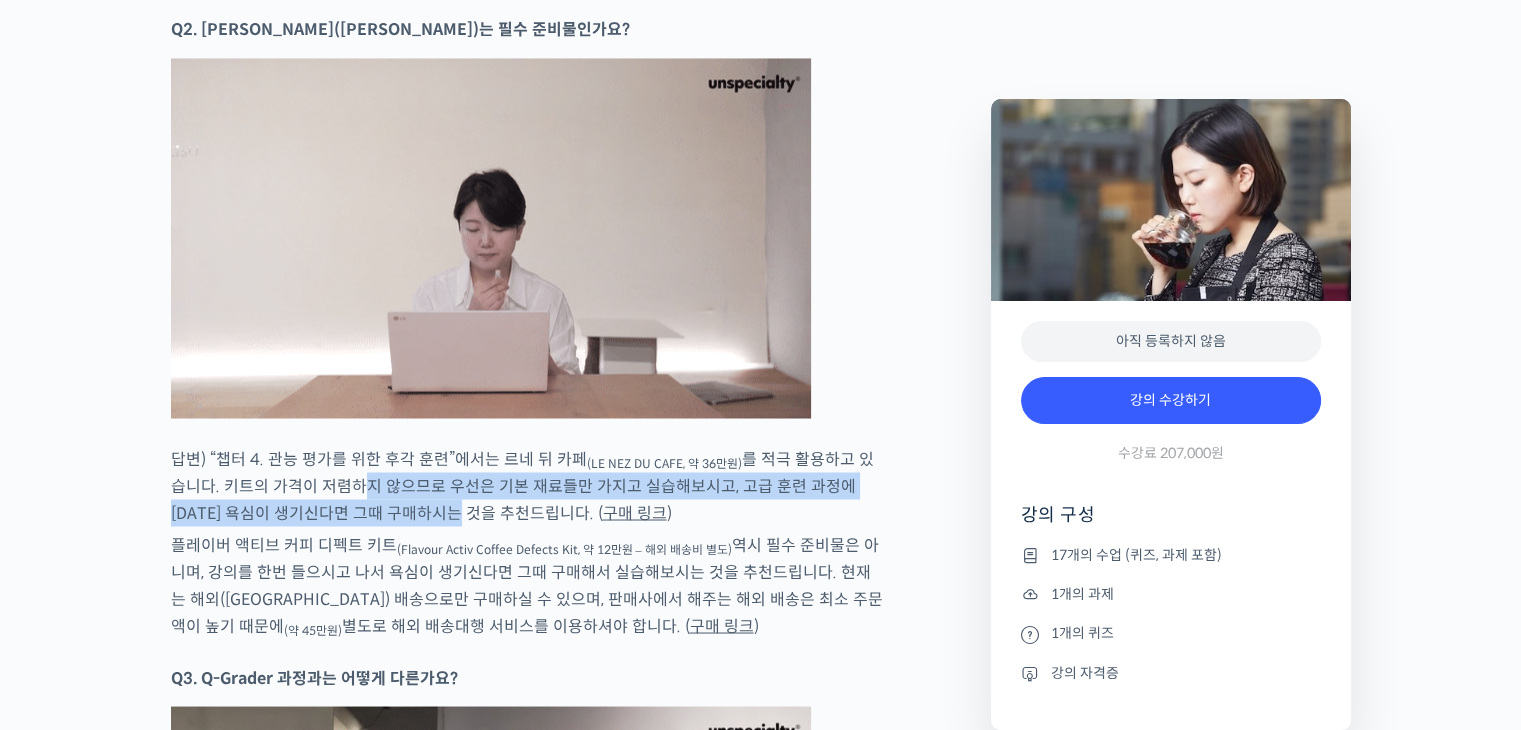 drag, startPoint x: 381, startPoint y: 471, endPoint x: 443, endPoint y: 504, distance: 70.23532 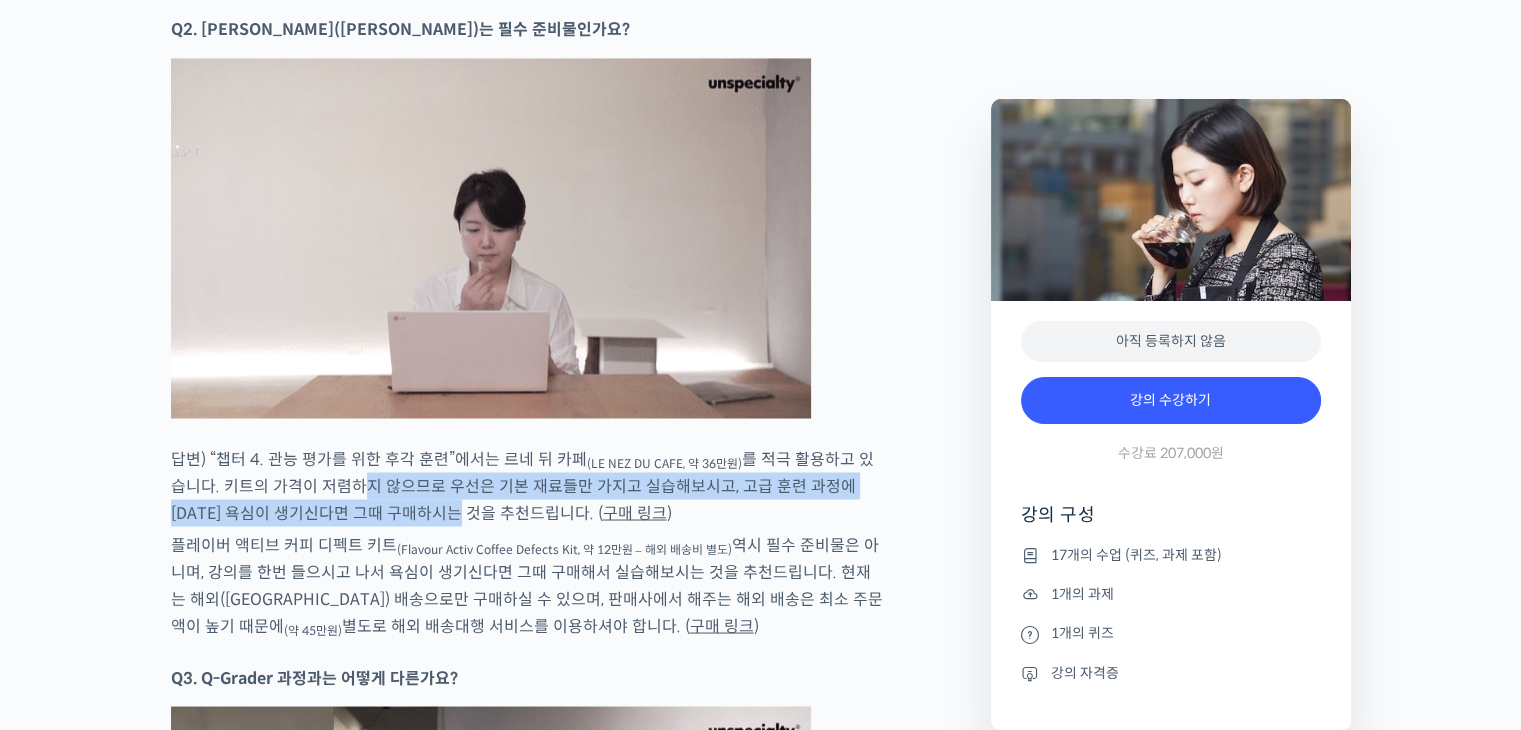 click on "답변) “챕터 4. 관능 평가를 위한 후각 훈련”에서는 르네 뒤 카페 (LE NEZ DU CAFE, 약 36만원) 를 적극 활용하고 있습니다. 키트의 가격이 저렴하지 않으므로 우선은 기본 재료들만 가지고 실습해보시고, 고급 훈련 과정에 [DATE] 욕심이 생기신다면 그때 구매하시는 것을 추천드립니다. ( 구매 링크 )" at bounding box center [528, 485] 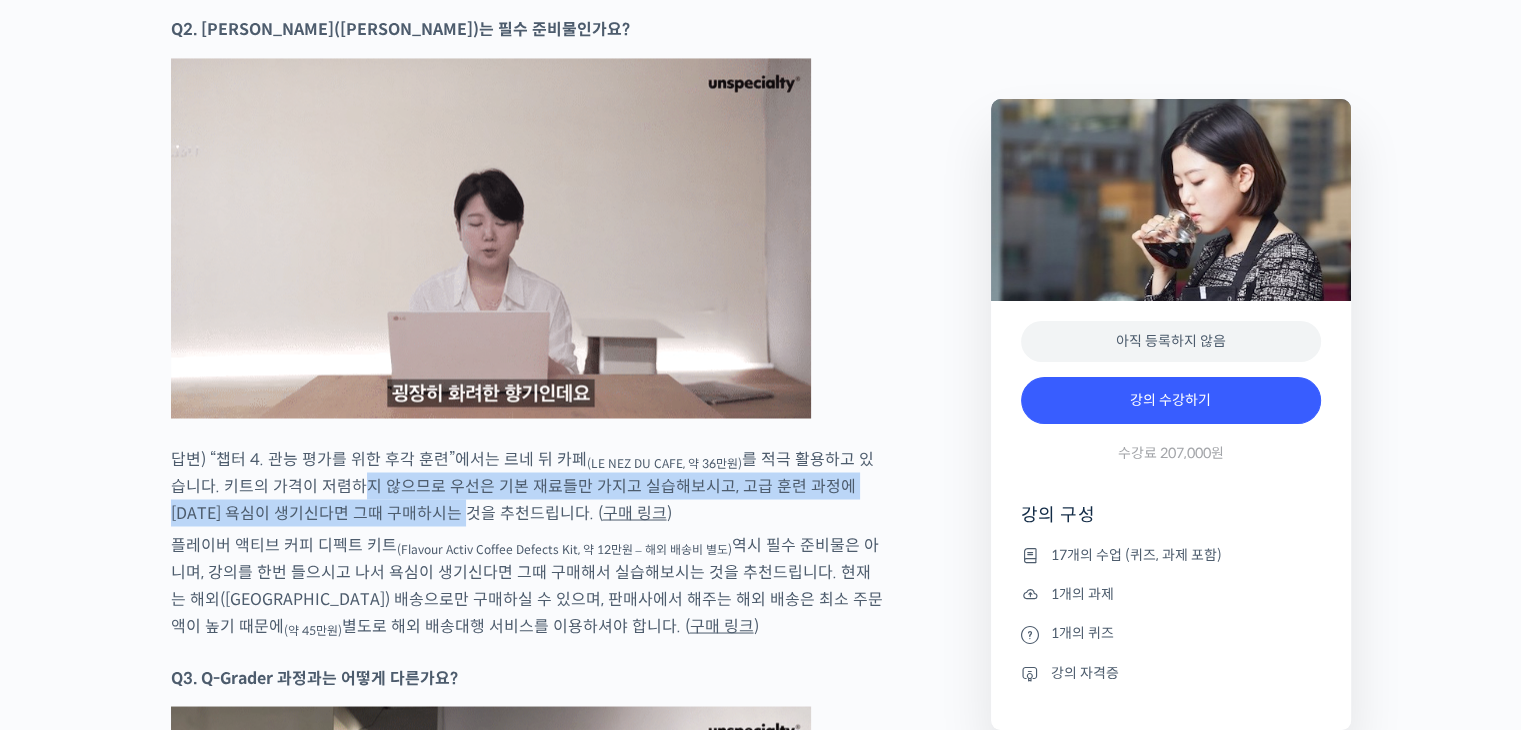 click on "답변) “챕터 4. 관능 평가를 위한 후각 훈련”에서는 르네 뒤 카페 (LE NEZ DU CAFE, 약 36만원) 를 적극 활용하고 있습니다. 키트의 가격이 저렴하지 않으므로 우선은 기본 재료들만 가지고 실습해보시고, 고급 훈련 과정에 [DATE] 욕심이 생기신다면 그때 구매하시는 것을 추천드립니다. ( 구매 링크 )" at bounding box center (528, 485) 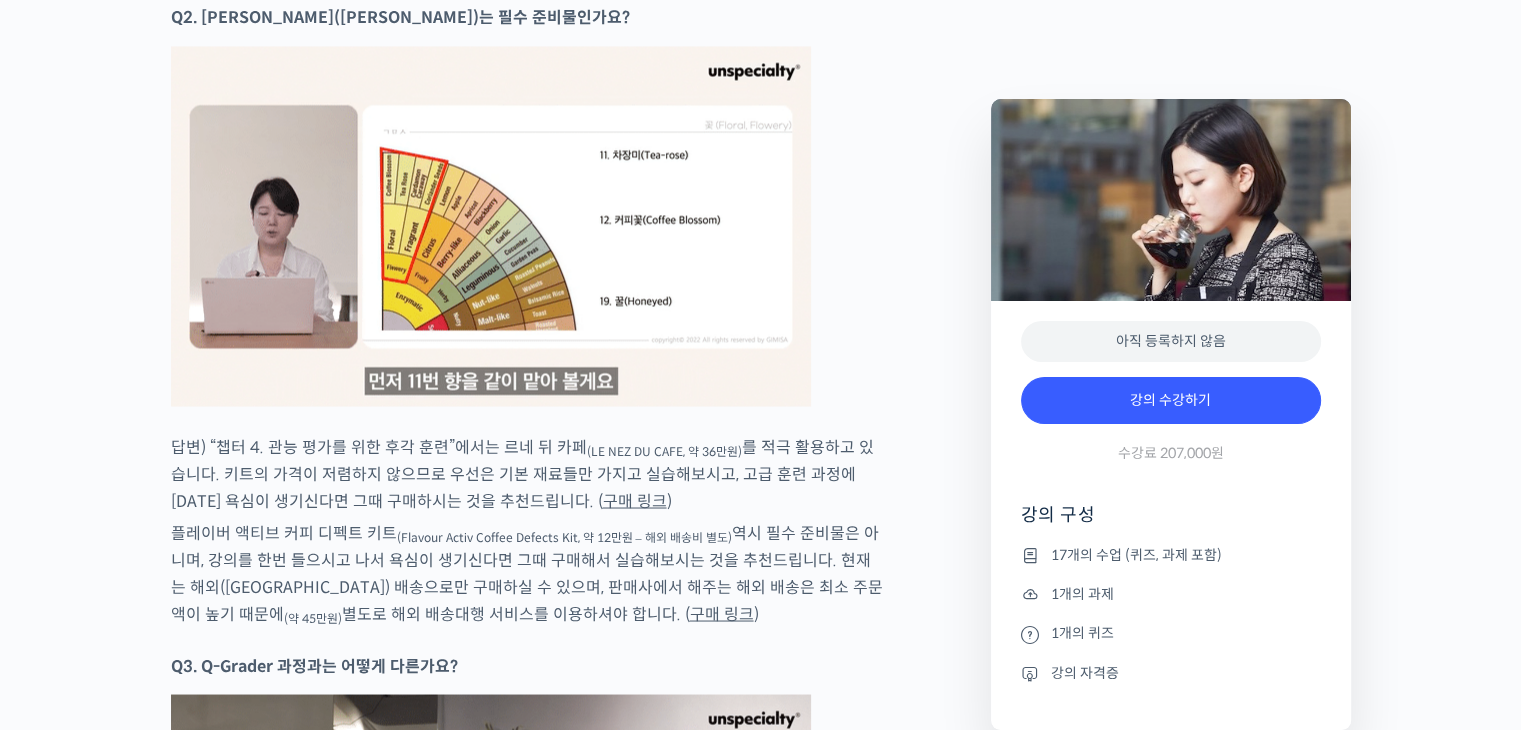 scroll, scrollTop: 11100, scrollLeft: 0, axis: vertical 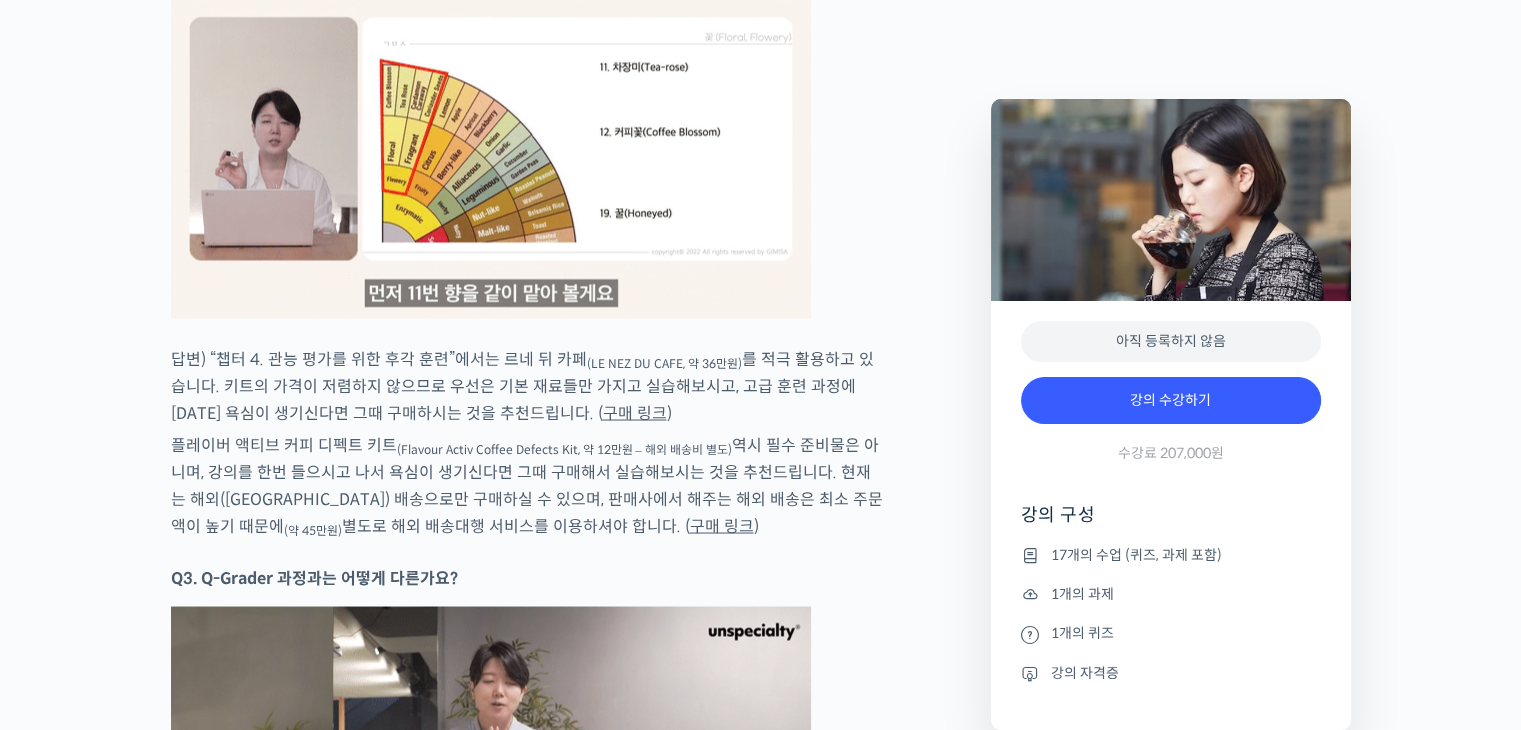 click on "구매 링크" at bounding box center [635, 412] 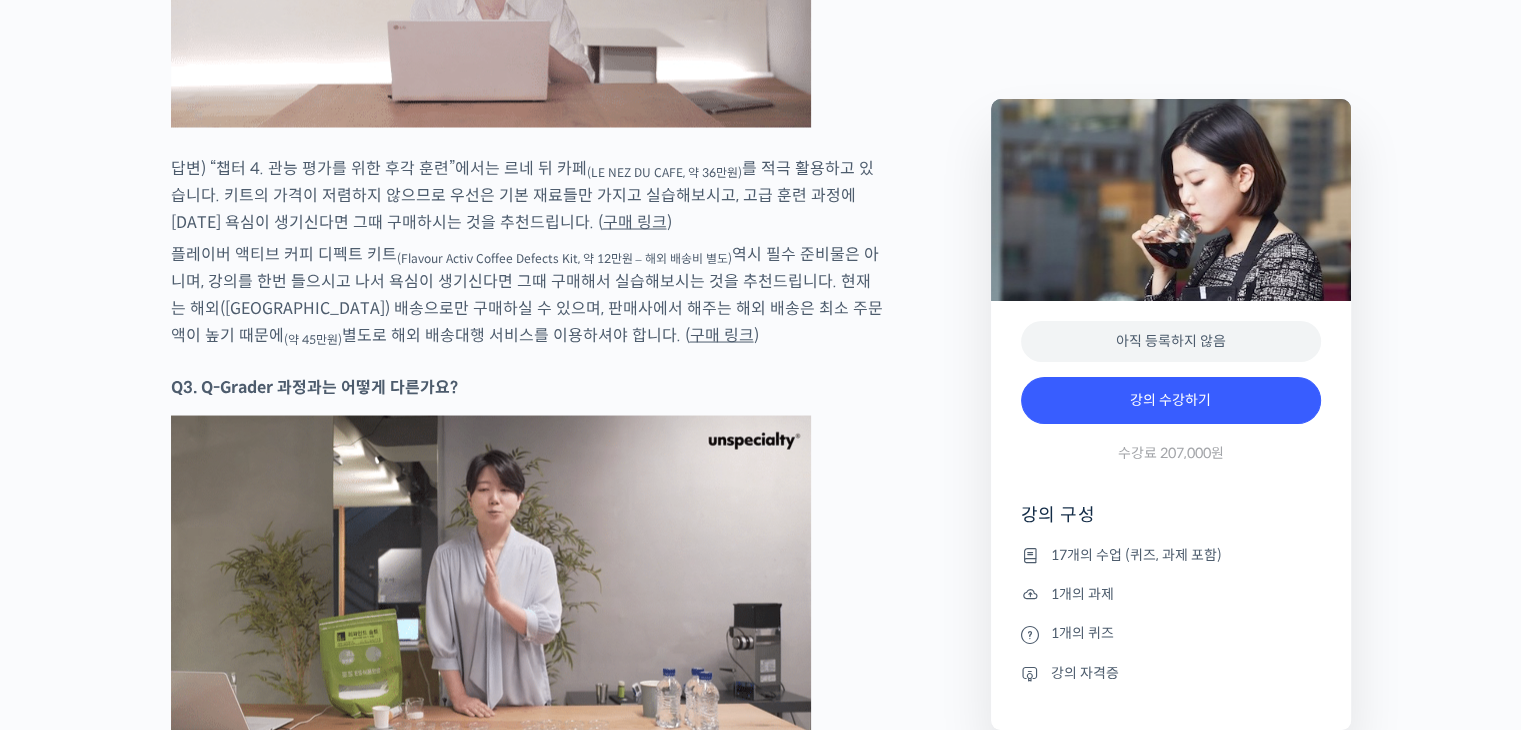 scroll, scrollTop: 11300, scrollLeft: 0, axis: vertical 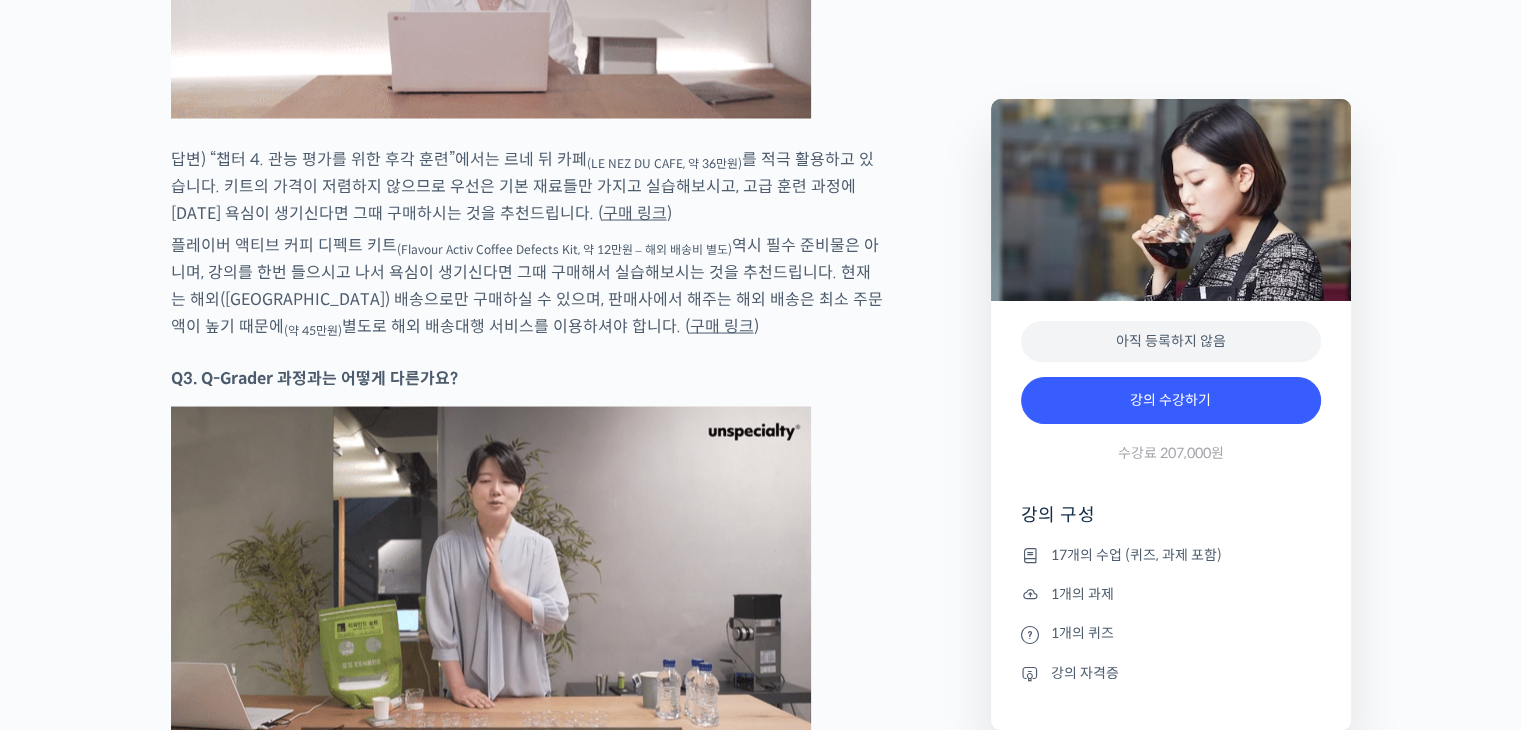 click on "구매 링크" at bounding box center [722, 325] 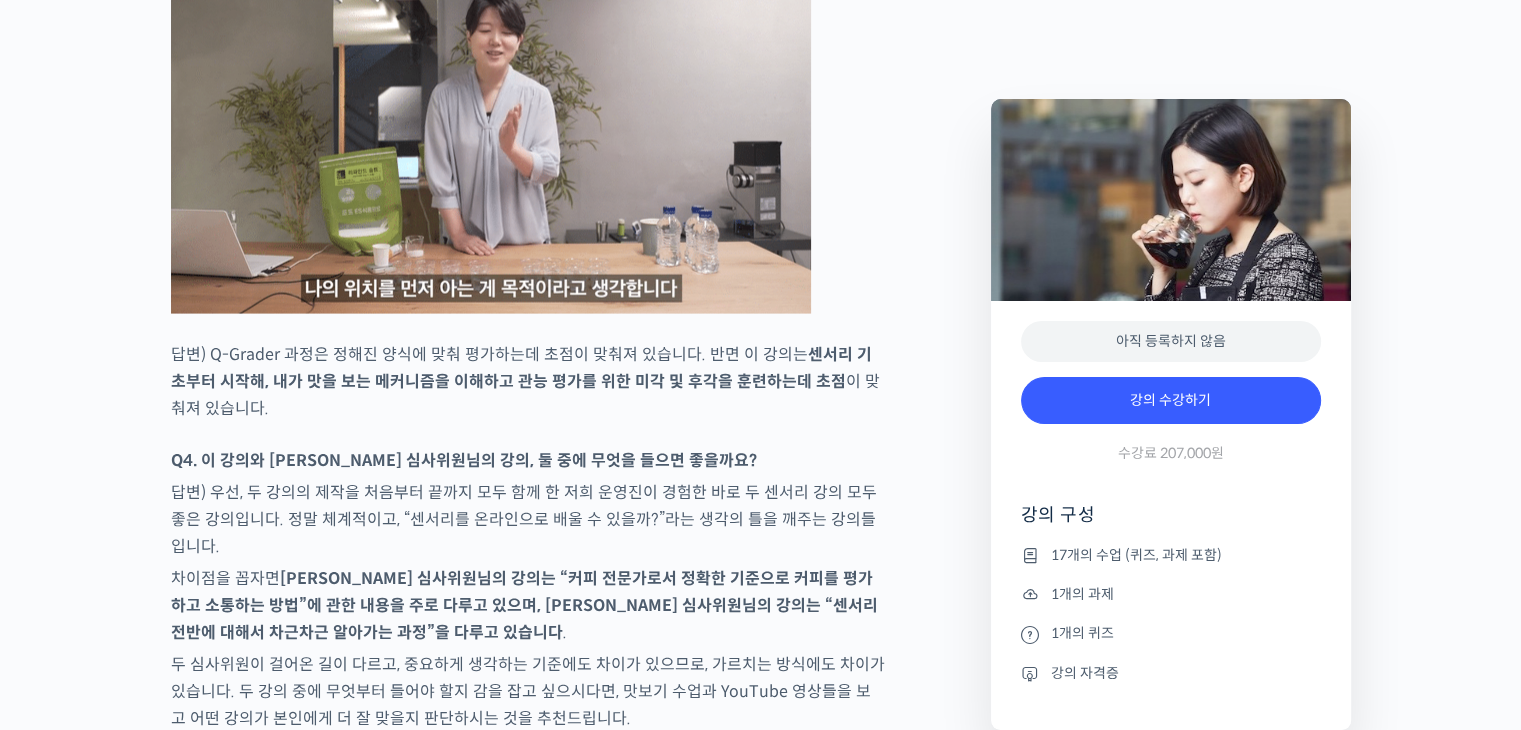scroll, scrollTop: 11800, scrollLeft: 0, axis: vertical 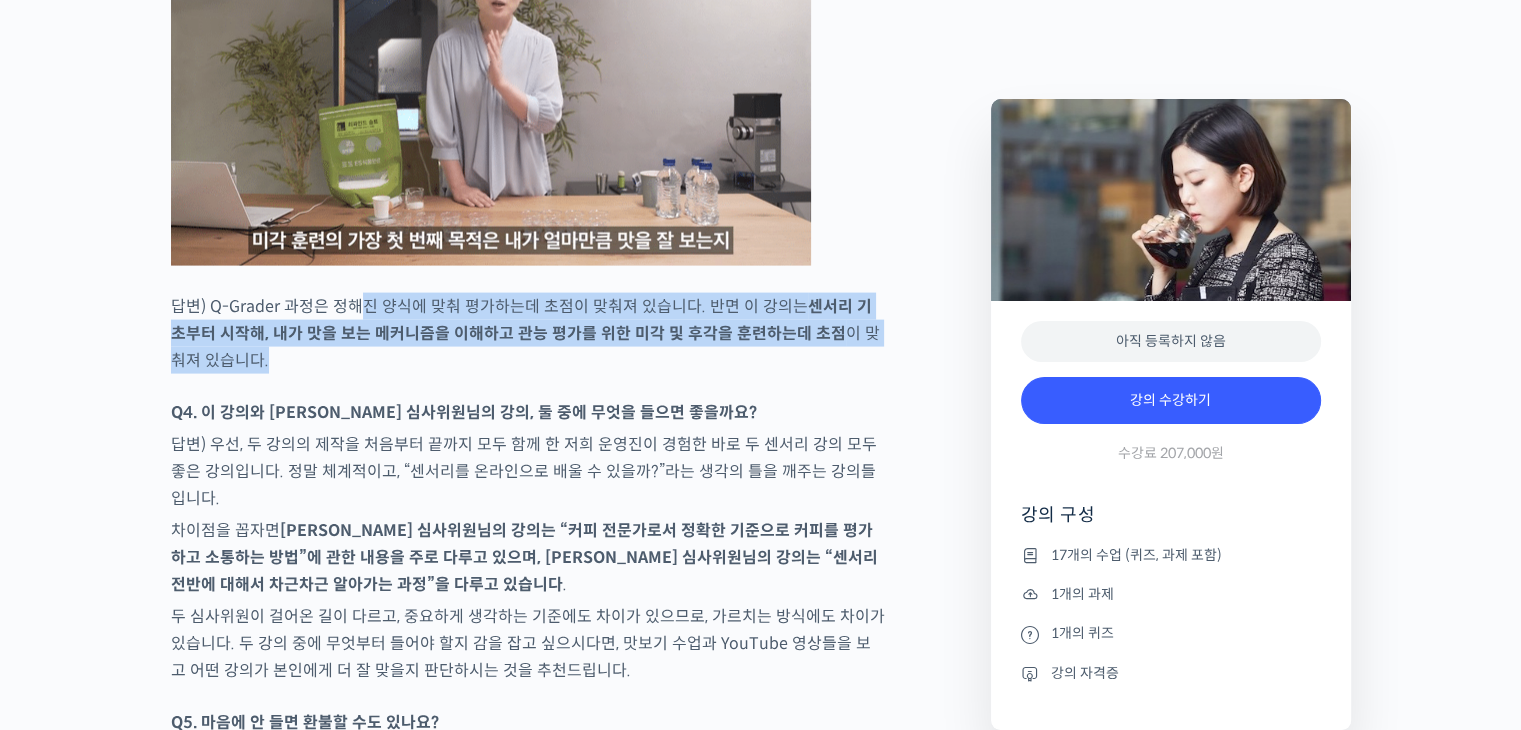 drag, startPoint x: 357, startPoint y: 295, endPoint x: 489, endPoint y: 333, distance: 137.36084 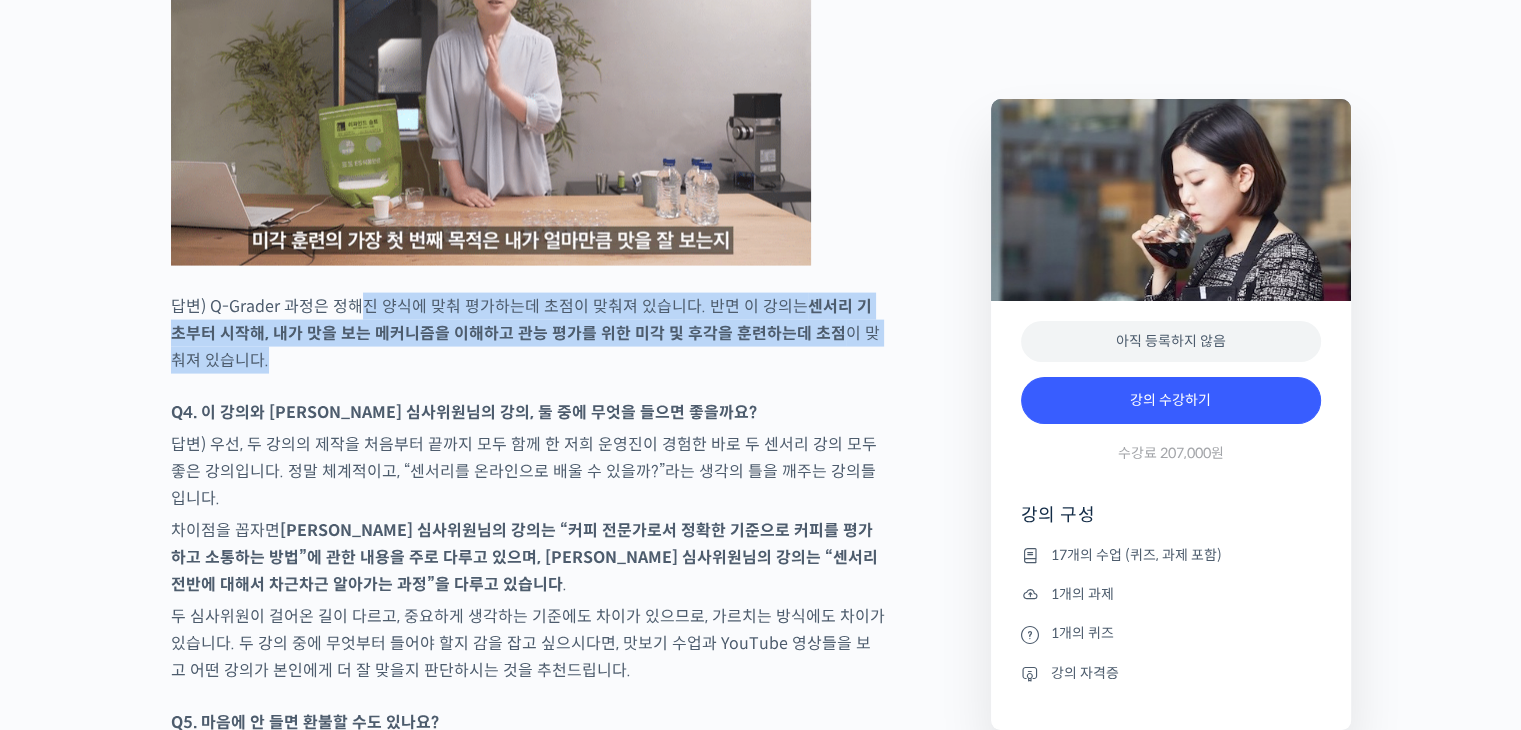click on "답변) Q-Grader 과정은 정해진 양식에 맞춰 평가하는데 초점이 맞춰져 있습니다. 반면 이 강의는  센서리 기초부터 시작해, 내가 맛을 보는 메커니즘을 이해하고 관능 평가를 위한 미각 및 후각을 훈련하는데 초점 이 맞춰져 있습니다." at bounding box center [528, 333] 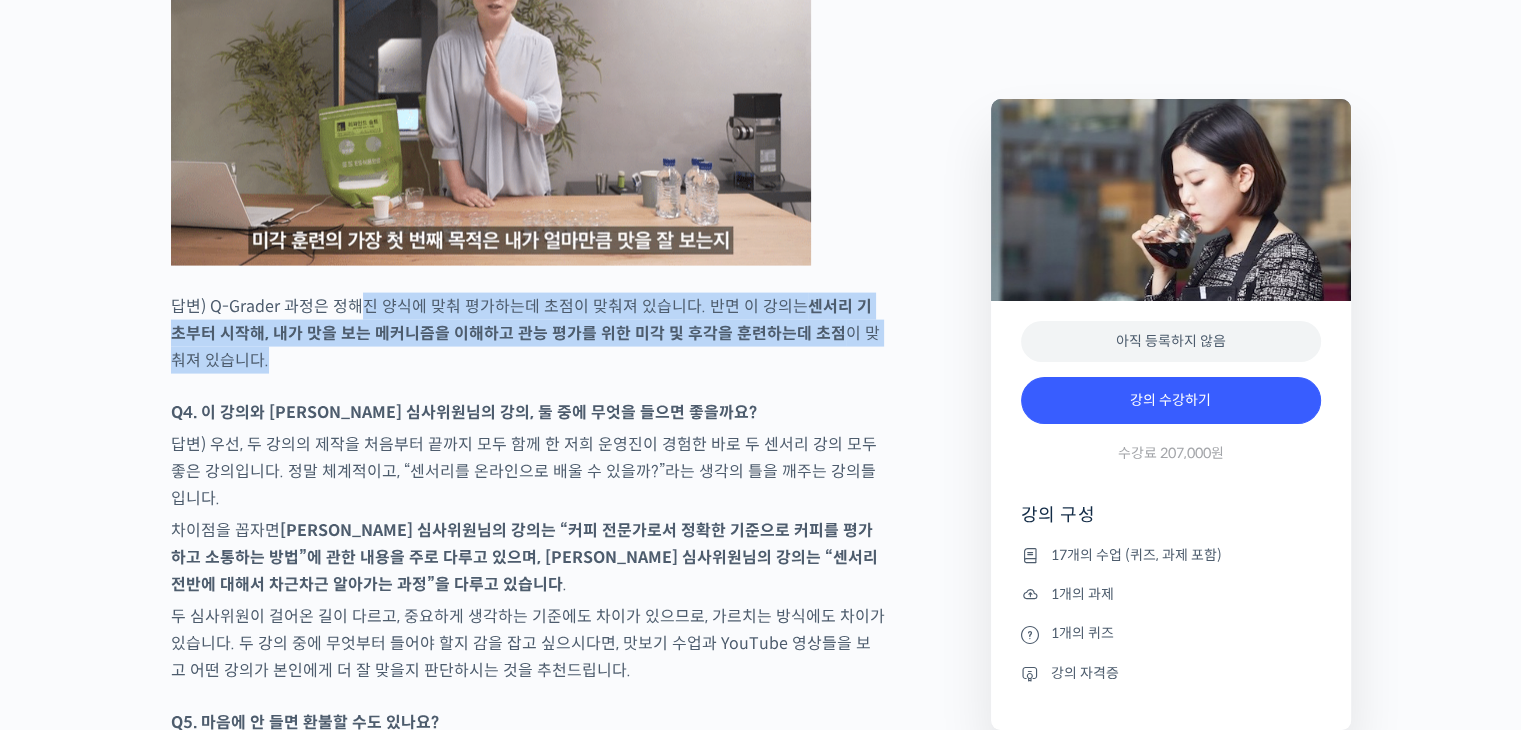 click on "답변) Q-Grader 과정은 정해진 양식에 맞춰 평가하는데 초점이 맞춰져 있습니다. 반면 이 강의는  센서리 기초부터 시작해, 내가 맛을 보는 메커니즘을 이해하고 관능 평가를 위한 미각 및 후각을 훈련하는데 초점 이 맞춰져 있습니다." at bounding box center [528, 333] 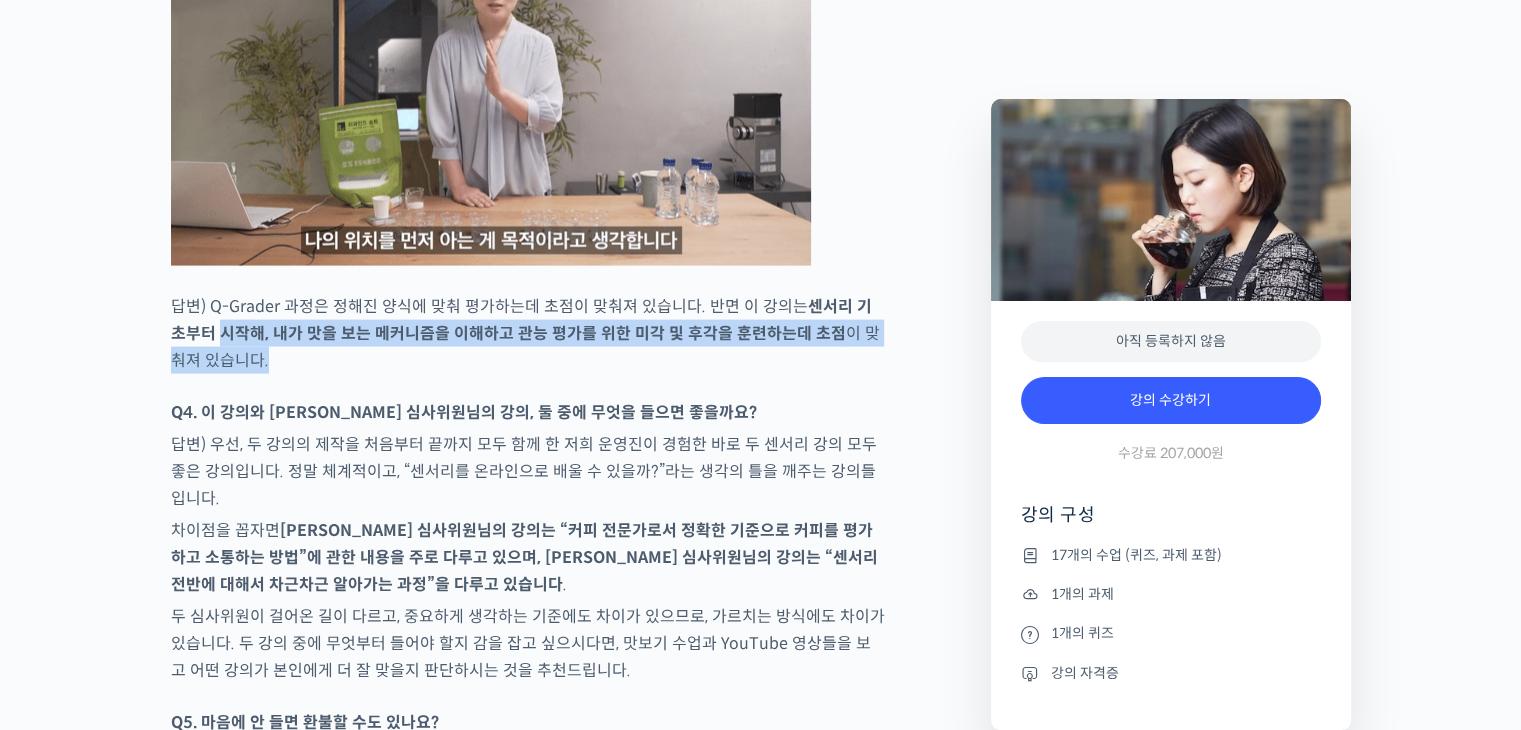 drag, startPoint x: 489, startPoint y: 333, endPoint x: 226, endPoint y: 301, distance: 264.9396 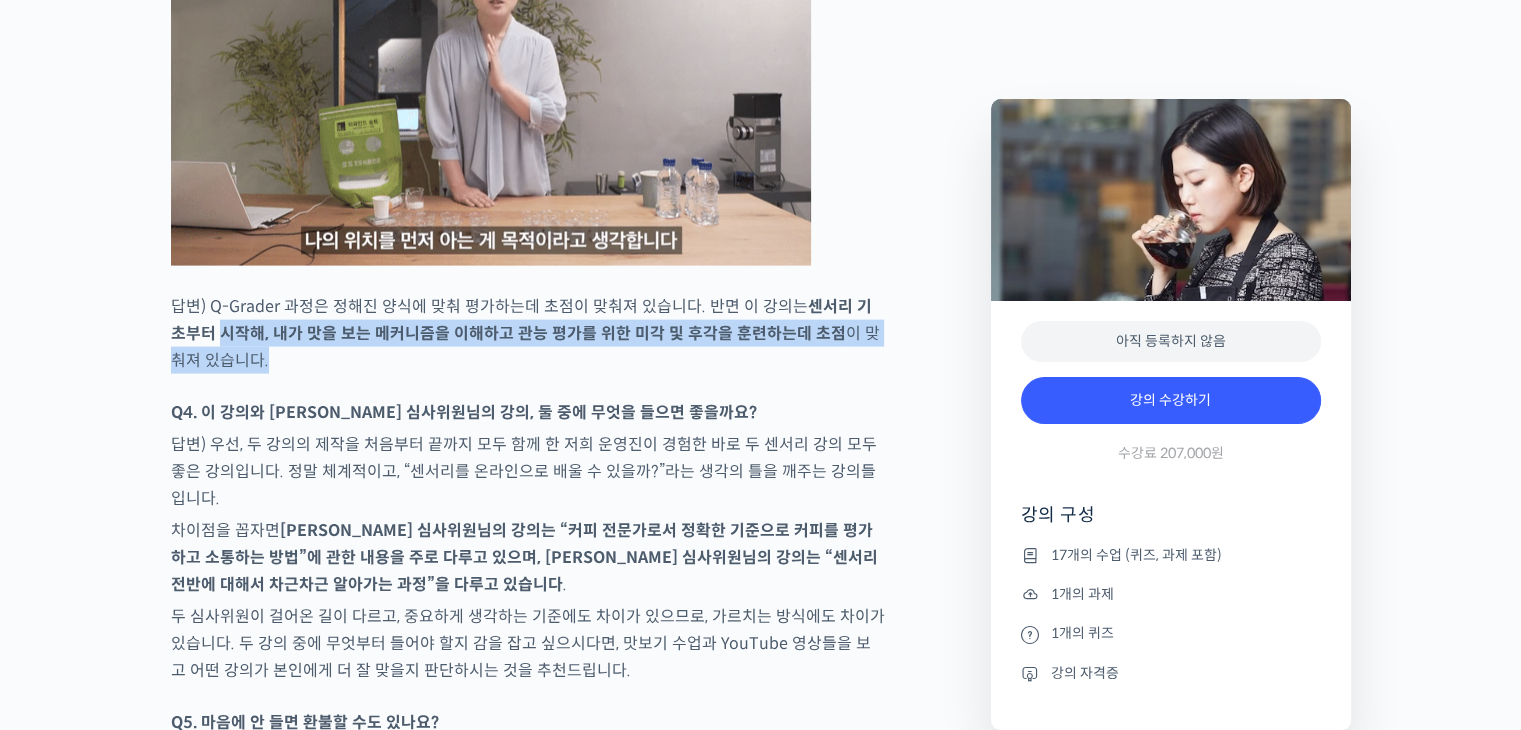 click on "답변) Q-Grader 과정은 정해진 양식에 맞춰 평가하는데 초점이 맞춰져 있습니다. 반면 이 강의는  센서리 기초부터 시작해, 내가 맛을 보는 메커니즘을 이해하고 관능 평가를 위한 미각 및 후각을 훈련하는데 초점 이 맞춰져 있습니다." at bounding box center [528, 333] 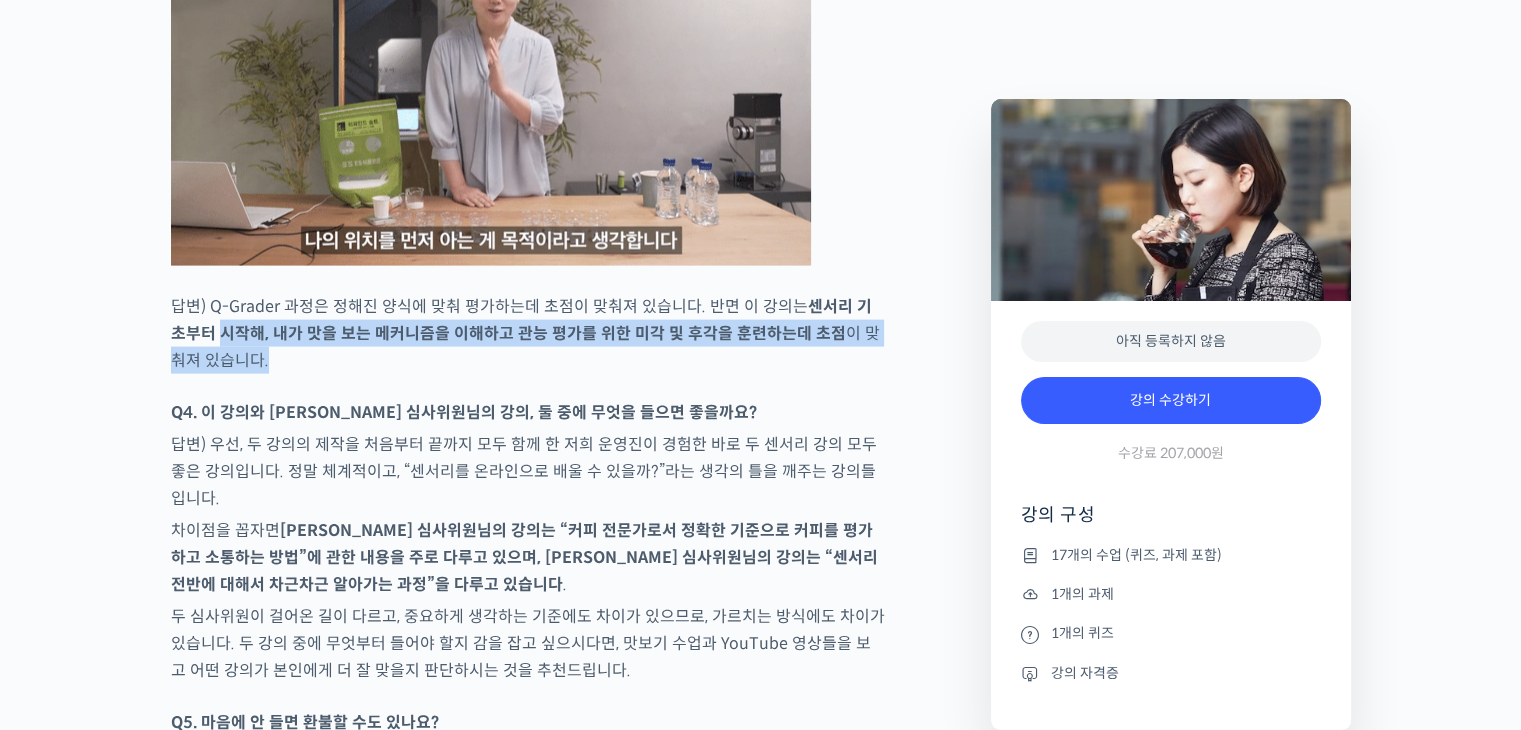 click on "센서리 기초부터 시작해, 내가 맛을 보는 메커니즘을 이해하고 관능 평가를 위한 미각 및 후각을 훈련하는데 초점" at bounding box center (521, 320) 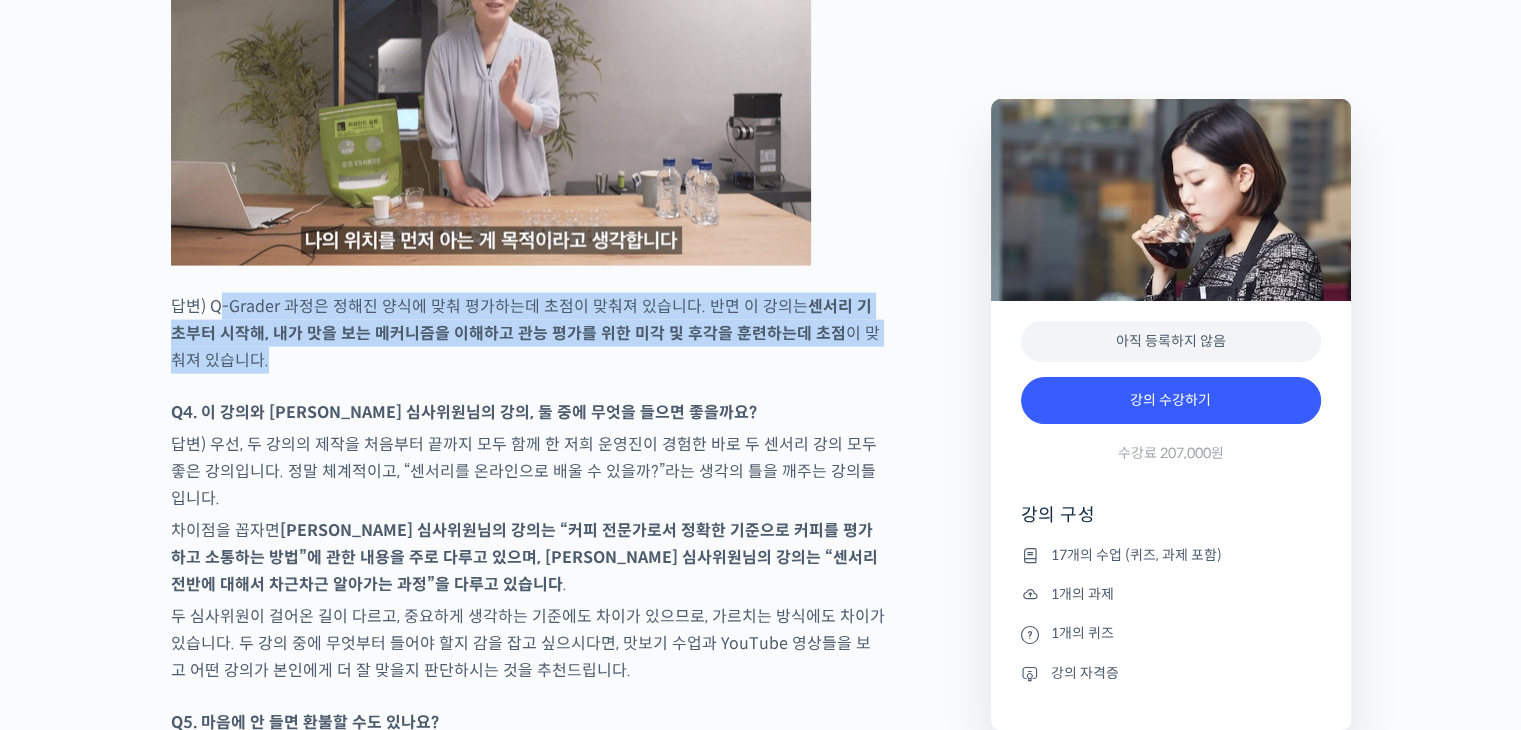 drag, startPoint x: 218, startPoint y: 294, endPoint x: 365, endPoint y: 345, distance: 155.59563 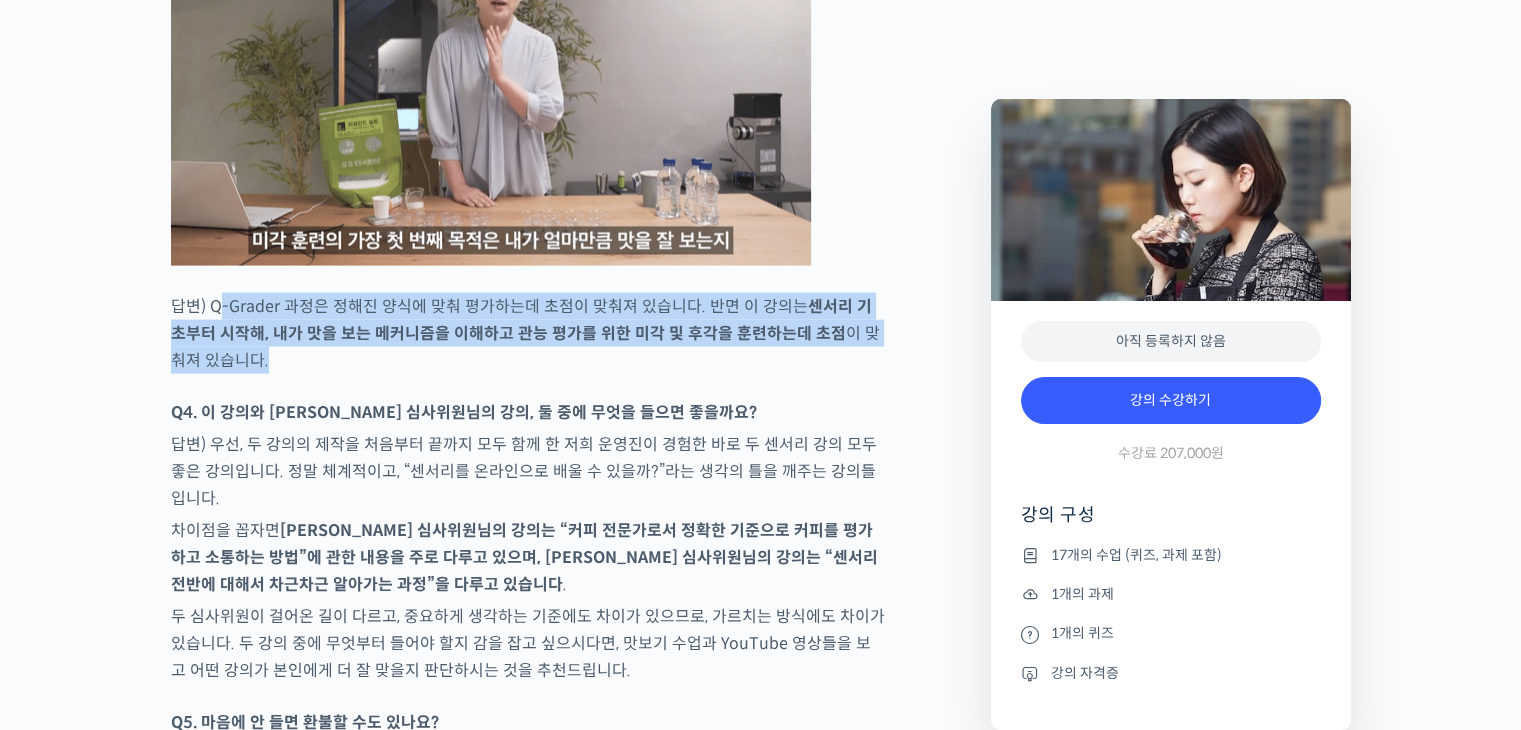 click on "답변) Q-Grader 과정은 정해진 양식에 맞춰 평가하는데 초점이 맞춰져 있습니다. 반면 이 강의는  센서리 기초부터 시작해, 내가 맛을 보는 메커니즘을 이해하고 관능 평가를 위한 미각 및 후각을 훈련하는데 초점 이 맞춰져 있습니다." at bounding box center (528, 333) 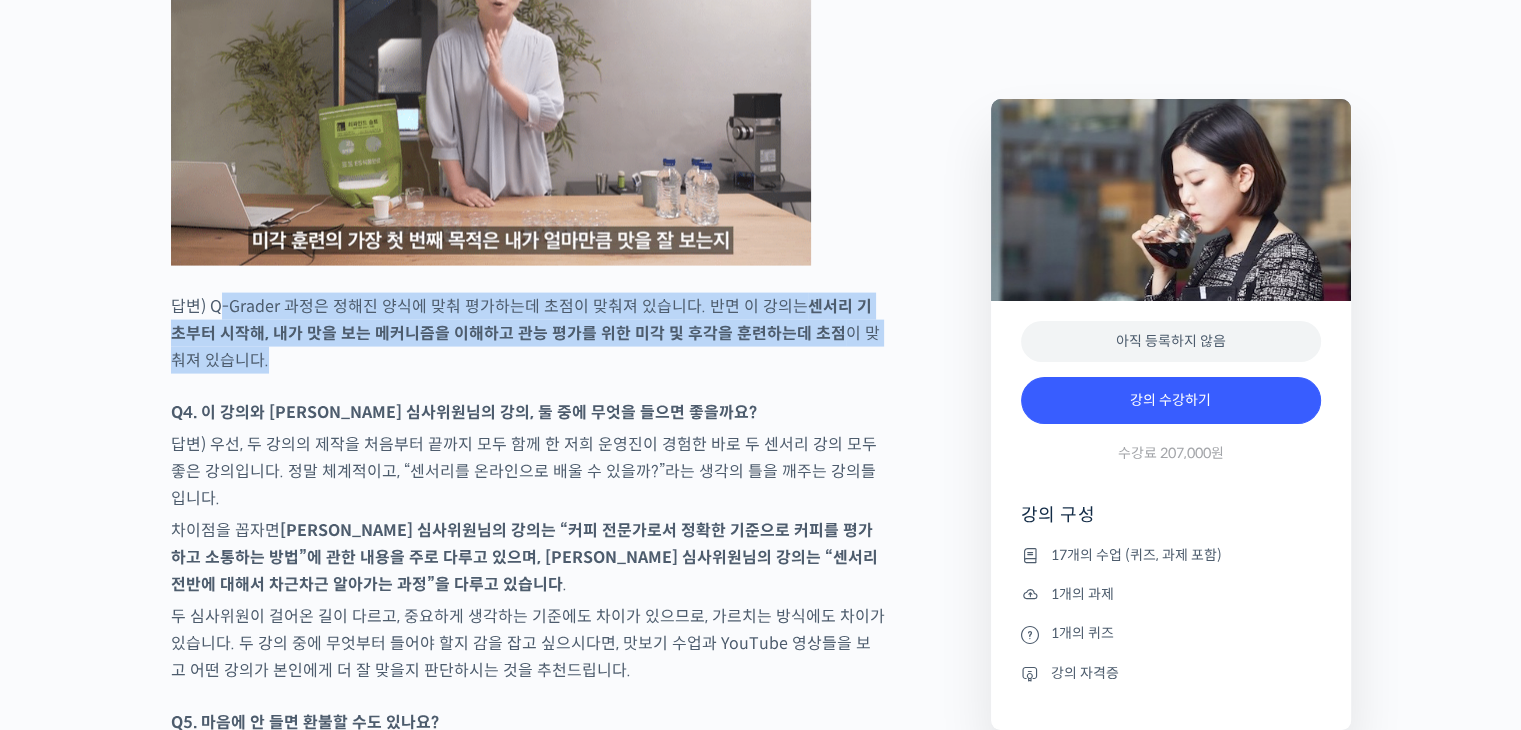 click on "답변) Q-Grader 과정은 정해진 양식에 맞춰 평가하는데 초점이 맞춰져 있습니다. 반면 이 강의는  센서리 기초부터 시작해, 내가 맛을 보는 메커니즘을 이해하고 관능 평가를 위한 미각 및 후각을 훈련하는데 초점 이 맞춰져 있습니다." at bounding box center [528, 333] 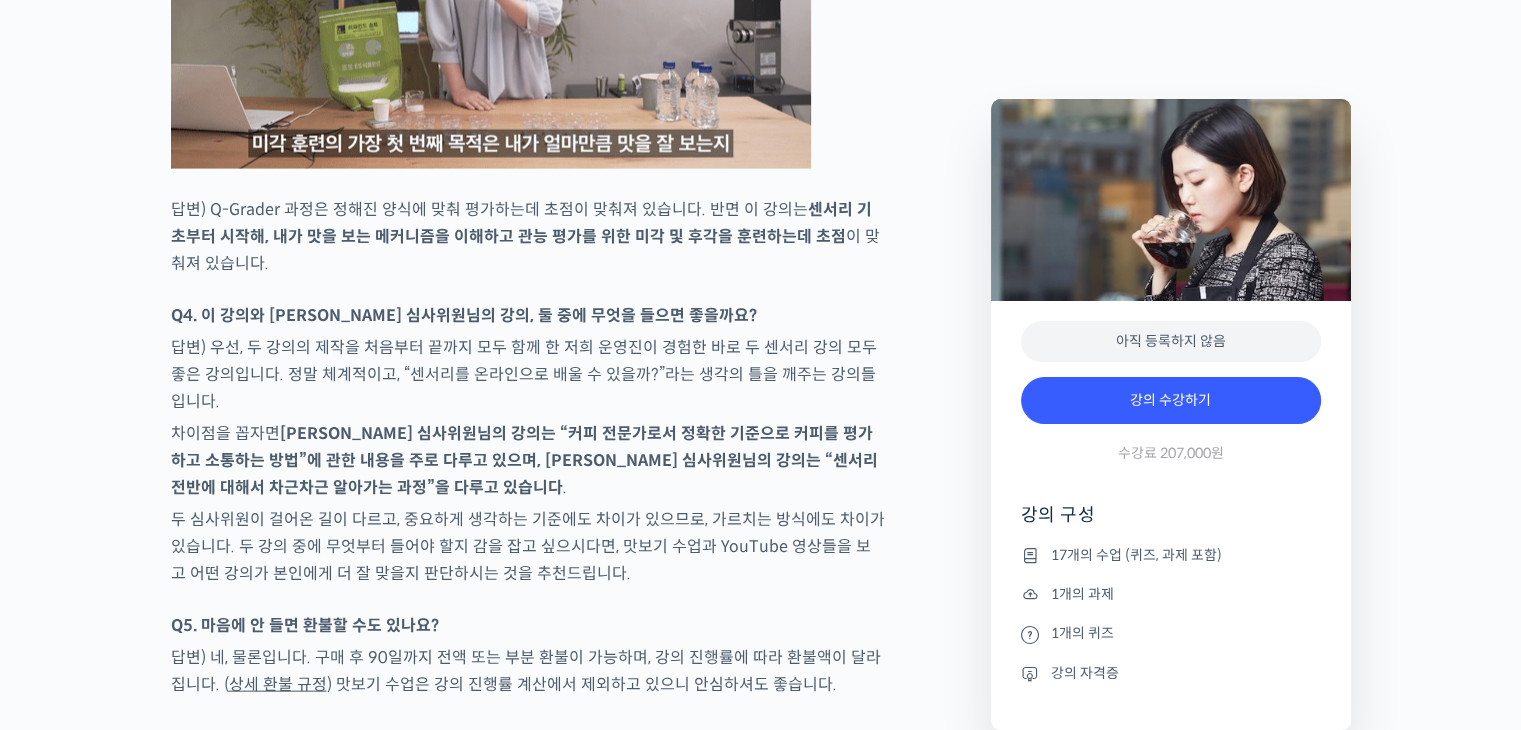 scroll, scrollTop: 11900, scrollLeft: 0, axis: vertical 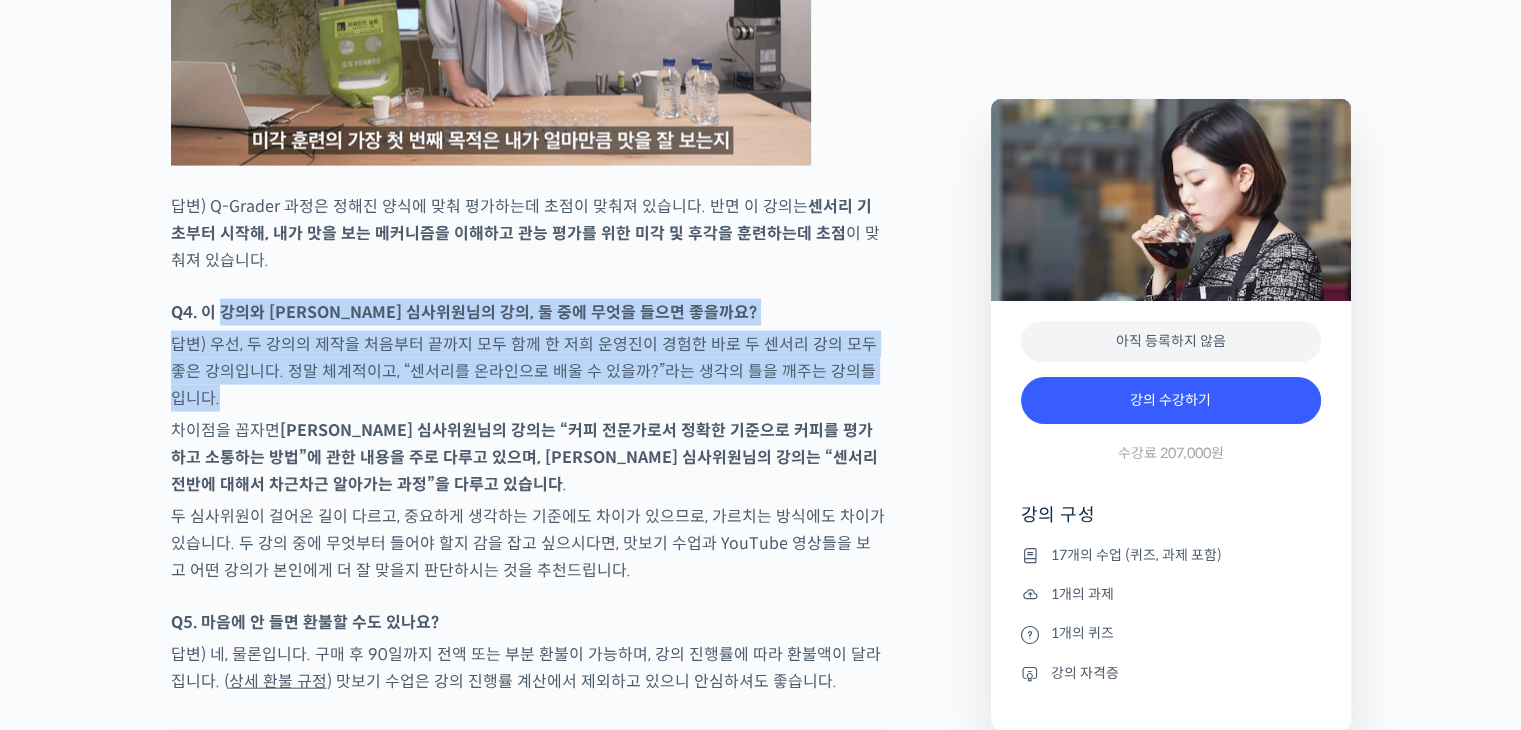 drag, startPoint x: 220, startPoint y: 297, endPoint x: 536, endPoint y: 372, distance: 324.77838 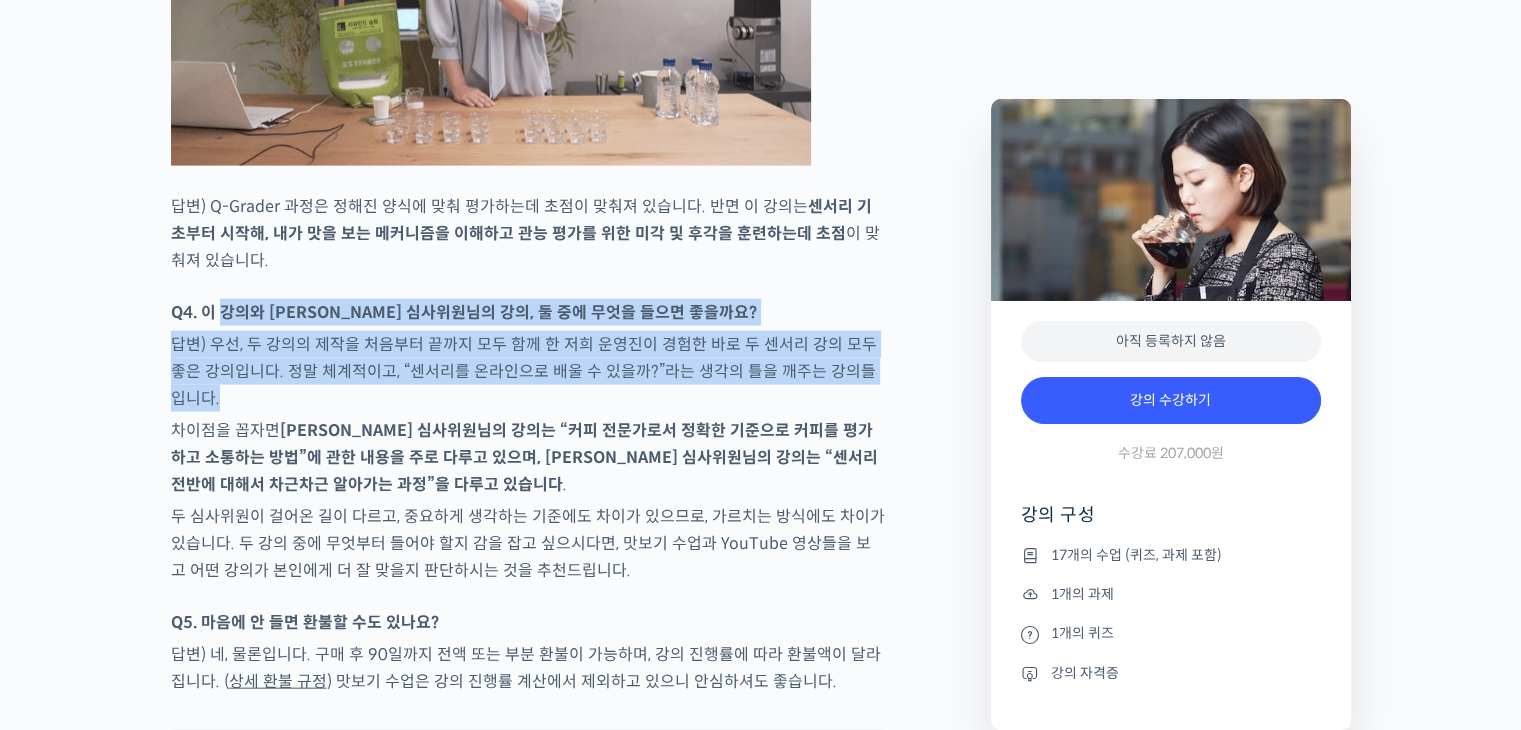 click on "[PERSON_NAME] 심사위원을 소개합니다 !
WBC(World Barista Championship) 센서리 심사위원  (2013년~현재)
<기미사> 대표 (2021년~현재)
대한민국, 사우디아라비아, [GEOGRAPHIC_DATA], 필리핀 WCE(World Coffee Events) 국가대표 선발전 감독 심사 (2011년~현재)
스페셜티 커피 협회(SCA) 전체 과정 인증강사 AST (2013년~현재)
SPC 컬리너리 아카데미 커피 책임강사 ([DATE]~[DATE]년)
(주)파리크라상 기술인재팀 커피 책임강사 ([DATE]~[DATE]년)
2023년 Korea Brewers Cup Championship 국가대표 선발전 3위
월드 심사위원에게 센서리를 체계적으로 배워보세요
YouTube “안스타” 채널 출연 영상
맛보기 수업을 확인해보세요
맛보기 수업 “3-2강. 선호도 평가”
클래스 소개
.
이런 분들이 들으시면 좋습니다" at bounding box center [528, -5058] 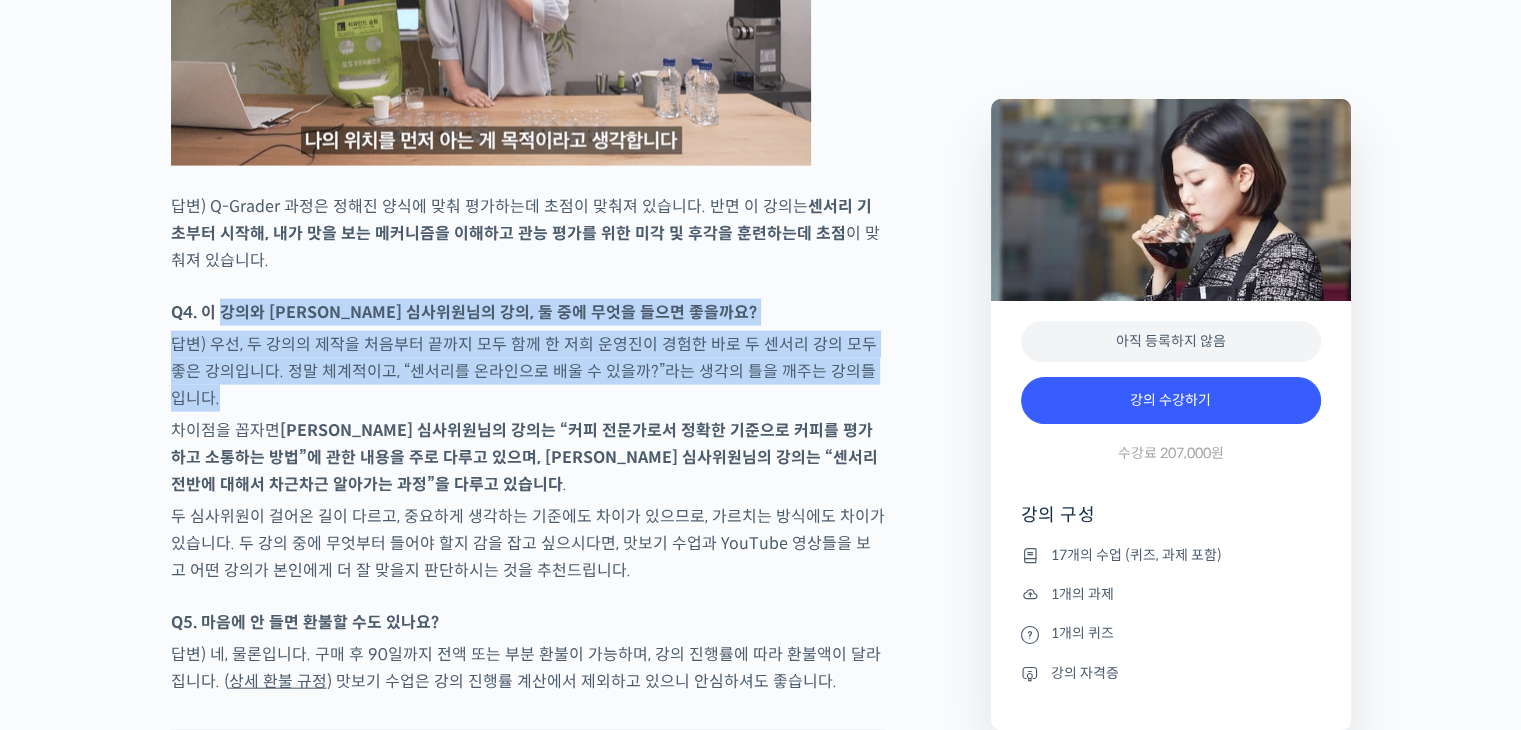 click on "답변) 우선, 두 강의의 제작을 처음부터 끝까지 모두 함께 한 저희 운영진이 경험한 바로 두 센서리 강의 모두 좋은 강의입니다. 정말 체계적이고, “센서리를 온라인으로 배울 수 있을까?”라는 생각의 틀을 깨주는 강의들입니다." at bounding box center [528, 371] 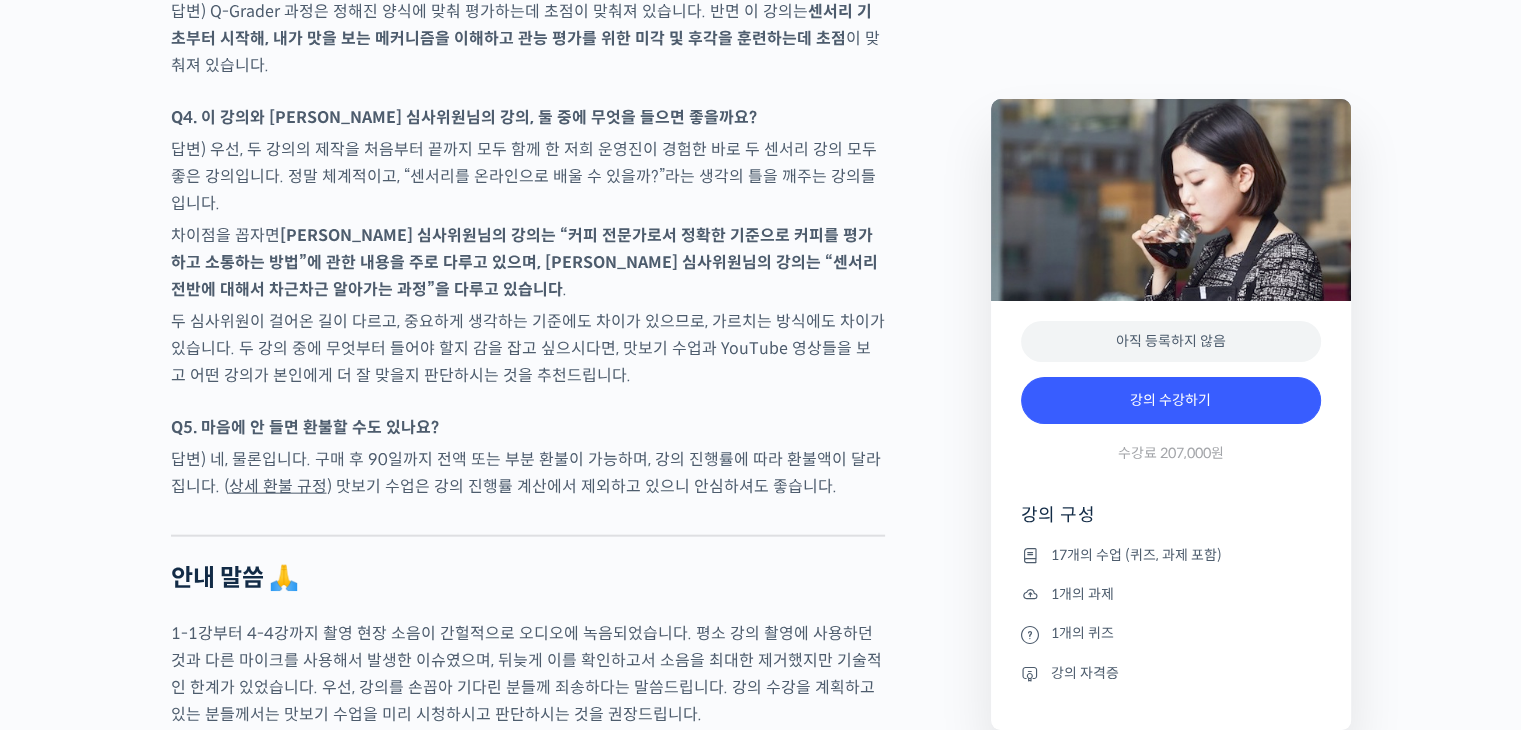 scroll, scrollTop: 12100, scrollLeft: 0, axis: vertical 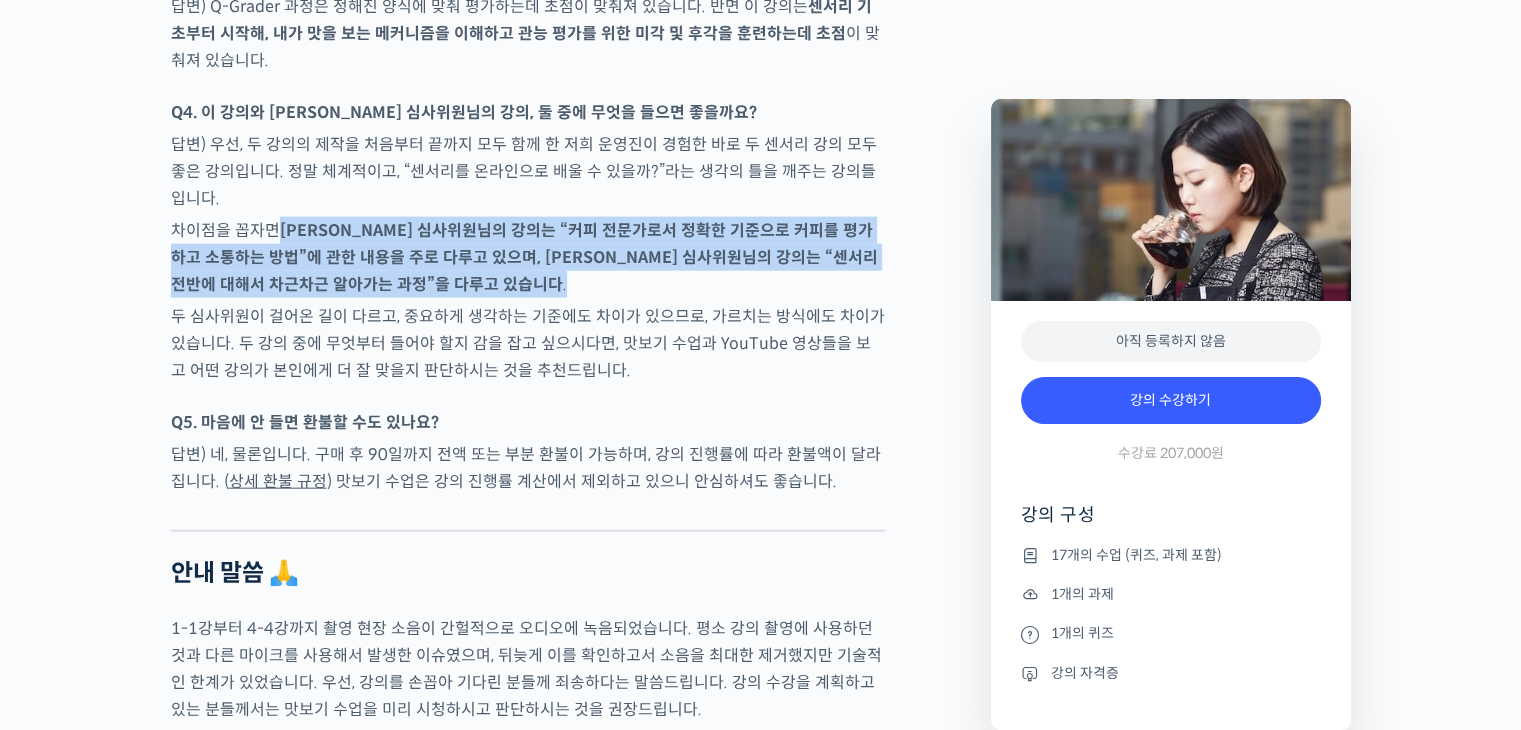 drag, startPoint x: 286, startPoint y: 203, endPoint x: 471, endPoint y: 256, distance: 192.4422 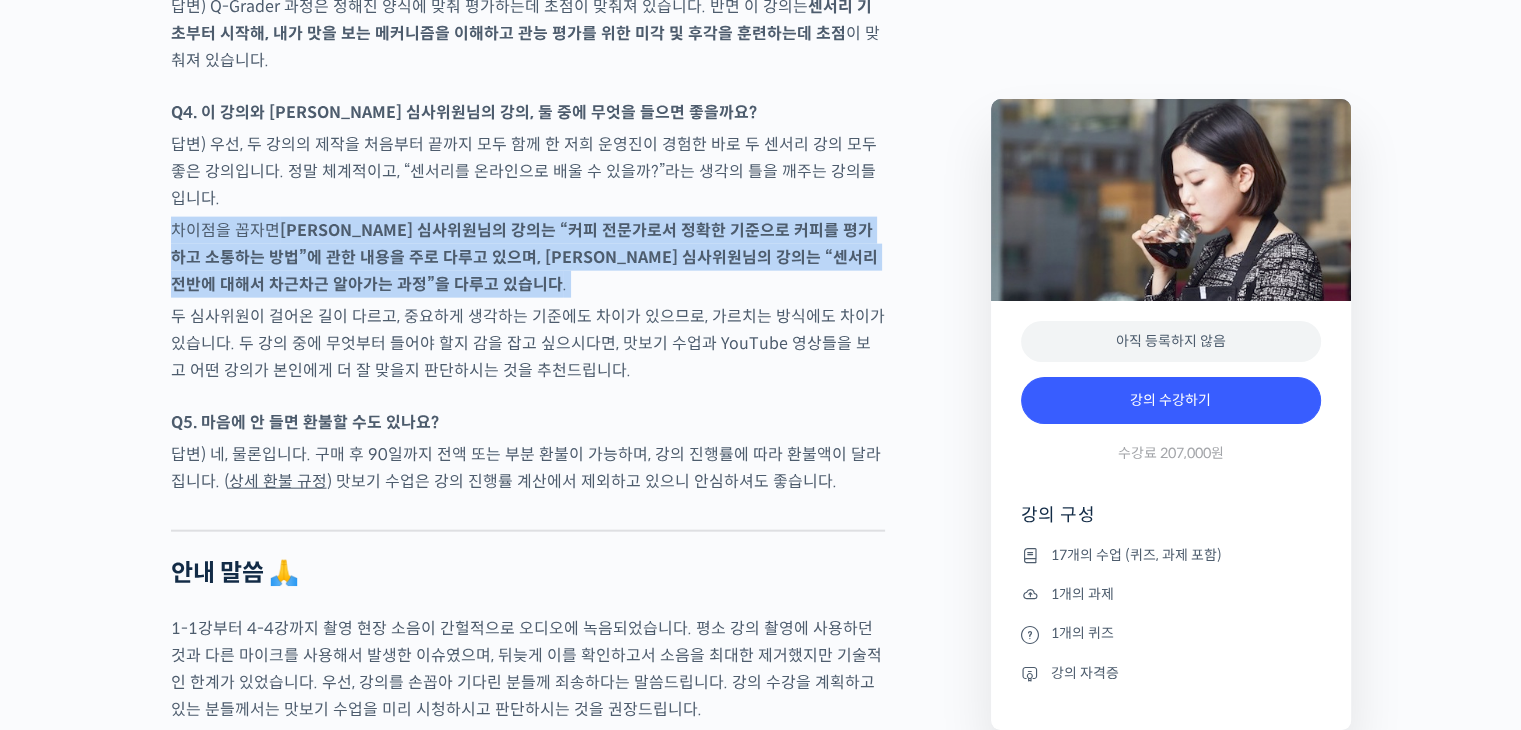 drag, startPoint x: 470, startPoint y: 261, endPoint x: 213, endPoint y: 210, distance: 262.01144 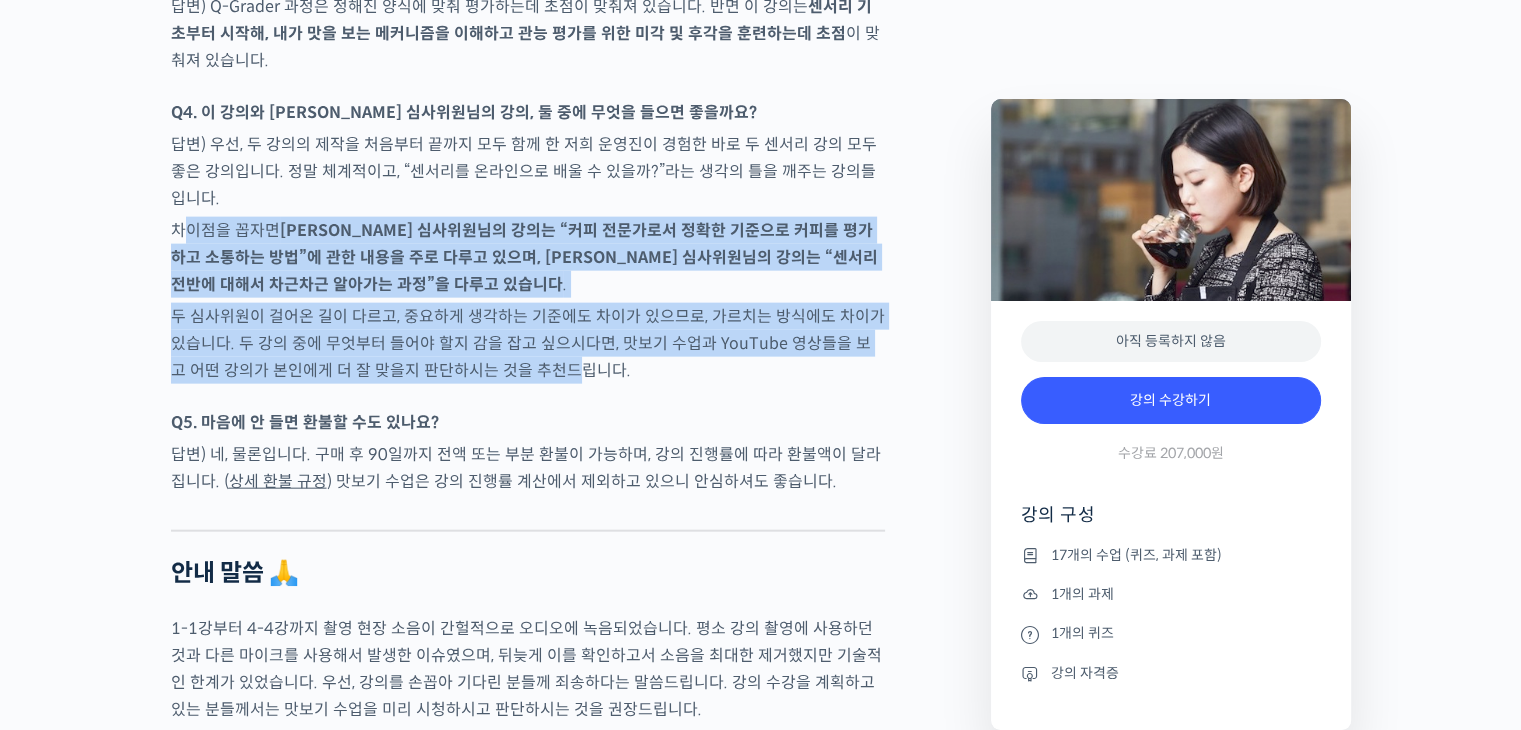 drag, startPoint x: 188, startPoint y: 209, endPoint x: 556, endPoint y: 361, distance: 398.15576 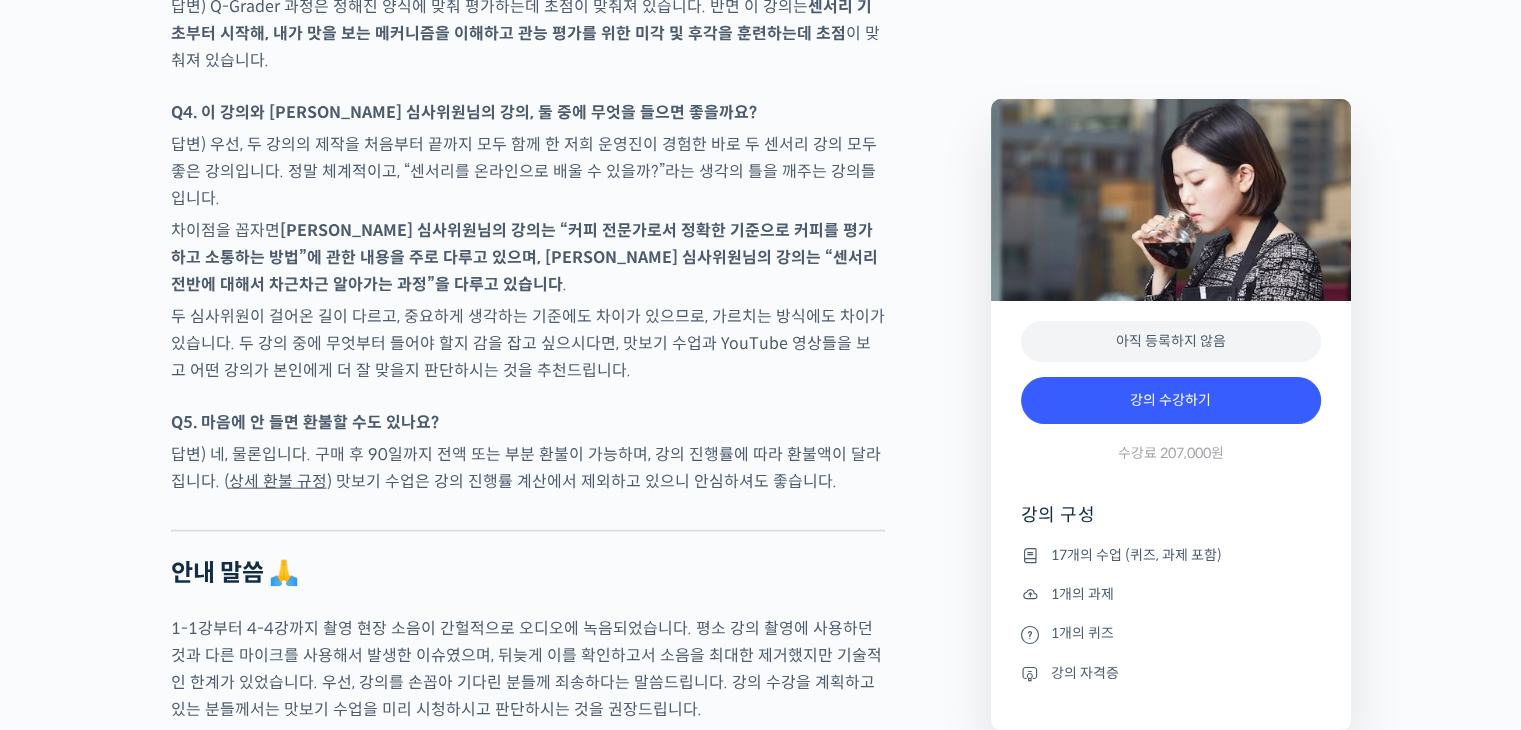 click on "[PERSON_NAME] 심사위원을 소개합니다 !
WBC(World Barista Championship) 센서리 심사위원  (2013년~현재)
<기미사> 대표 (2021년~현재)
대한민국, 사우디아라비아, [GEOGRAPHIC_DATA], 필리핀 WCE(World Coffee Events) 국가대표 선발전 감독 심사 (2011년~현재)
스페셜티 커피 협회(SCA) 전체 과정 인증강사 AST (2013년~현재)
SPC 컬리너리 아카데미 커피 책임강사 ([DATE]~[DATE]년)
(주)파리크라상 기술인재팀 커피 책임강사 ([DATE]~[DATE]년)
2023년 Korea Brewers Cup Championship 국가대표 선발전 3위
월드 심사위원에게 센서리를 체계적으로 배워보세요
YouTube “안스타” 채널 출연 영상
맛보기 수업을 확인해보세요
맛보기 수업 “3-2강. 선호도 평가”
클래스 소개
.
이런 분들이 들으시면 좋습니다" at bounding box center [528, -5258] 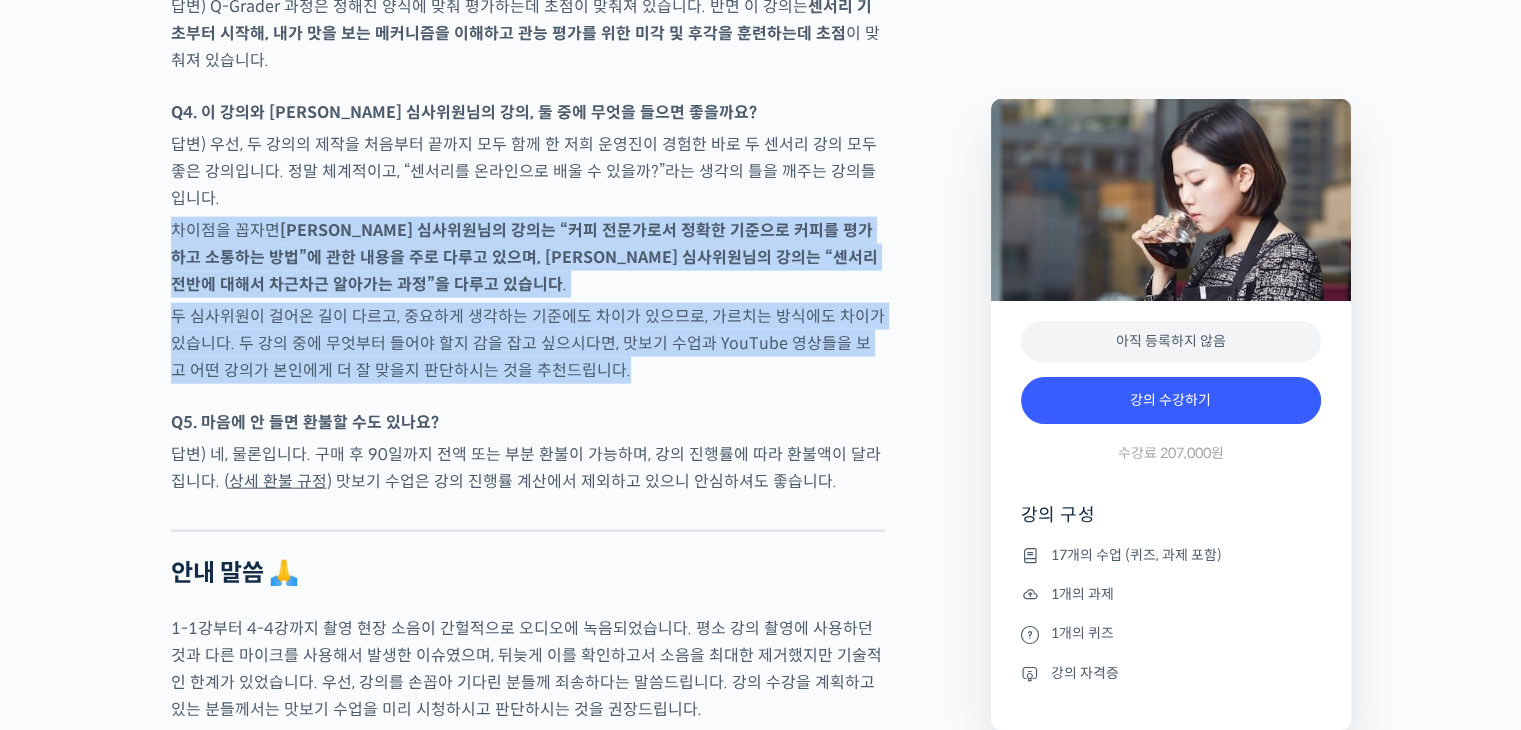 drag, startPoint x: 583, startPoint y: 365, endPoint x: 128, endPoint y: 200, distance: 483.9938 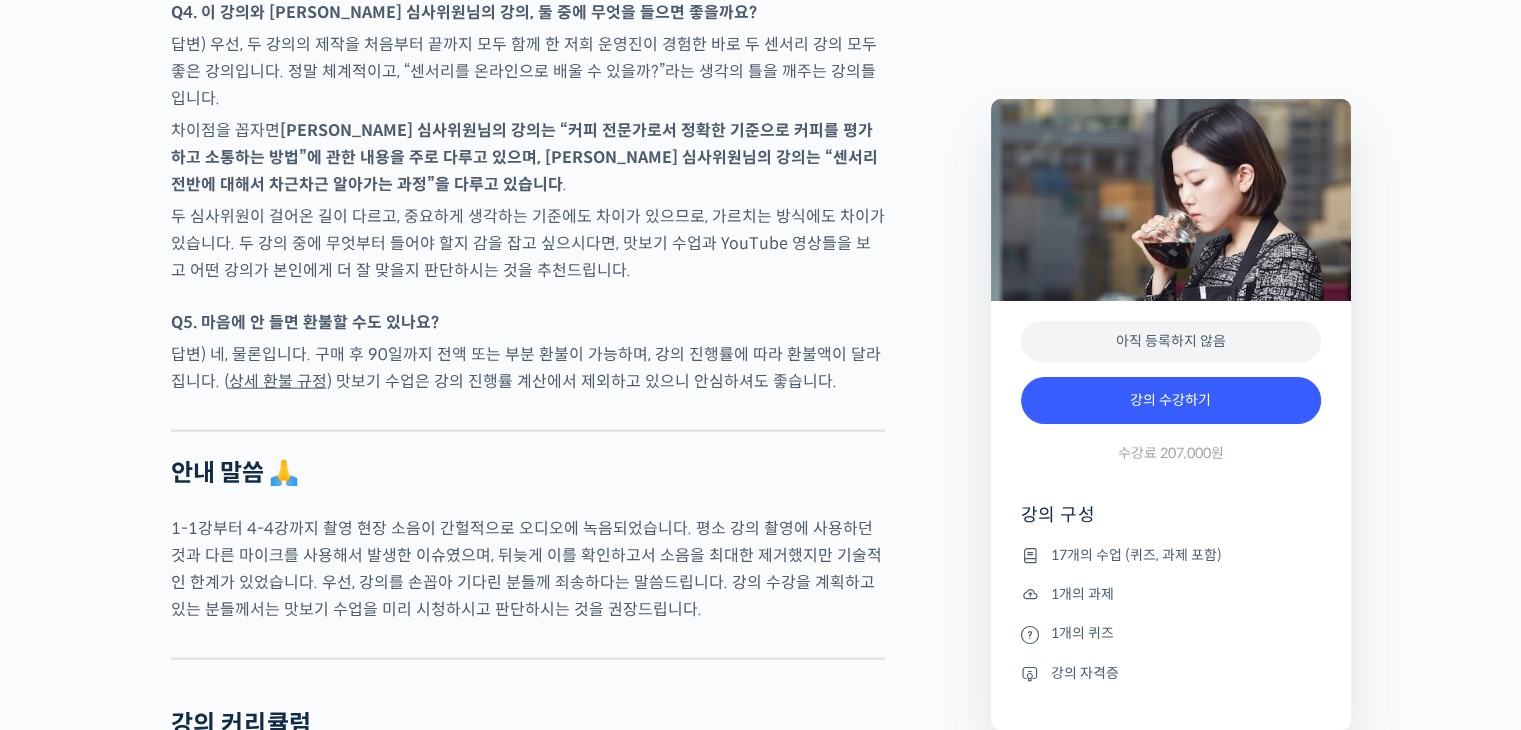 click on "Q5. 마음에 안 들면 환불할 수도 있나요?" at bounding box center [305, 322] 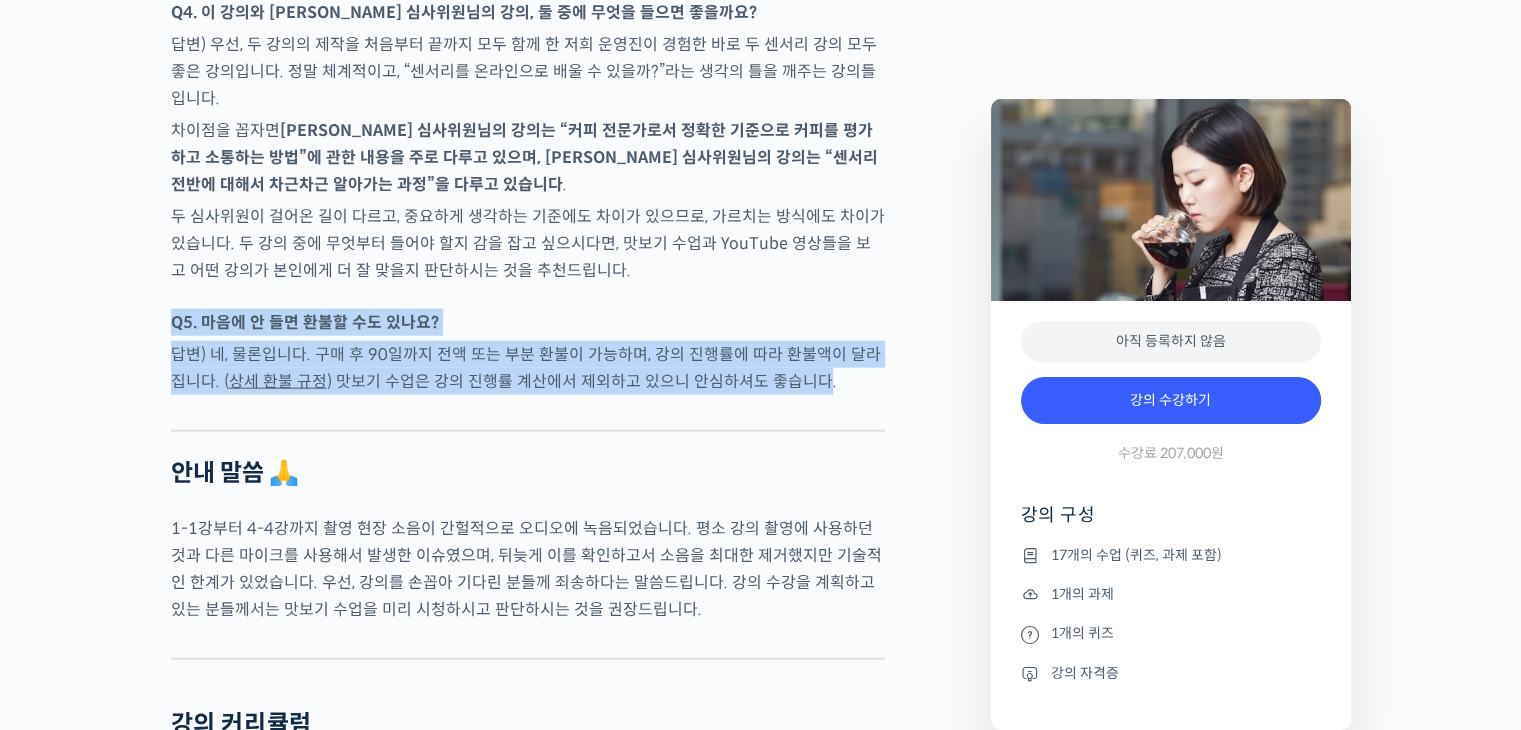 drag, startPoint x: 174, startPoint y: 298, endPoint x: 801, endPoint y: 369, distance: 631.00714 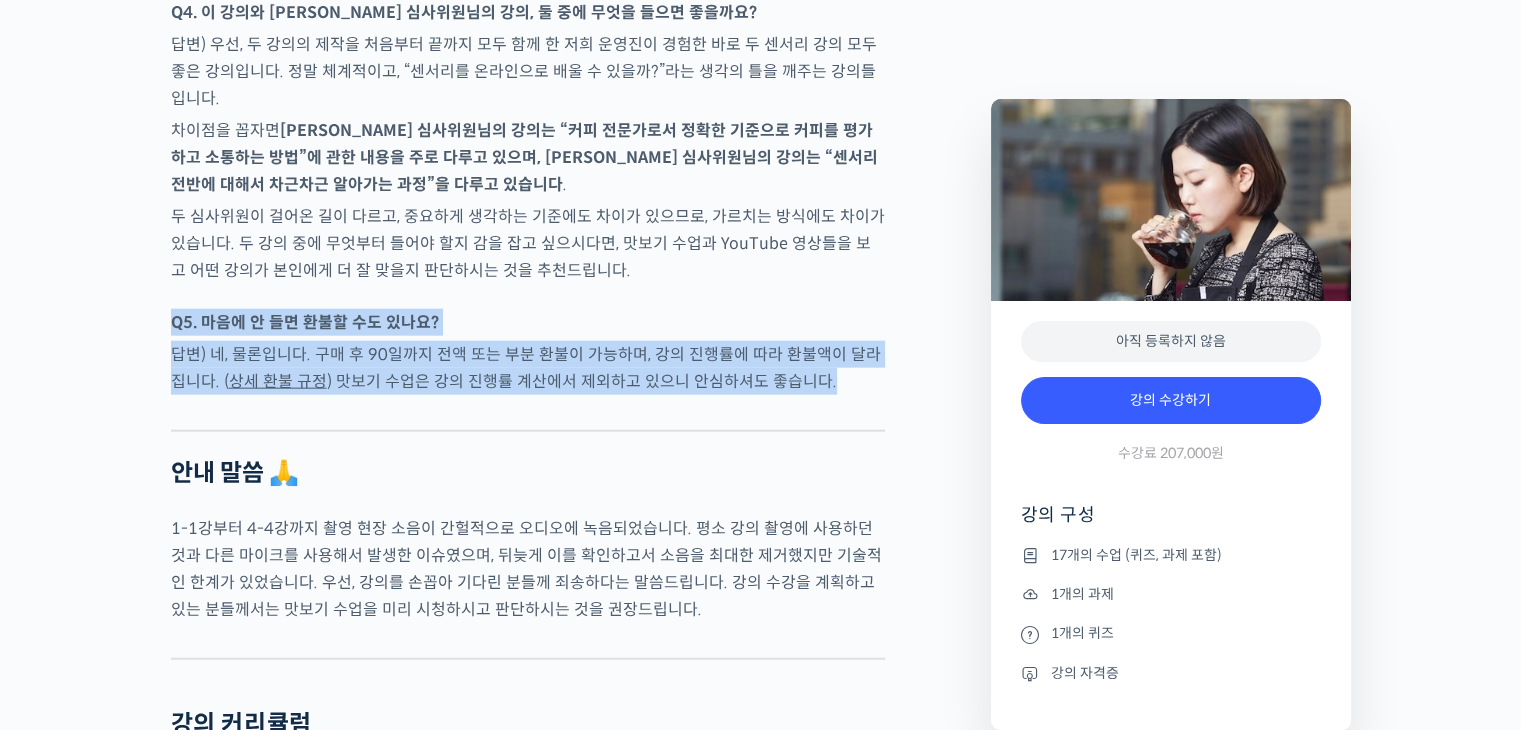 drag, startPoint x: 801, startPoint y: 369, endPoint x: 227, endPoint y: 275, distance: 581.64594 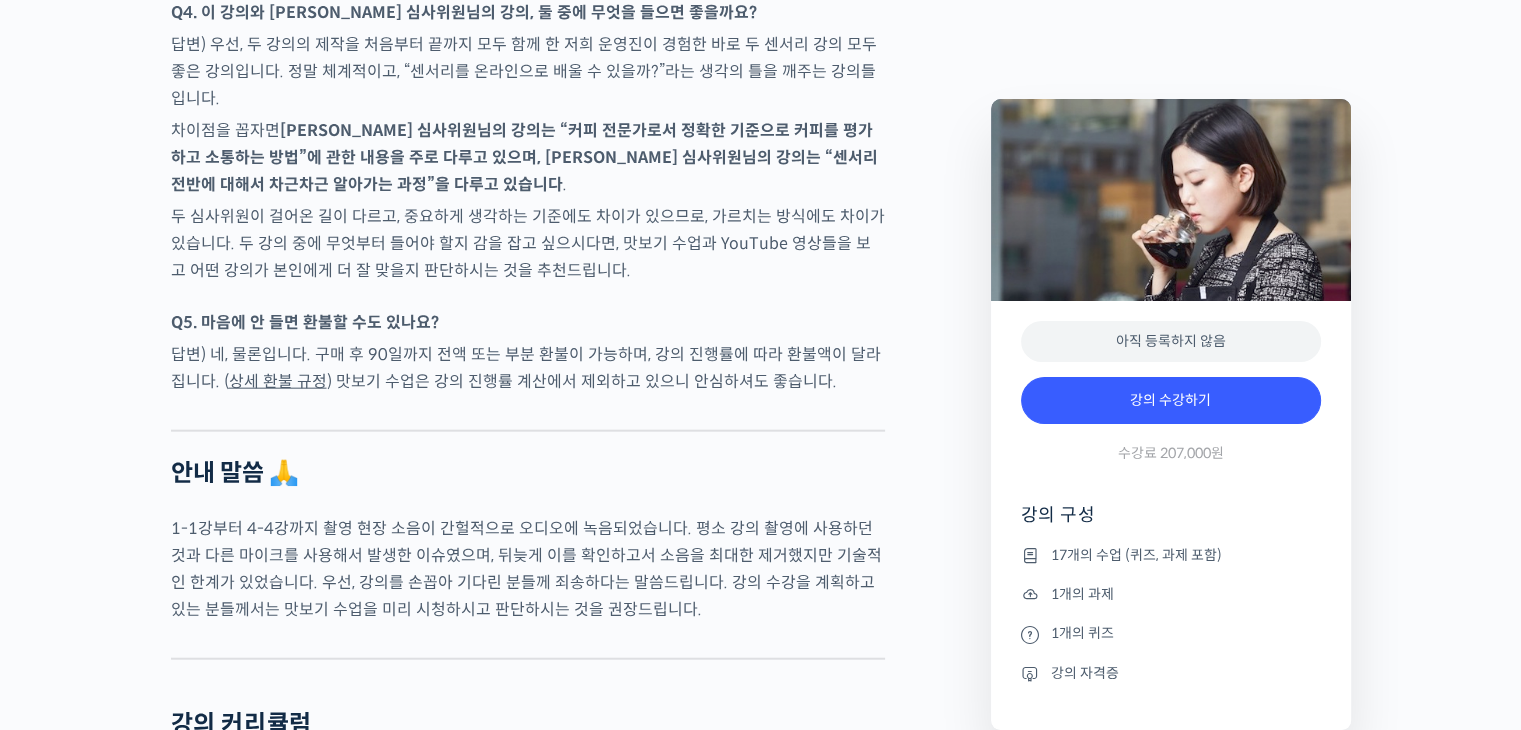 scroll, scrollTop: 12400, scrollLeft: 0, axis: vertical 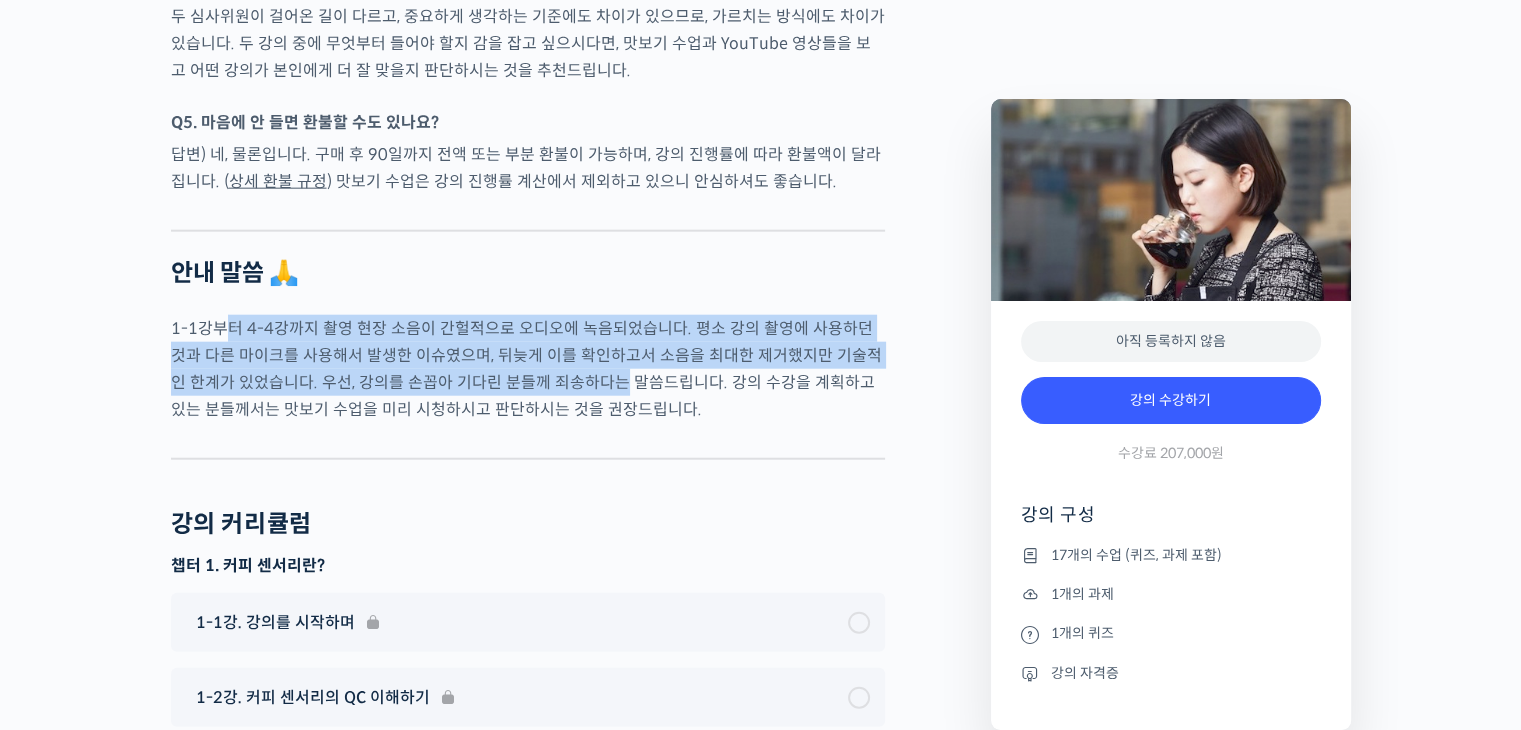 drag, startPoint x: 408, startPoint y: 317, endPoint x: 580, endPoint y: 364, distance: 178.30592 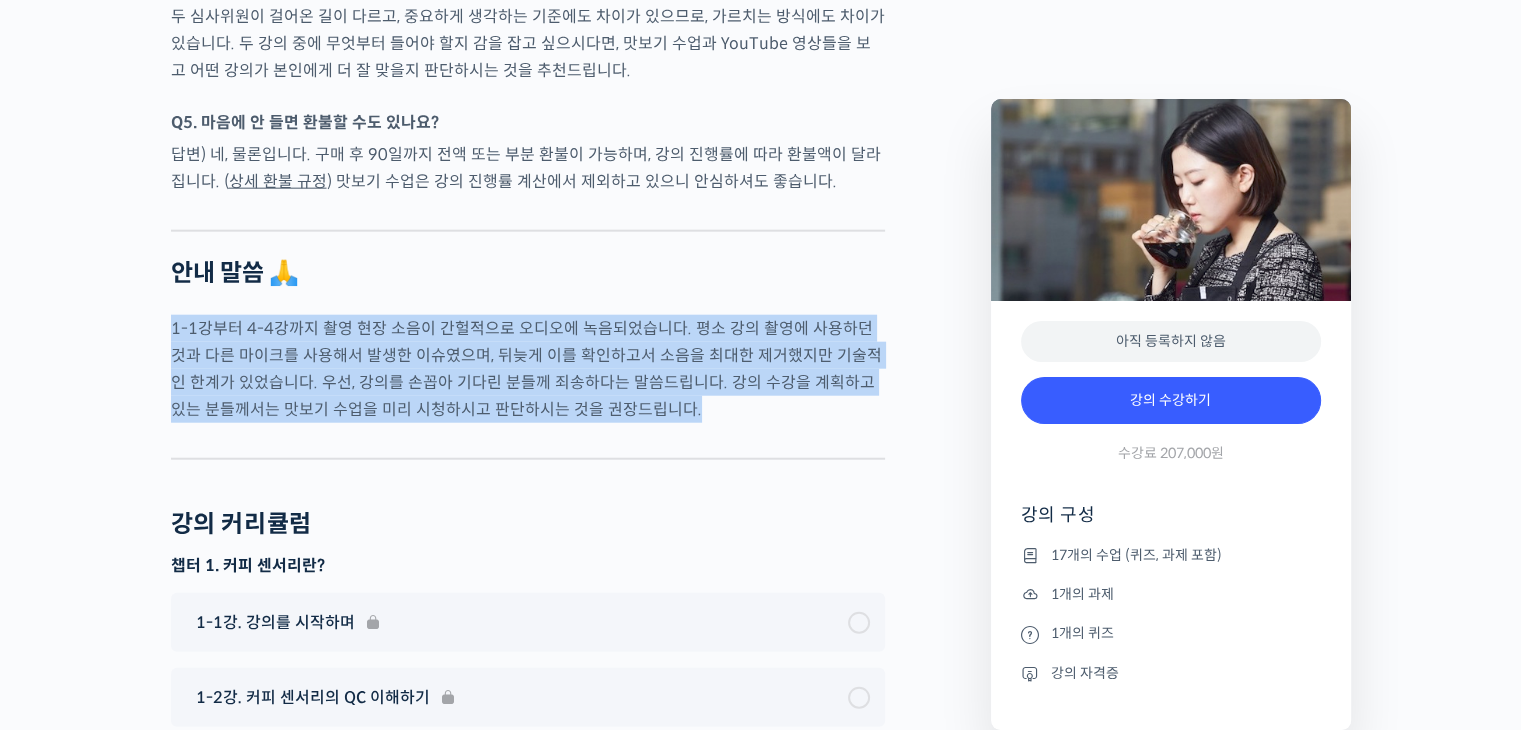 drag, startPoint x: 616, startPoint y: 395, endPoint x: 166, endPoint y: 283, distance: 463.72836 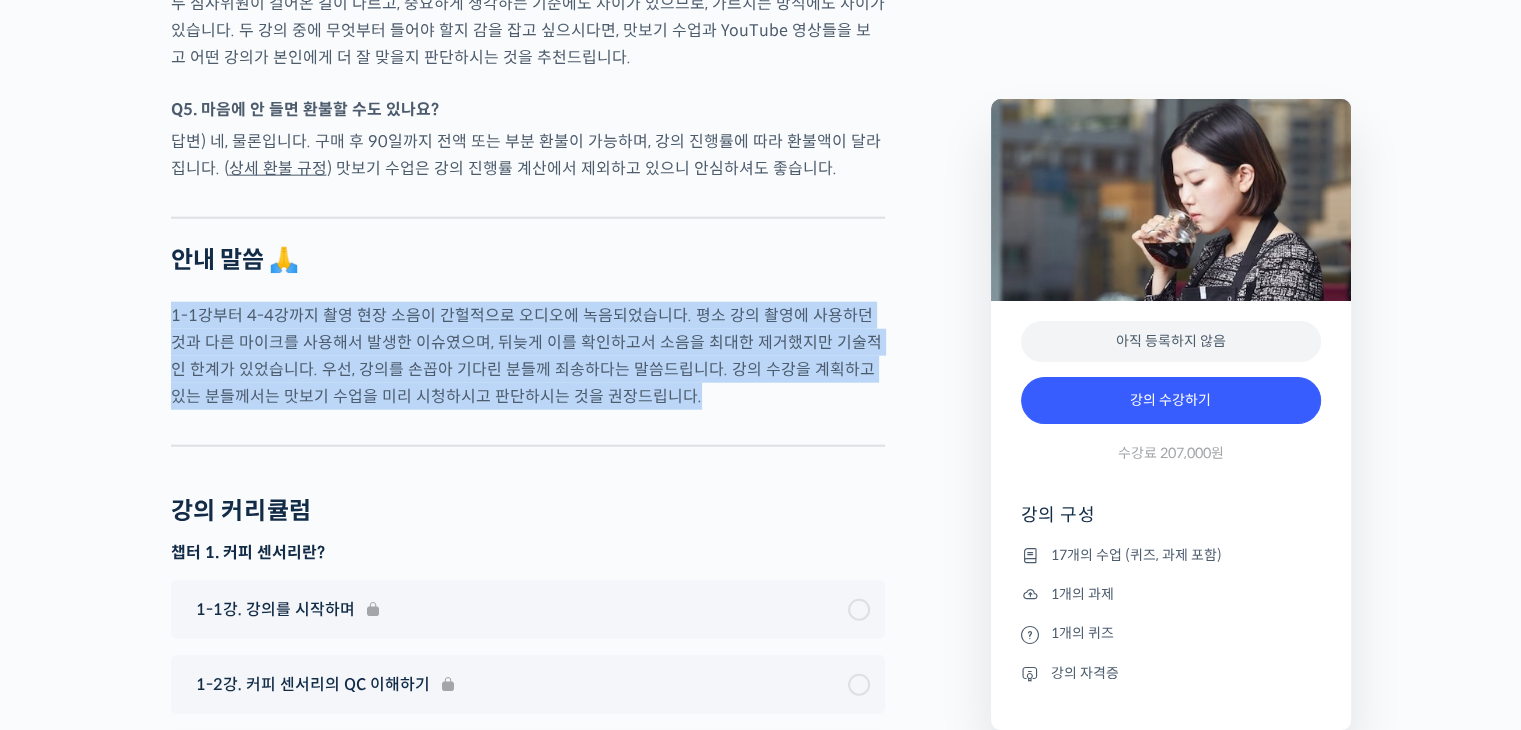 scroll, scrollTop: 12500, scrollLeft: 0, axis: vertical 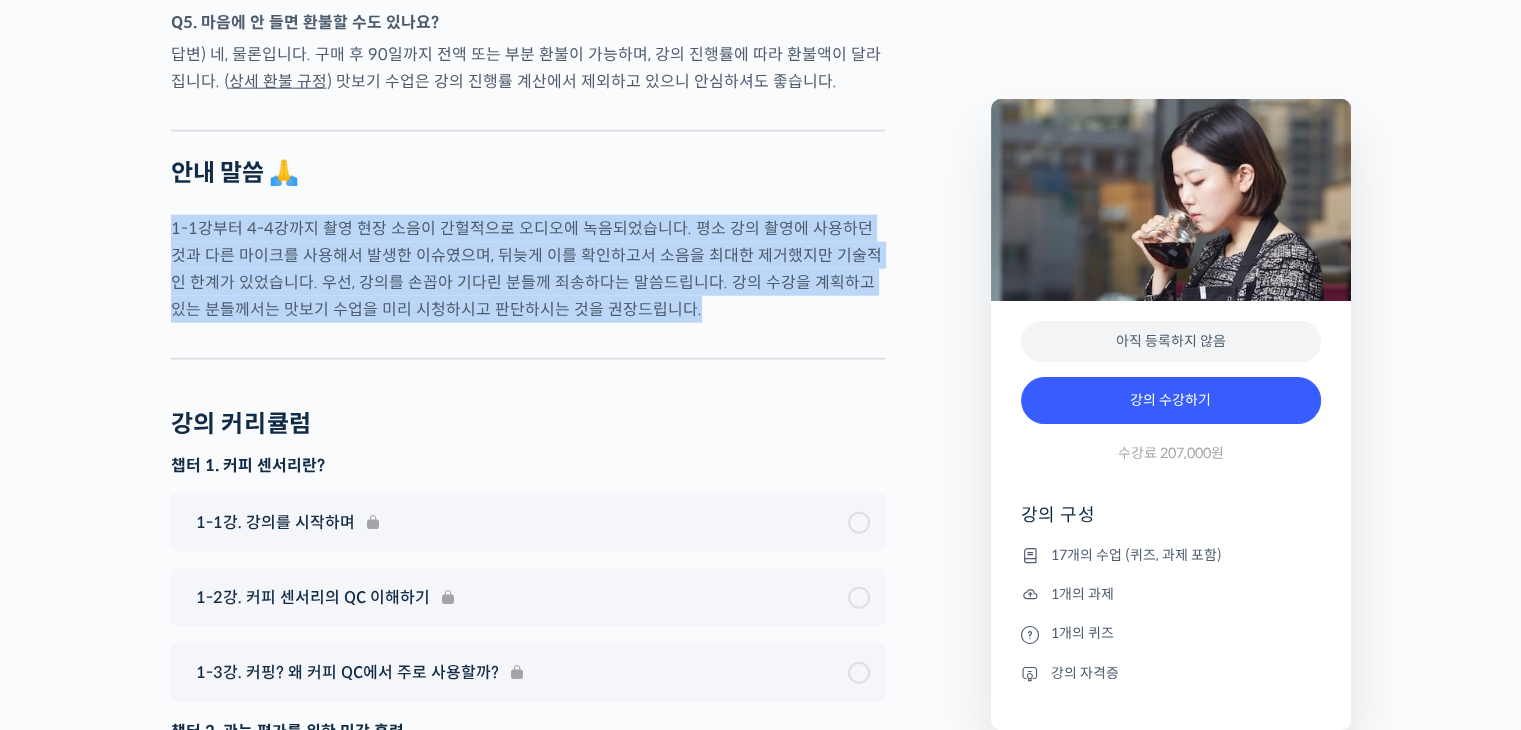click on "1-1강부터 4-4강까지 촬영 현장 소음이 간헐적으로 오디오에 녹음되었습니다. 평소 강의 촬영에 사용하던 것과 다른 마이크를 사용해서 발생한 이슈였으며, 뒤늦게 이를 확인하고서 소음을 최대한 제거했지만 기술적인 한계가 있었습니다. 우선, 강의를 손꼽아 기다린 분들께 죄송하다는 말씀드립니다. 강의 수강을 계획하고 있는 분들께서는 맛보기 수업을 미리 시청하시고 판단하시는 것을 권장드립니다." at bounding box center [528, 269] 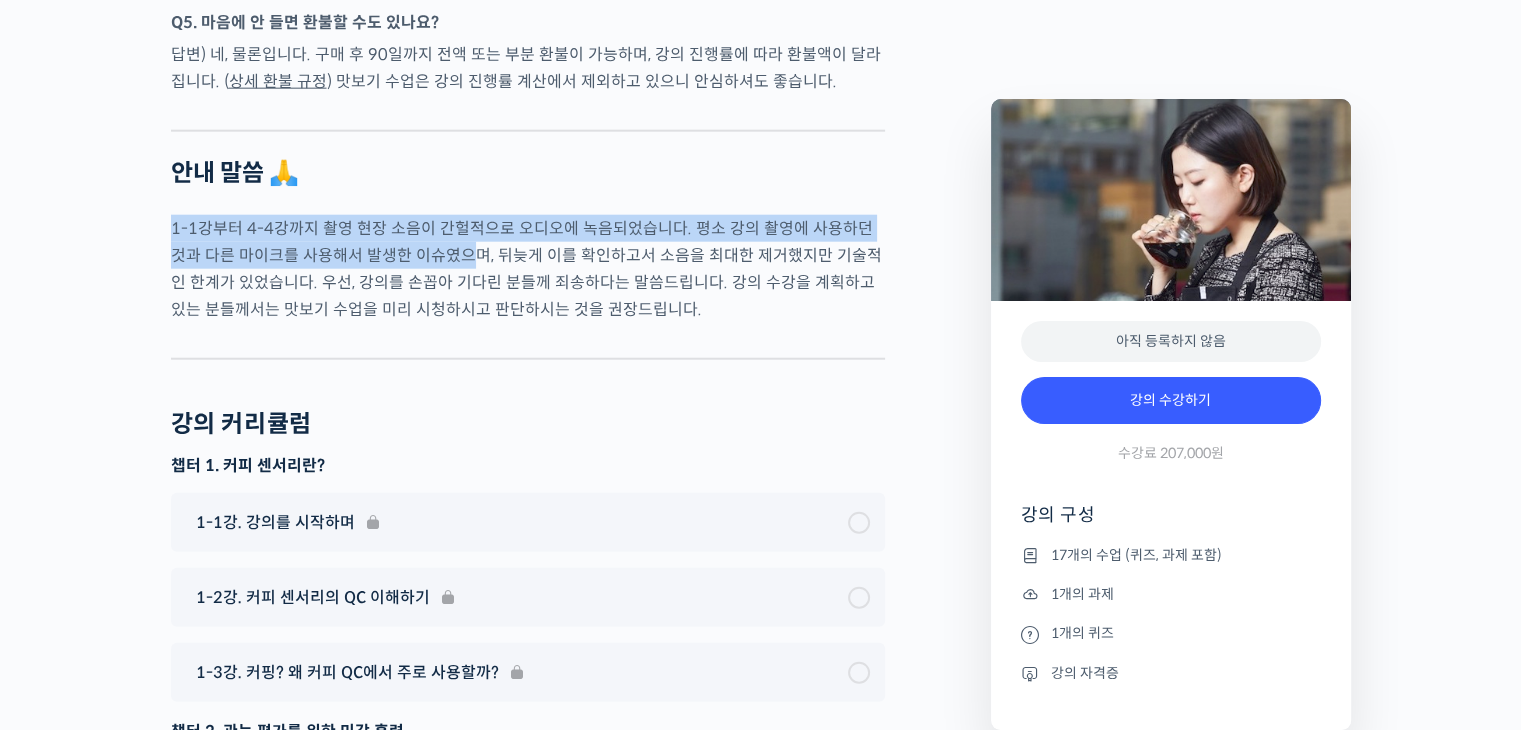 drag, startPoint x: 179, startPoint y: 182, endPoint x: 753, endPoint y: 301, distance: 586.20557 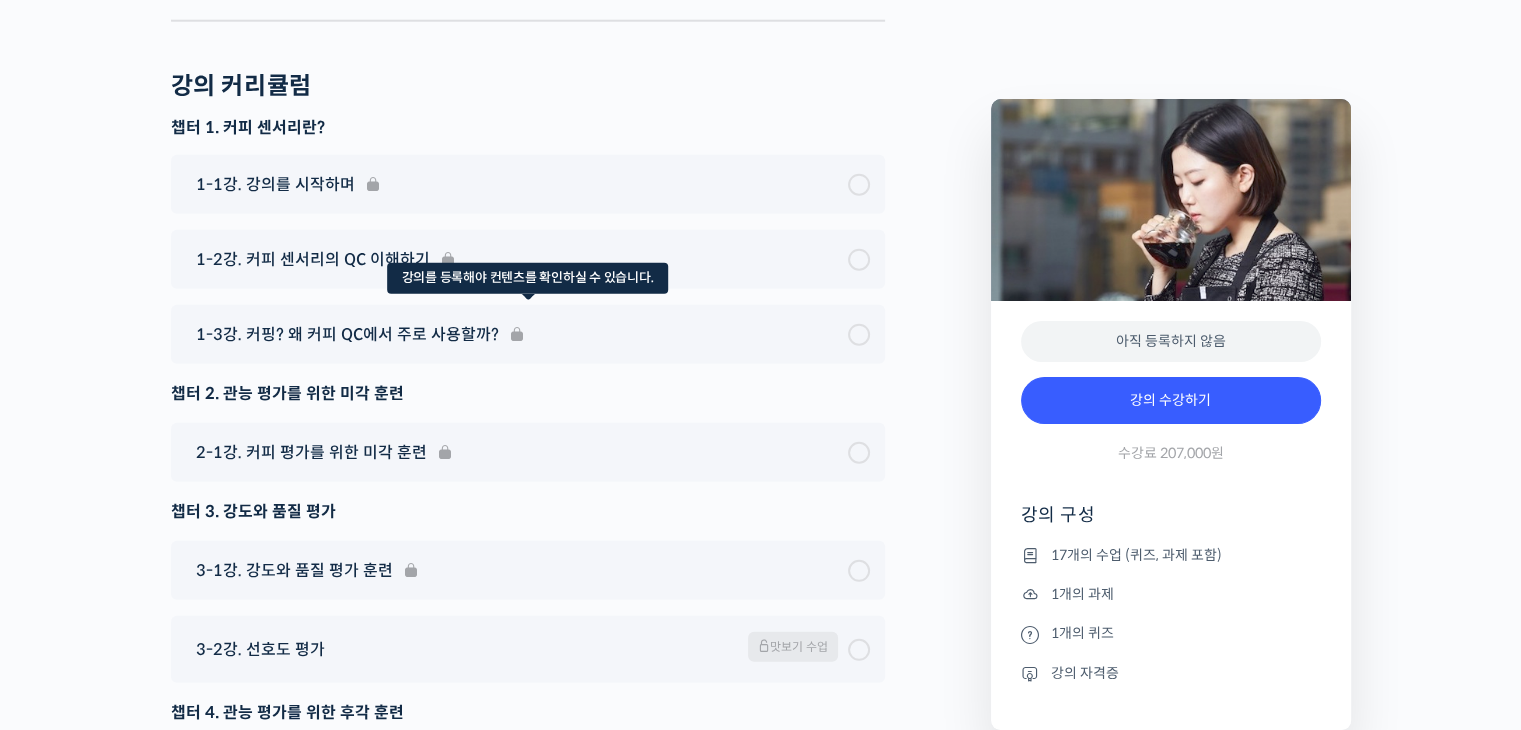 scroll, scrollTop: 13000, scrollLeft: 0, axis: vertical 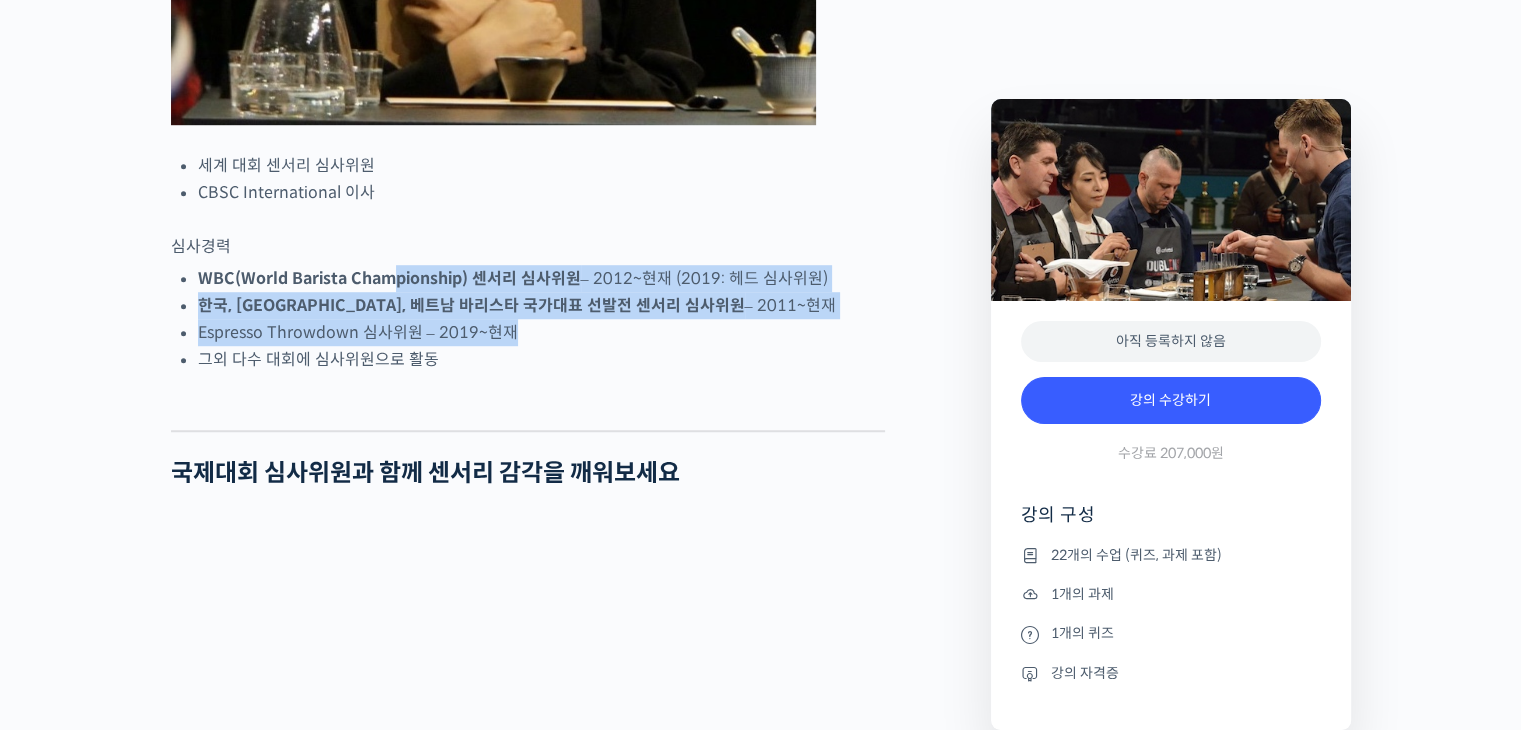 drag, startPoint x: 399, startPoint y: 345, endPoint x: 646, endPoint y: 409, distance: 255.15681 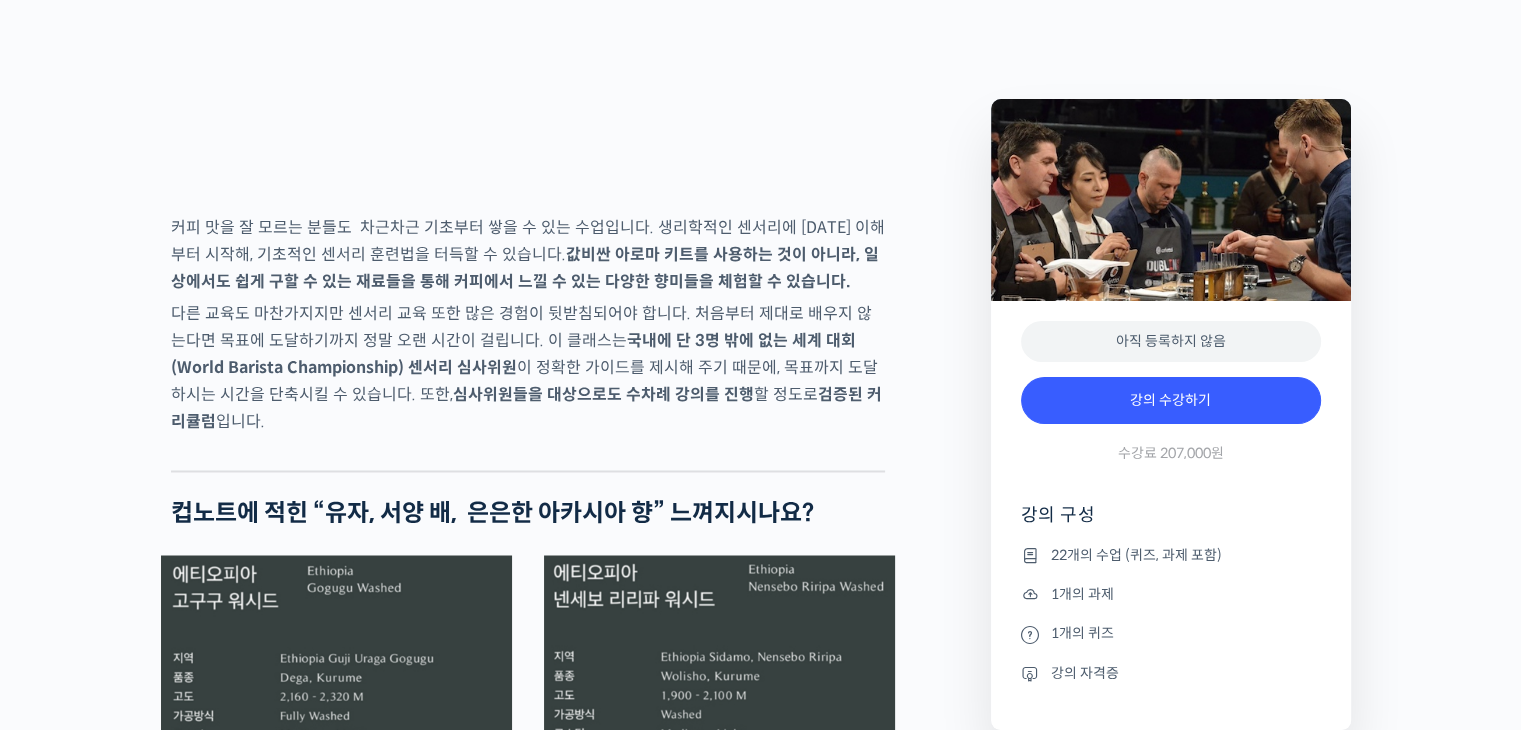 scroll, scrollTop: 3300, scrollLeft: 0, axis: vertical 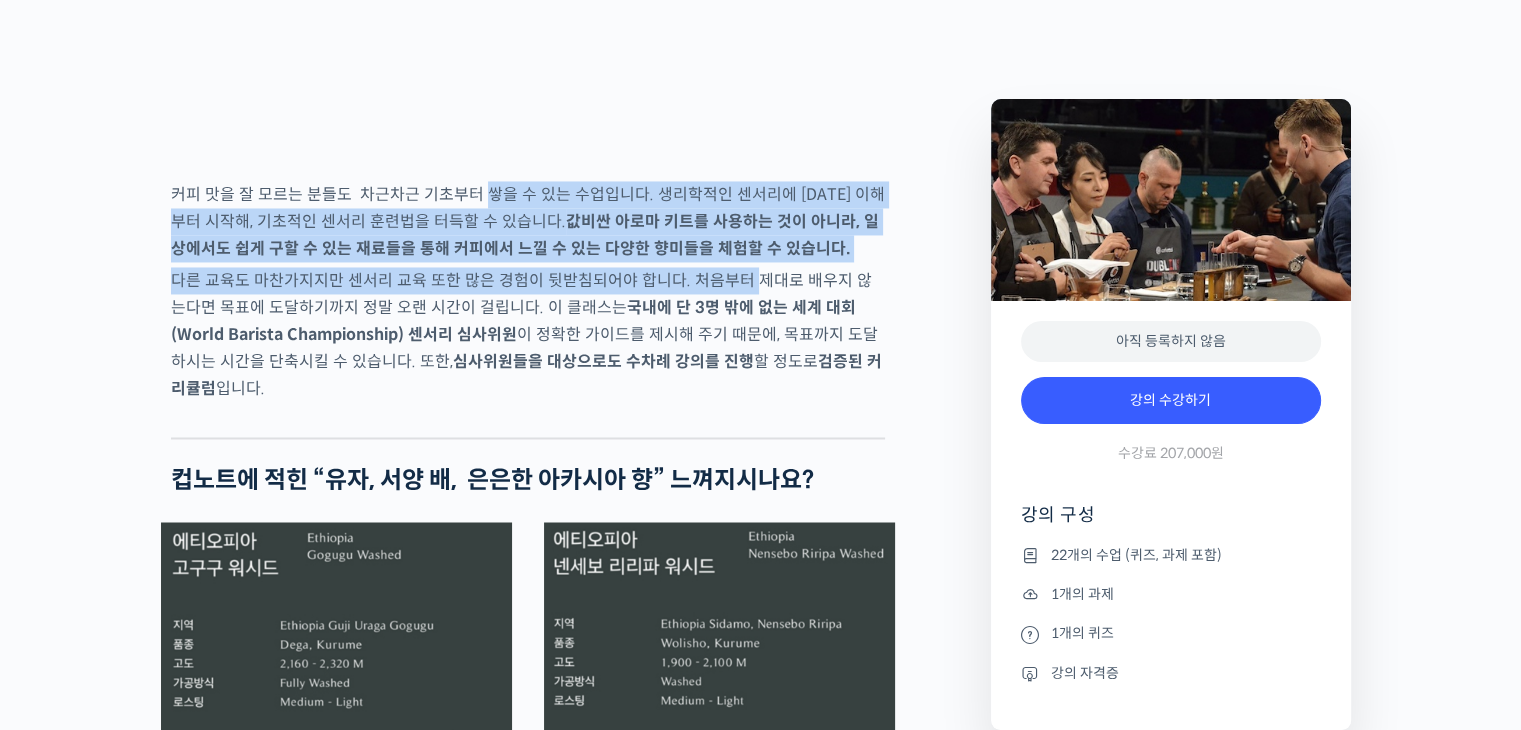 drag, startPoint x: 485, startPoint y: 267, endPoint x: 748, endPoint y: 340, distance: 272.9432 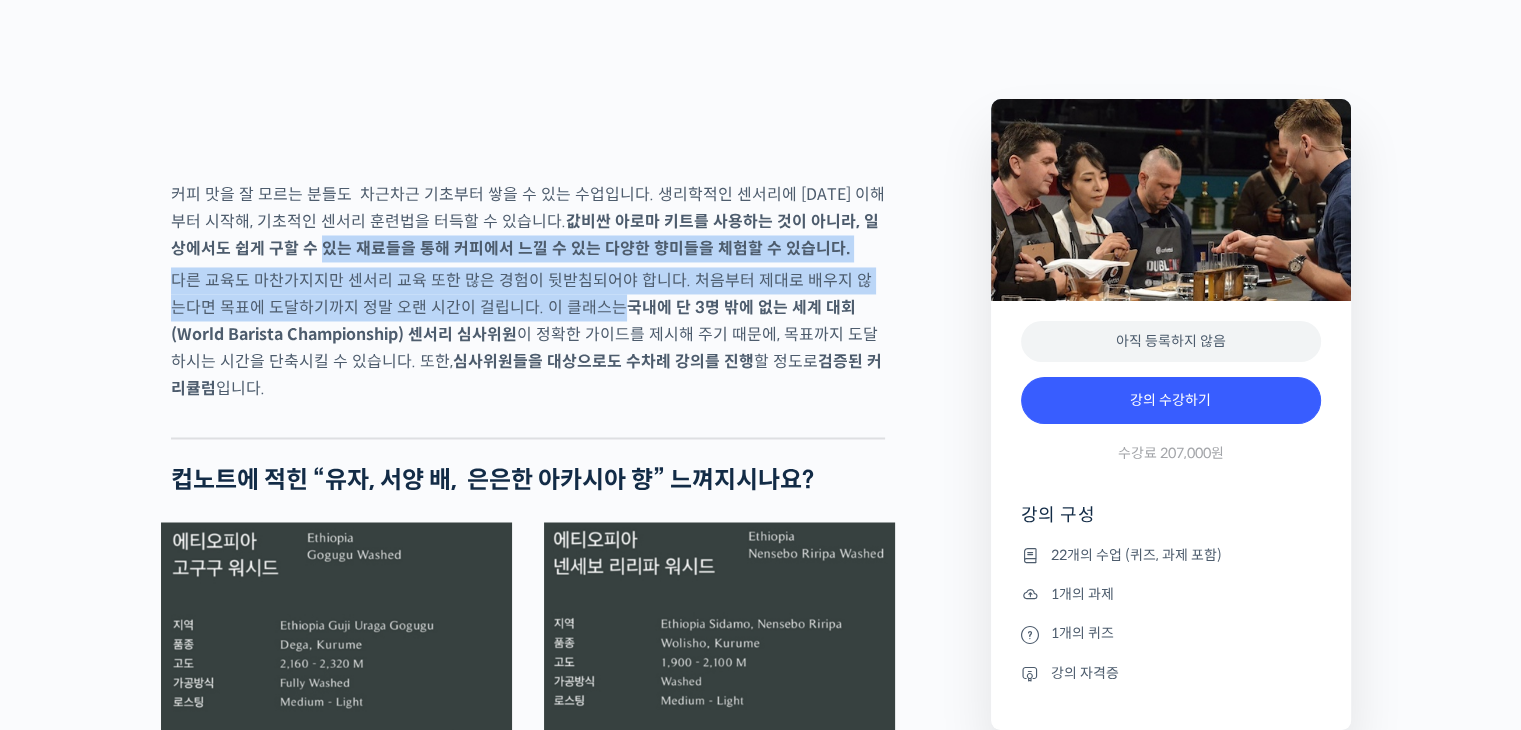 drag, startPoint x: 274, startPoint y: 309, endPoint x: 623, endPoint y: 377, distance: 355.56293 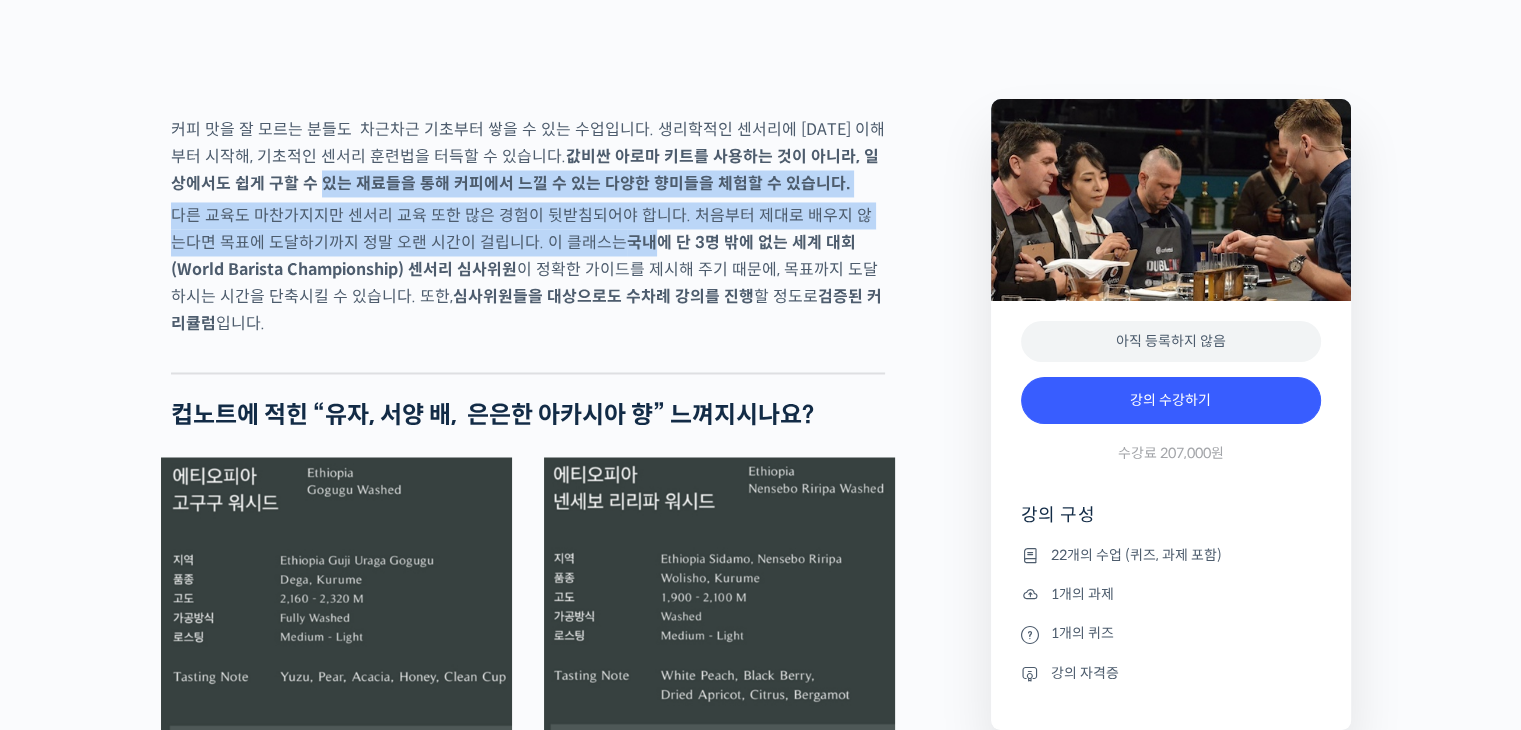 scroll, scrollTop: 3400, scrollLeft: 0, axis: vertical 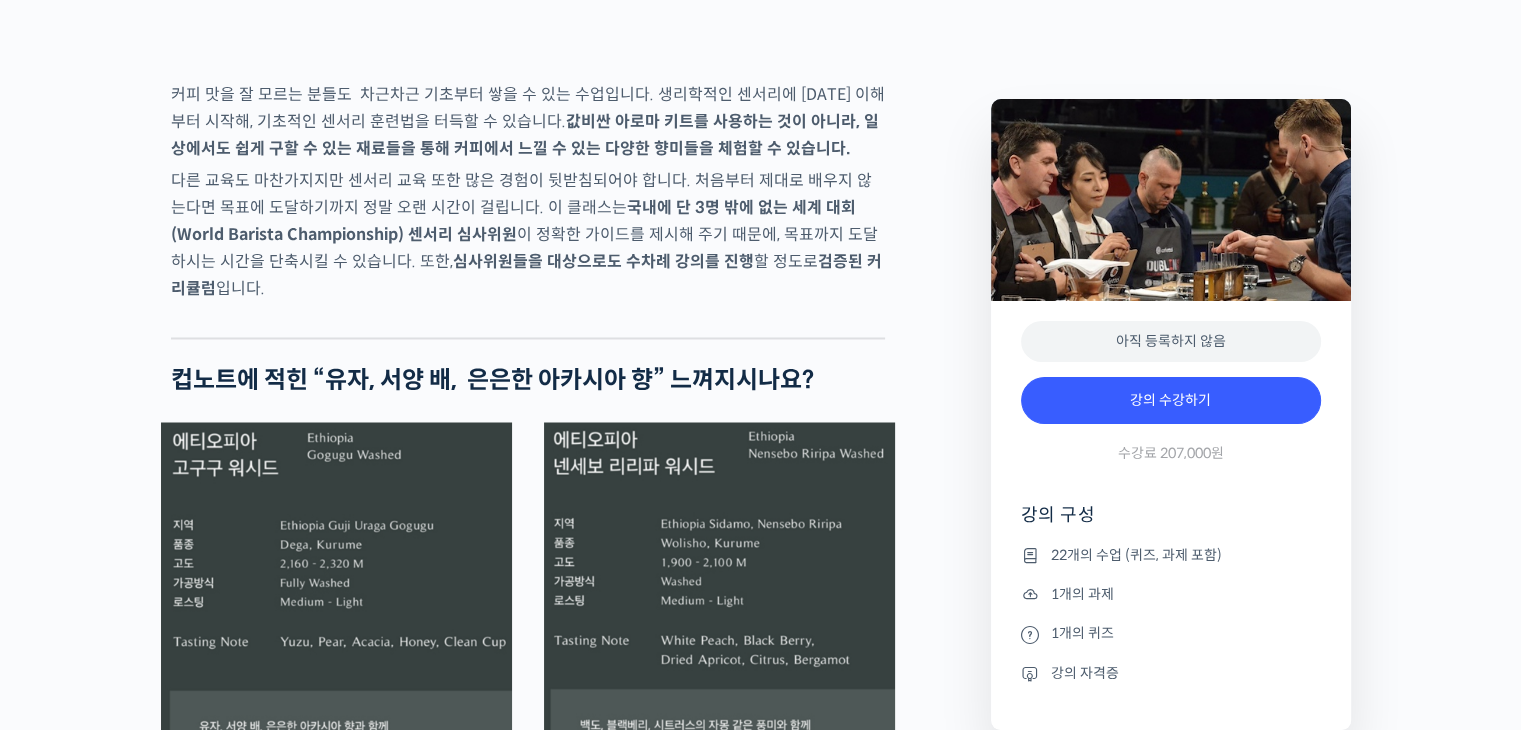 click on "다른 교육도 마찬가지지만 센서리 교육 또한 많은 경험이 뒷받침되어야 합니다. 처음부터 제대로 배우지 않는다면 목표에 도달하기까지 정말 오랜 시간이 걸립니다. 이 클래스는  국내에 단 3명 밖에 없는 세계 대회(World Barista Championship) 센서리 심사위원 이 정확한 가이드를 제시해 주기 때문에, 목표까지 도달하시는 시간을 단축시킬 수 있습니다. 또한,  심사위원들을 대상으로도 수차례 강의를 진행 할 정도로  검증된 커리큘럼 입니다." at bounding box center (528, 234) 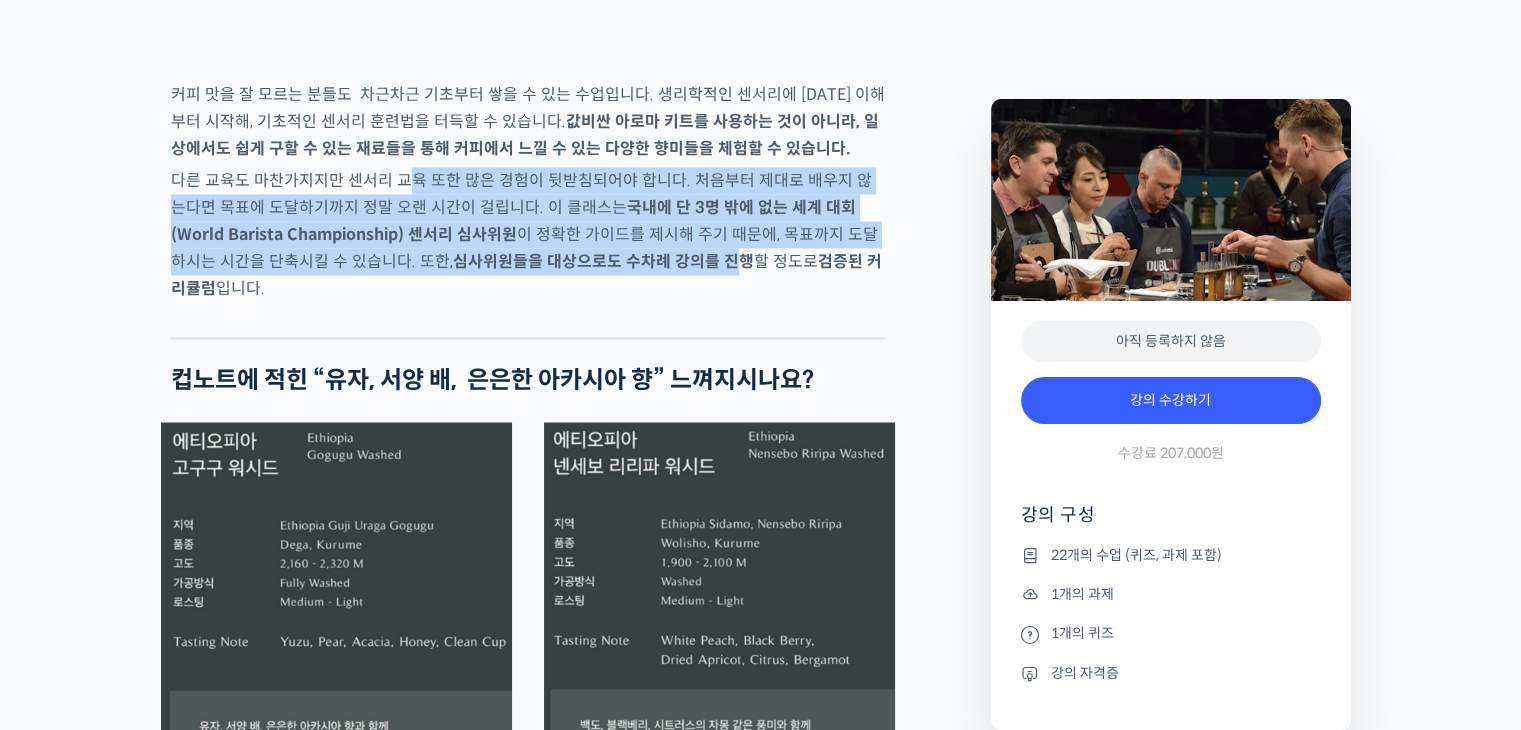 drag, startPoint x: 410, startPoint y: 257, endPoint x: 674, endPoint y: 344, distance: 277.96582 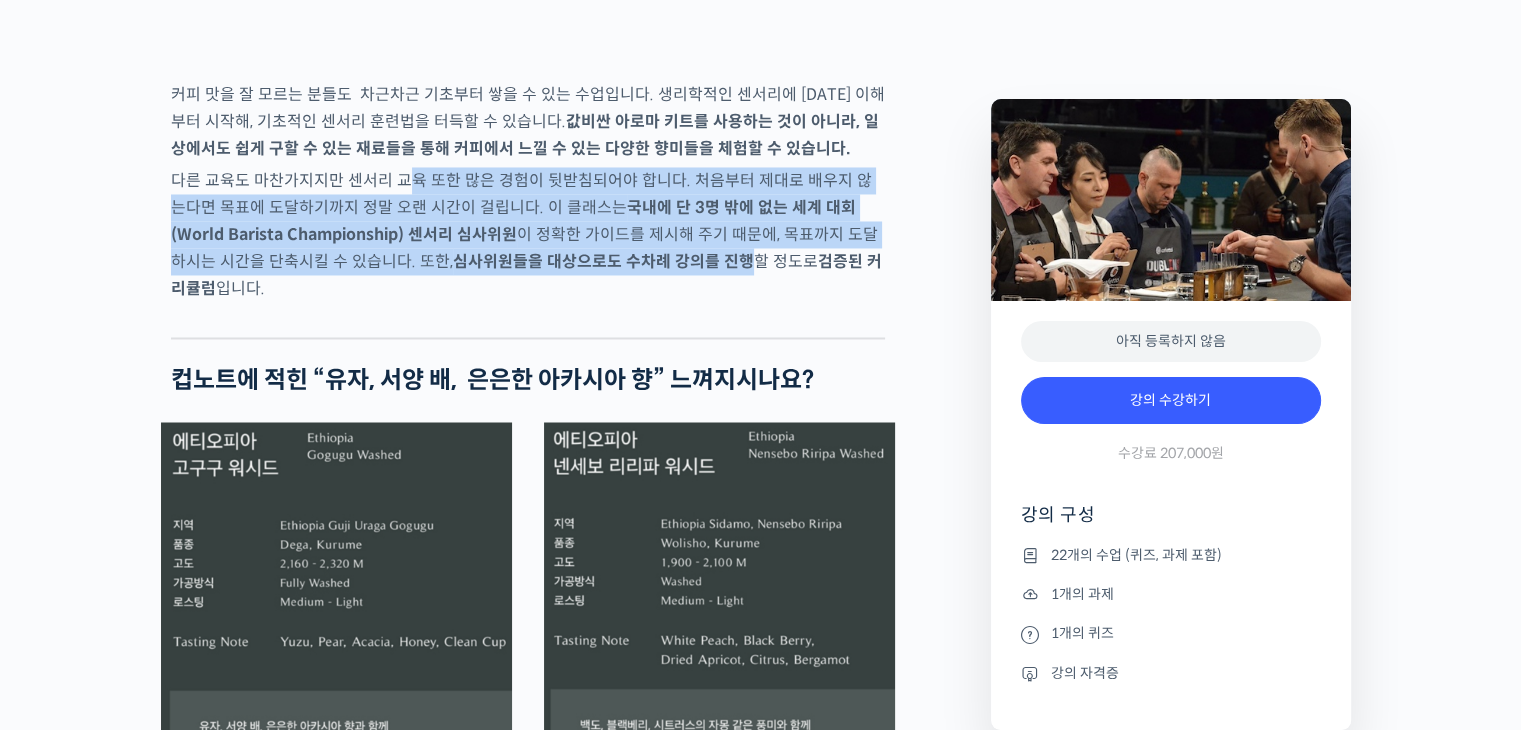 click on "심사위원들을 대상으로도 수차례 강의를 진행" at bounding box center (603, 261) 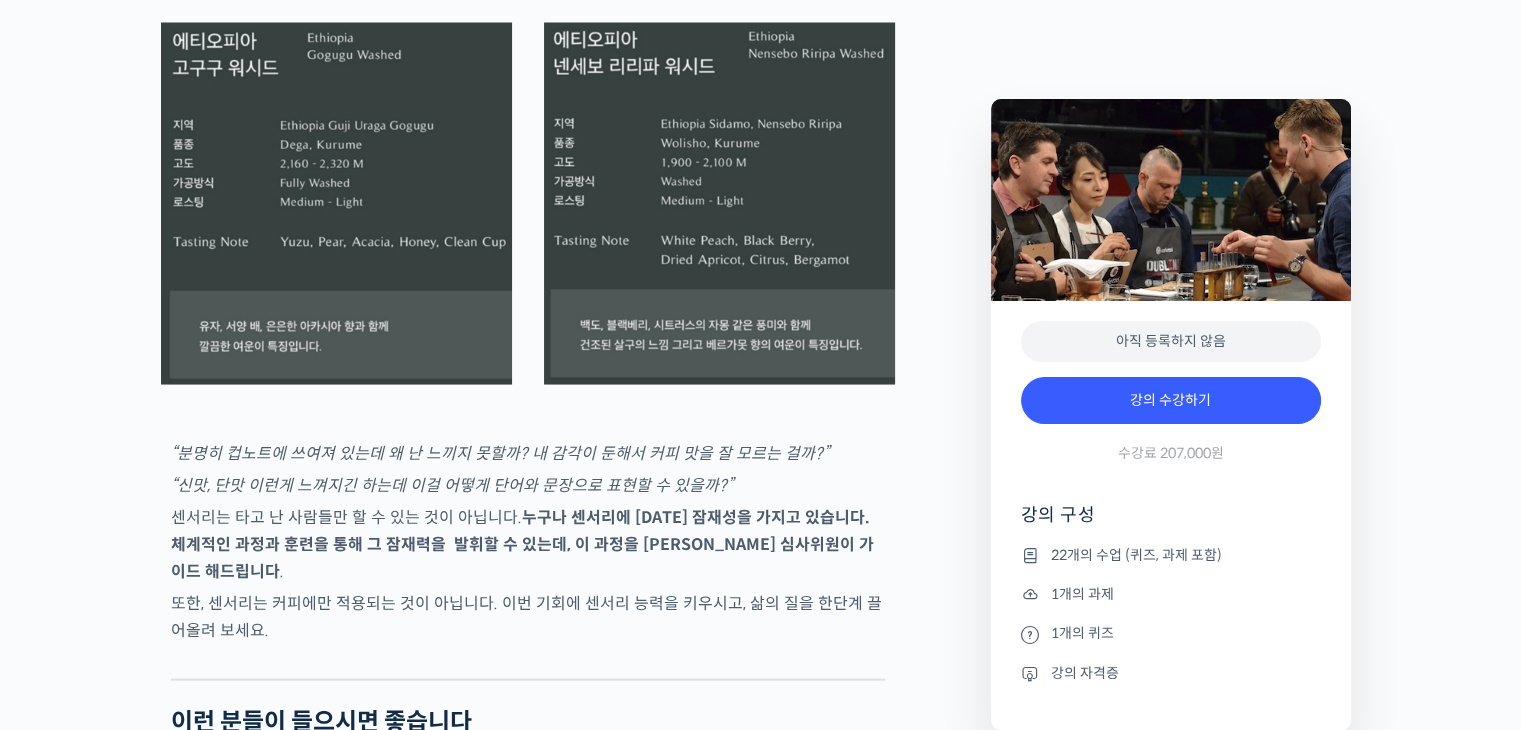 scroll, scrollTop: 4000, scrollLeft: 0, axis: vertical 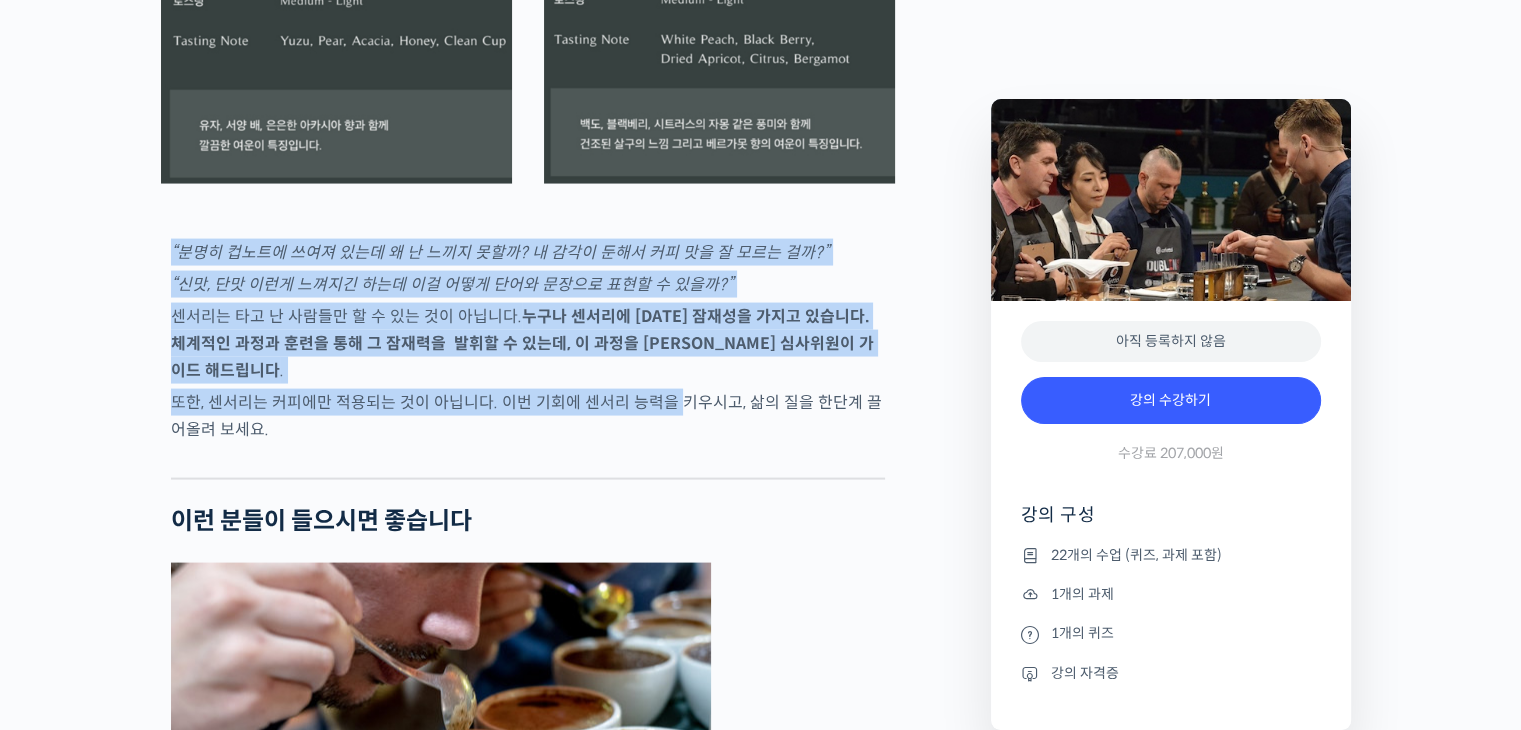 drag, startPoint x: 291, startPoint y: 322, endPoint x: 686, endPoint y: 468, distance: 421.11874 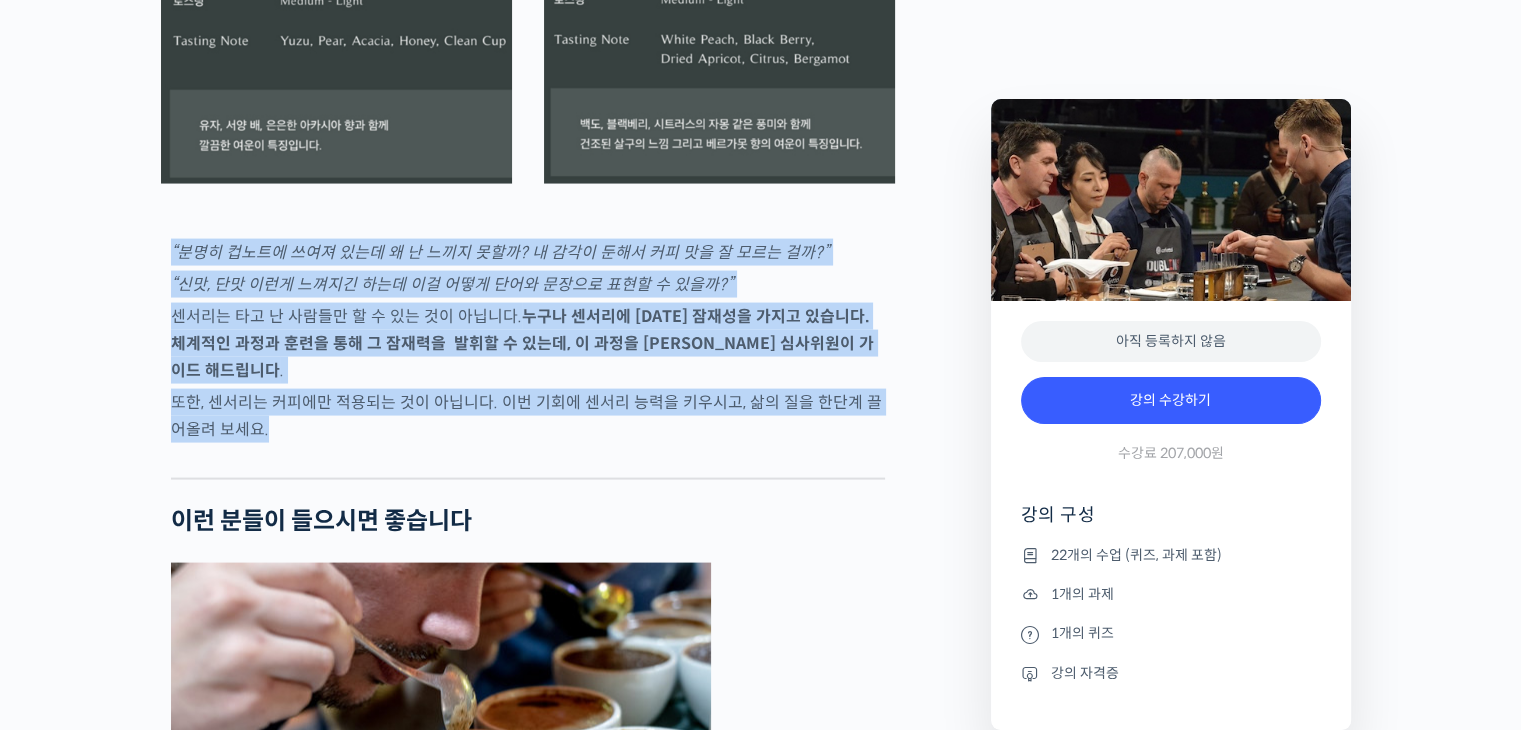 click on "또한, 센서리는 커피에만 적용되는 것이 아닙니다. 이번 기회에 센서리 능력을 키우시고, 삶의 질을 한단계 끌어올려 보세요." at bounding box center [528, 416] 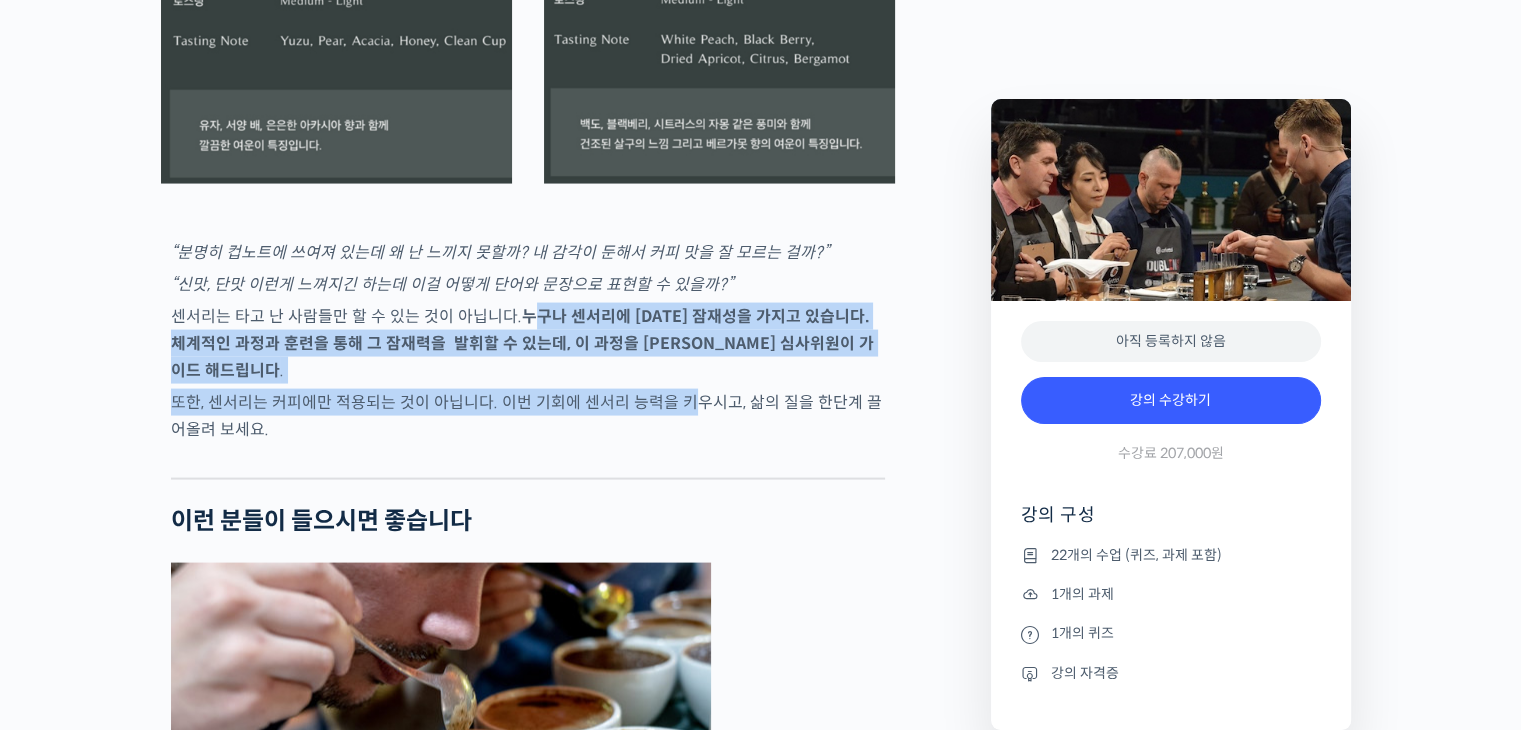 drag, startPoint x: 524, startPoint y: 391, endPoint x: 678, endPoint y: 433, distance: 159.62456 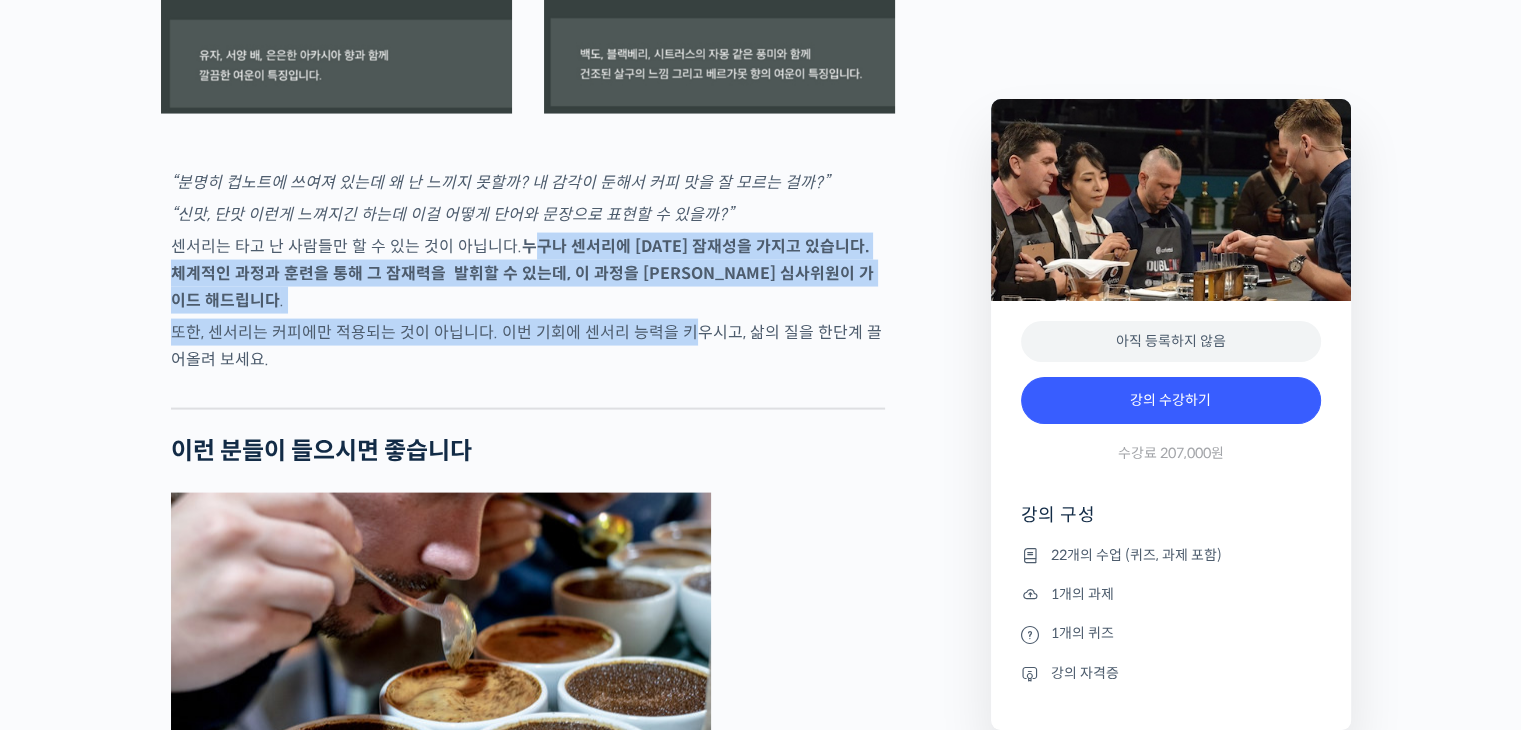 scroll, scrollTop: 4100, scrollLeft: 0, axis: vertical 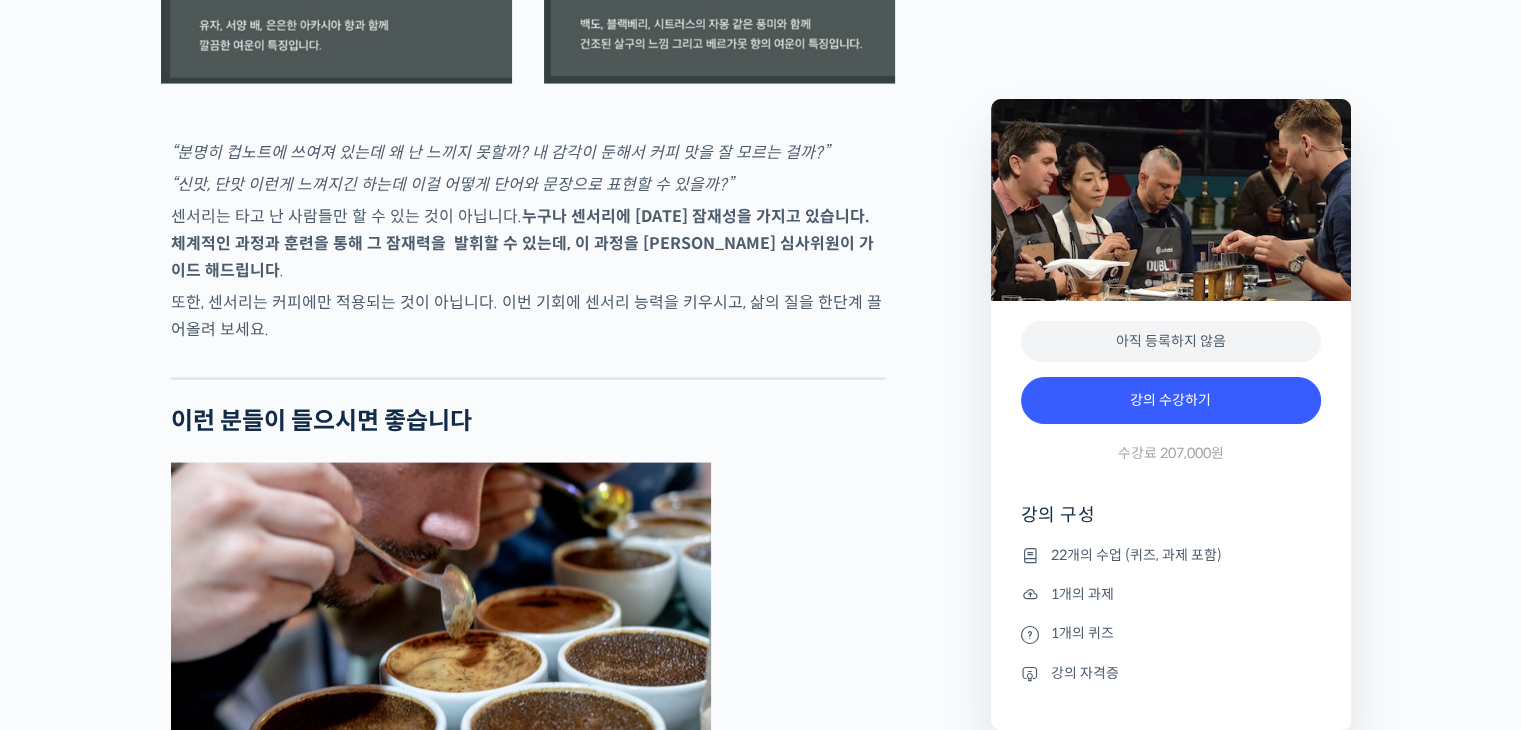 click at bounding box center [528, 363] 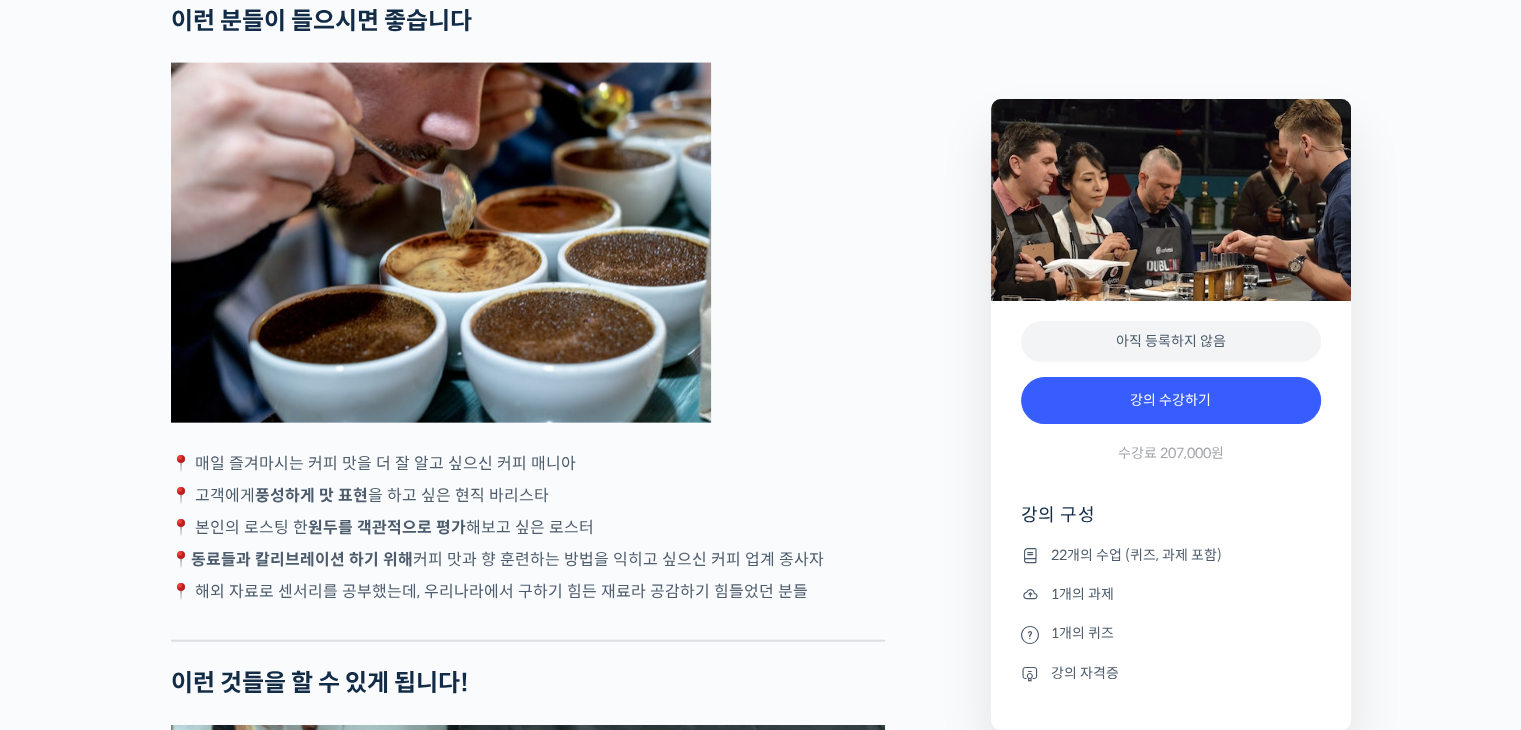scroll, scrollTop: 4800, scrollLeft: 0, axis: vertical 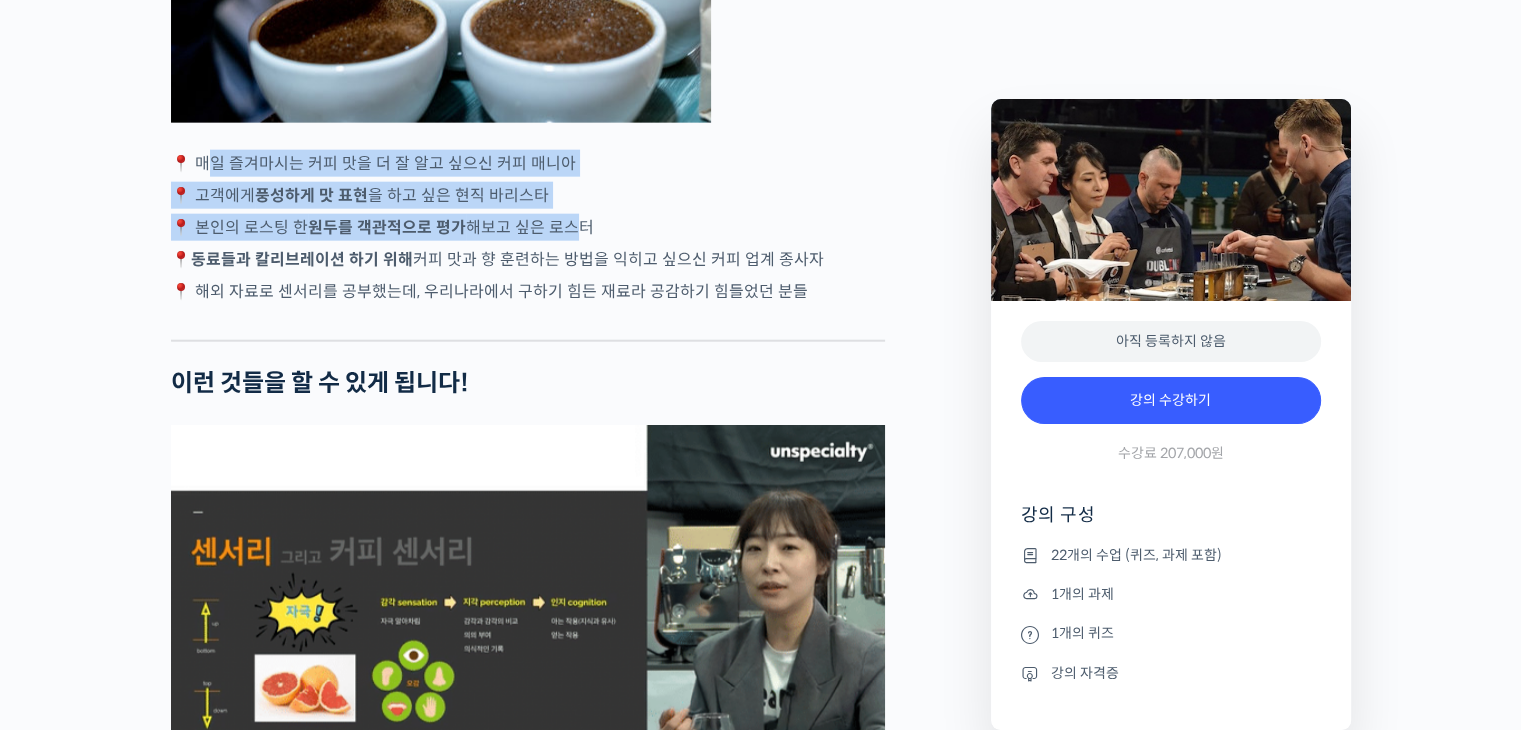 drag, startPoint x: 217, startPoint y: 205, endPoint x: 573, endPoint y: 270, distance: 361.88535 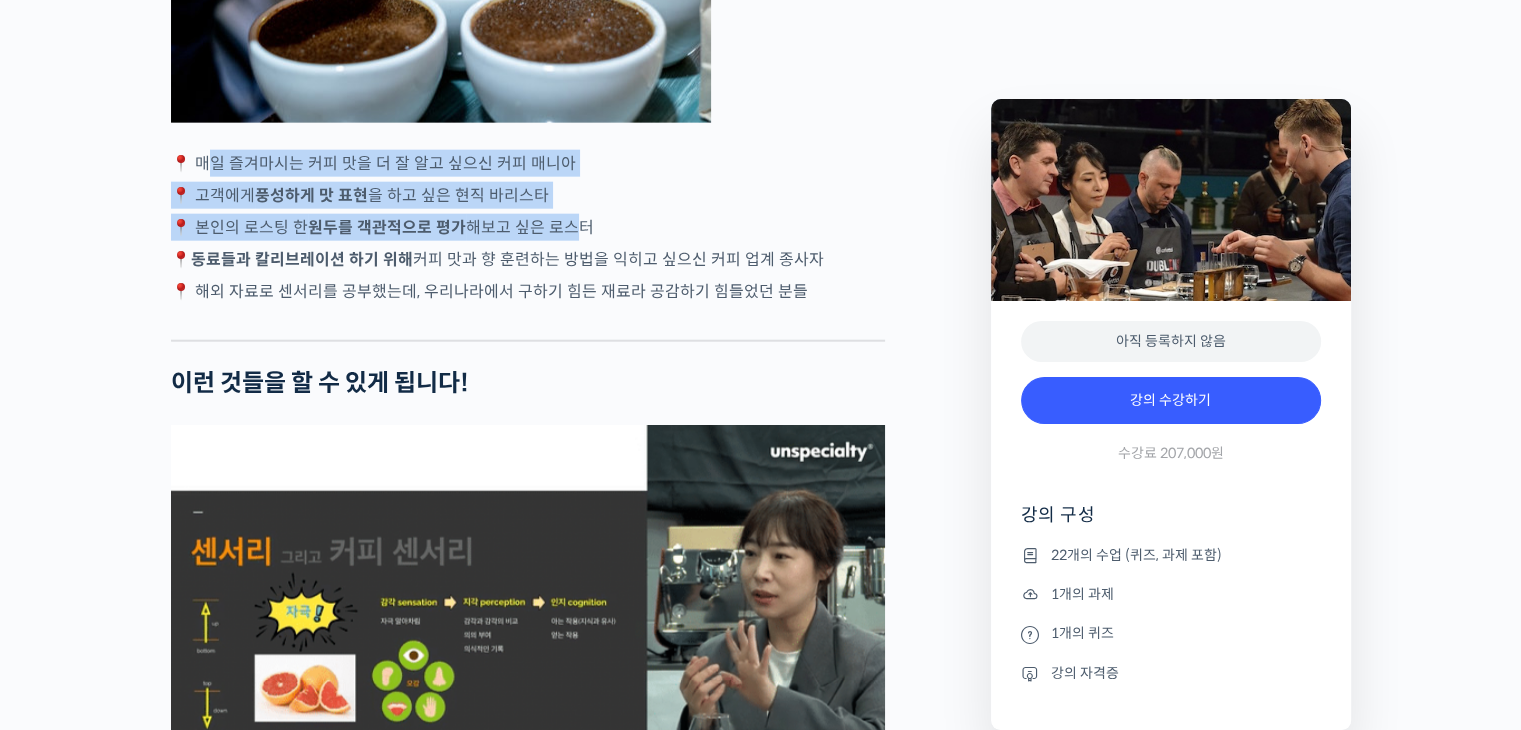 click on "윤선희 센서리 심사위원을 소개합니다!
세계 대회 센서리 심사위원
CBSC International 이사
심사경력
WBC(World Barista Championship) 센서리 심사위원  – 2012~현재 (2019: 헤드 심사위원)
한국, 중국, 베트남 바리스타 국가대표 선발전 센서리 심사위원  – 2011~현재
Espresso Throwdown 심사위원 – 2019~현재
그외 다수 대회에 심사위원으로 활동
국제대회 심사위원과 함께 센서리 감각을 깨워보세요
YouTube <안스타> 채널 출연 영상
맛보기 수업을 확인해보세요
맛보기 수업 “1-2강. 커피 센서리를 잘하기 위한 기초 지식”
클래스 소개
국내에 단 3명 밖에 없는 세계 대회(World Barista Championship) 센서리 심사위원 할 정도로  입니다." at bounding box center (528, 1259) 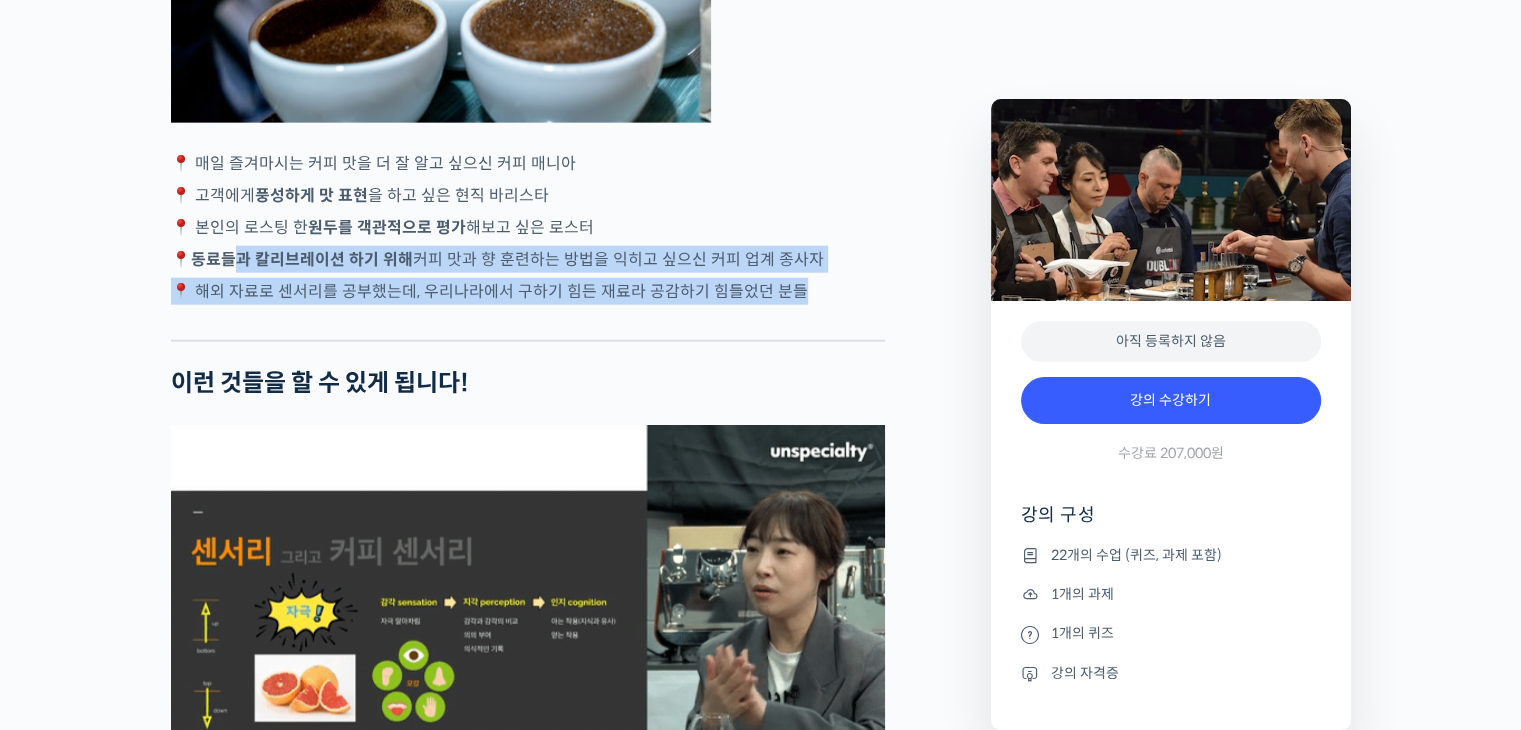drag, startPoint x: 233, startPoint y: 307, endPoint x: 779, endPoint y: 350, distance: 547.6906 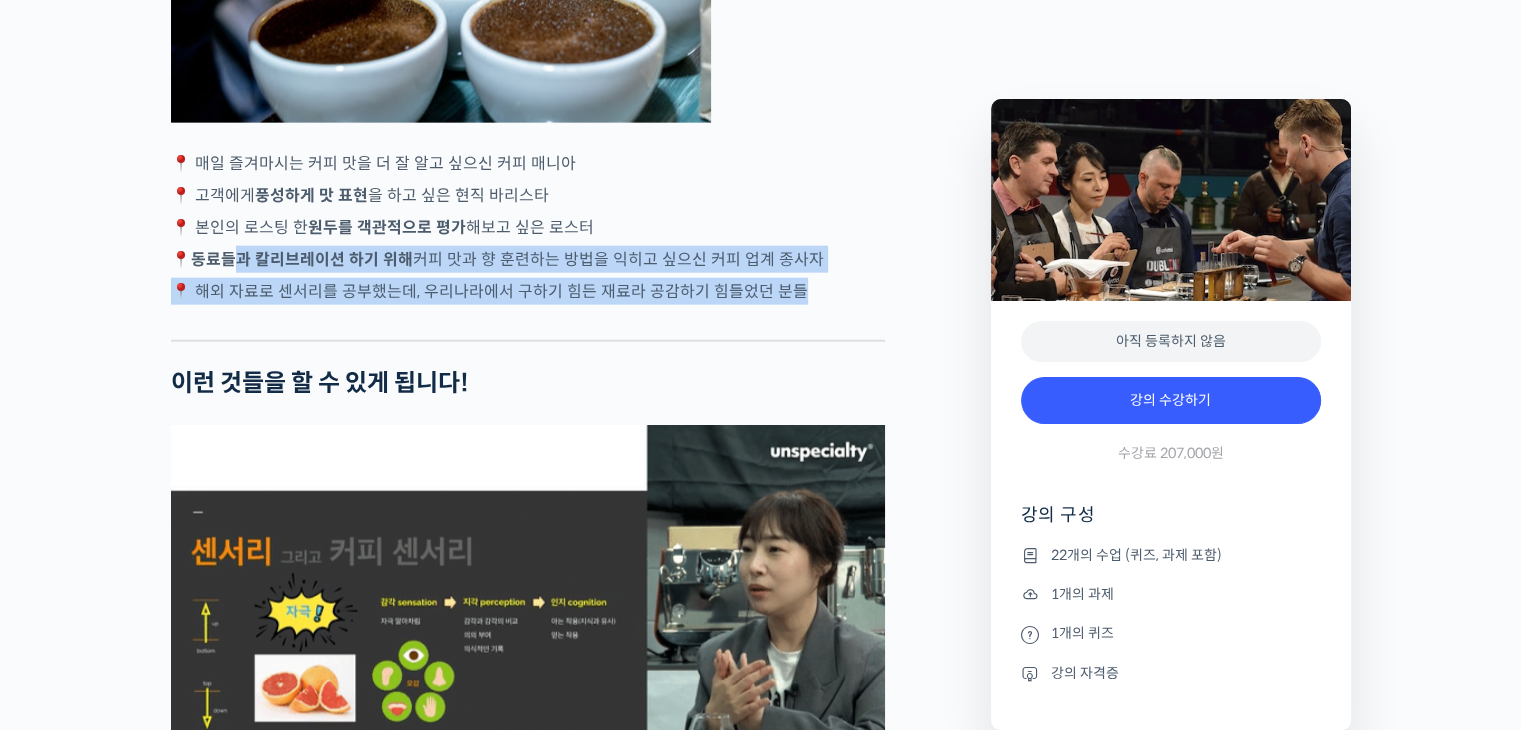 click on "윤선희 센서리 심사위원을 소개합니다!
세계 대회 센서리 심사위원
CBSC International 이사
심사경력
WBC(World Barista Championship) 센서리 심사위원  – 2012~현재 (2019: 헤드 심사위원)
한국, 중국, 베트남 바리스타 국가대표 선발전 센서리 심사위원  – 2011~현재
Espresso Throwdown 심사위원 – 2019~현재
그외 다수 대회에 심사위원으로 활동
국제대회 심사위원과 함께 센서리 감각을 깨워보세요
YouTube <안스타> 채널 출연 영상
맛보기 수업을 확인해보세요
맛보기 수업 “1-2강. 커피 센서리를 잘하기 위한 기초 지식”
클래스 소개
국내에 단 3명 밖에 없는 세계 대회(World Barista Championship) 센서리 심사위원 할 정도로  입니다." at bounding box center (528, 1259) 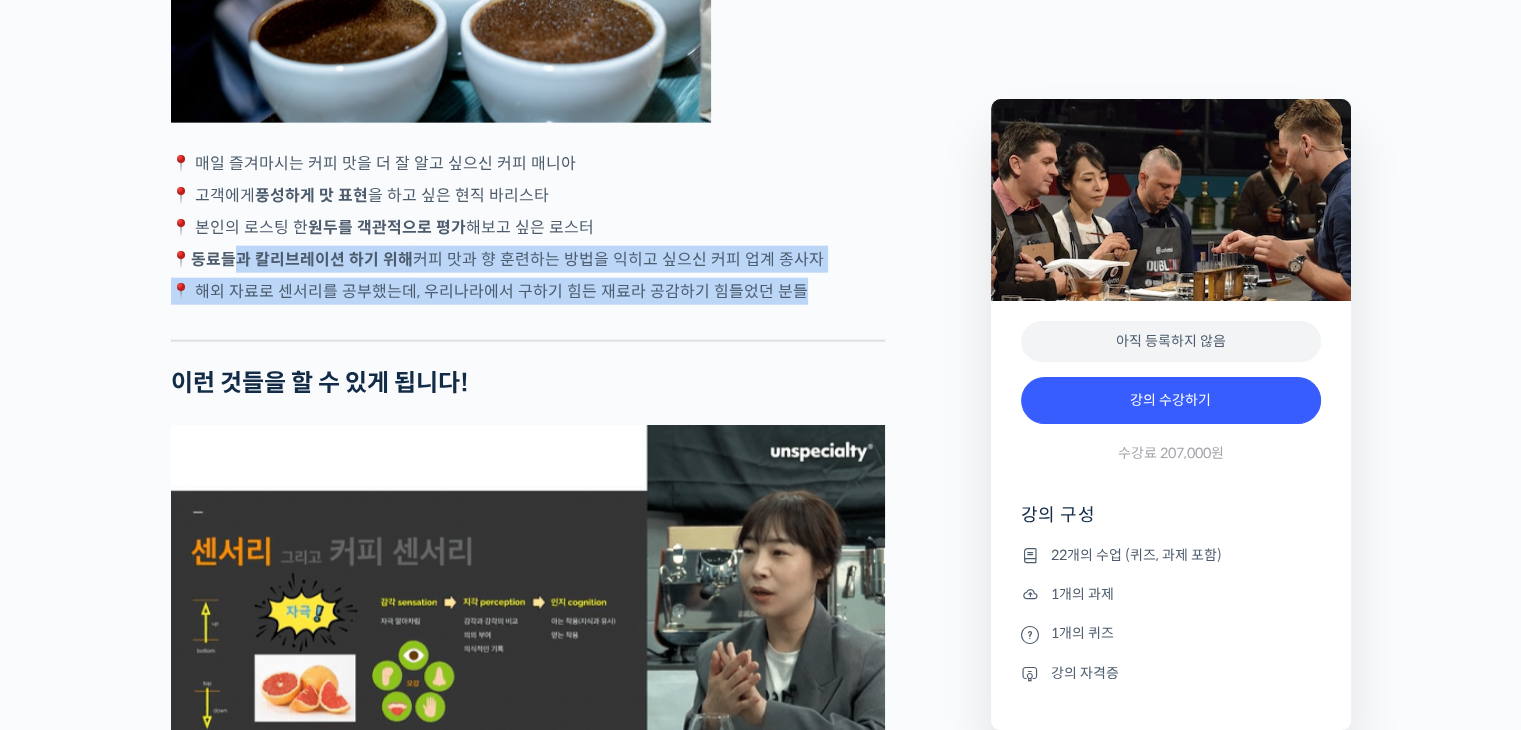 click on "윤선희 센서리 심사위원을 소개합니다!
세계 대회 센서리 심사위원
CBSC International 이사
심사경력
WBC(World Barista Championship) 센서리 심사위원  – 2012~현재 (2019: 헤드 심사위원)
한국, 중국, 베트남 바리스타 국가대표 선발전 센서리 심사위원  – 2011~현재
Espresso Throwdown 심사위원 – 2019~현재
그외 다수 대회에 심사위원으로 활동
국제대회 심사위원과 함께 센서리 감각을 깨워보세요
YouTube <안스타> 채널 출연 영상
맛보기 수업을 확인해보세요
맛보기 수업 “1-2강. 커피 센서리를 잘하기 위한 기초 지식”
클래스 소개
국내에 단 3명 밖에 없는 세계 대회(World Barista Championship) 센서리 심사위원 할 정도로  입니다." at bounding box center (528, 1259) 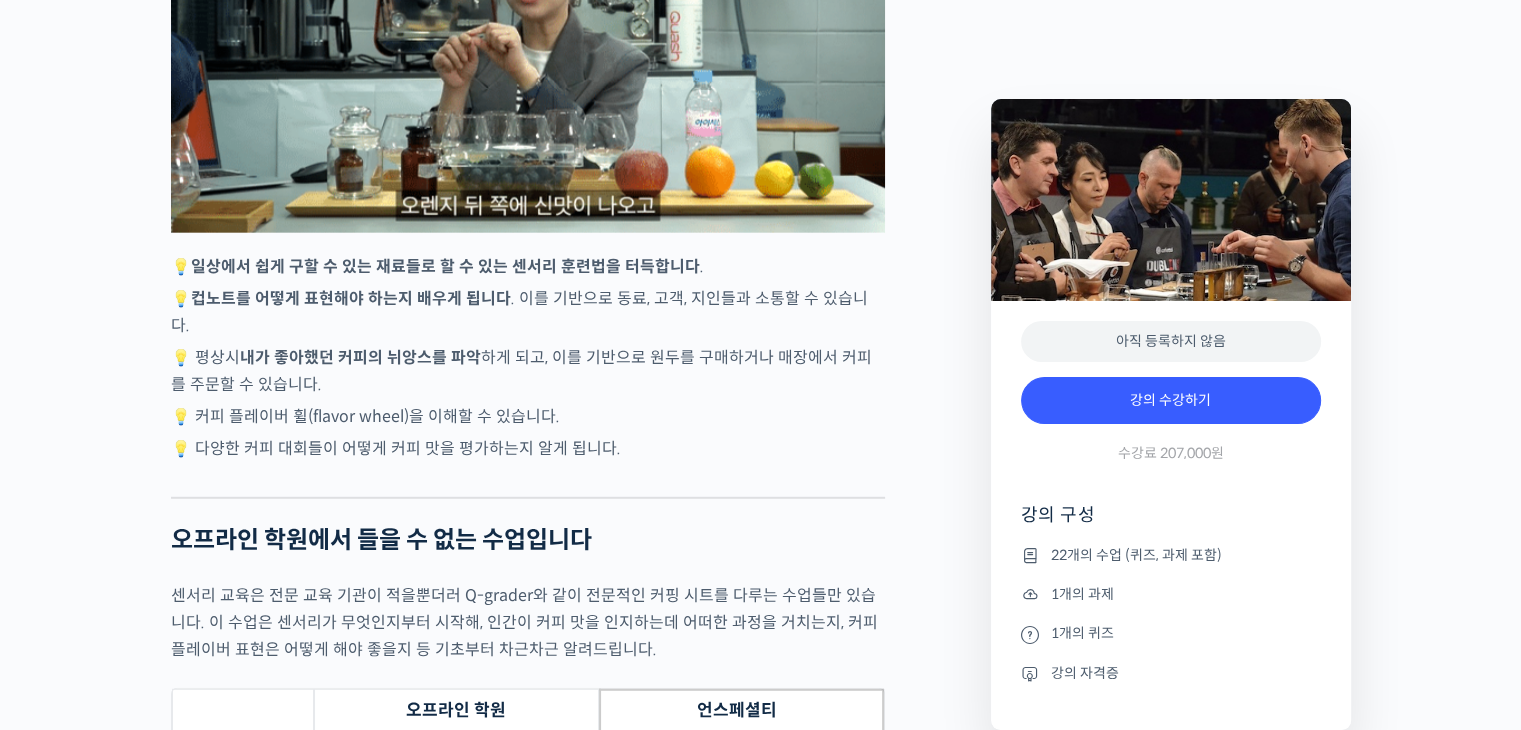 scroll, scrollTop: 5500, scrollLeft: 0, axis: vertical 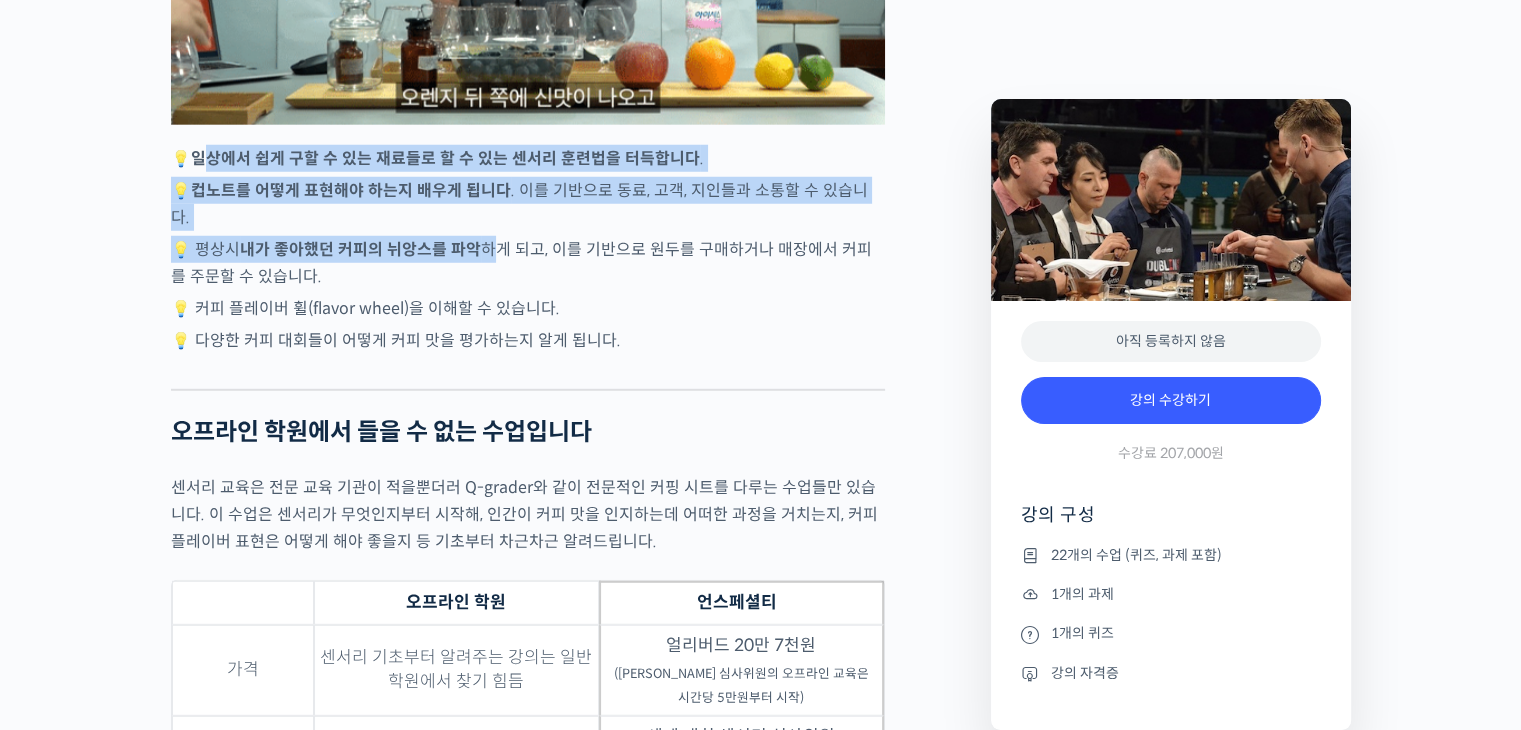 drag, startPoint x: 208, startPoint y: 204, endPoint x: 500, endPoint y: 265, distance: 298.30353 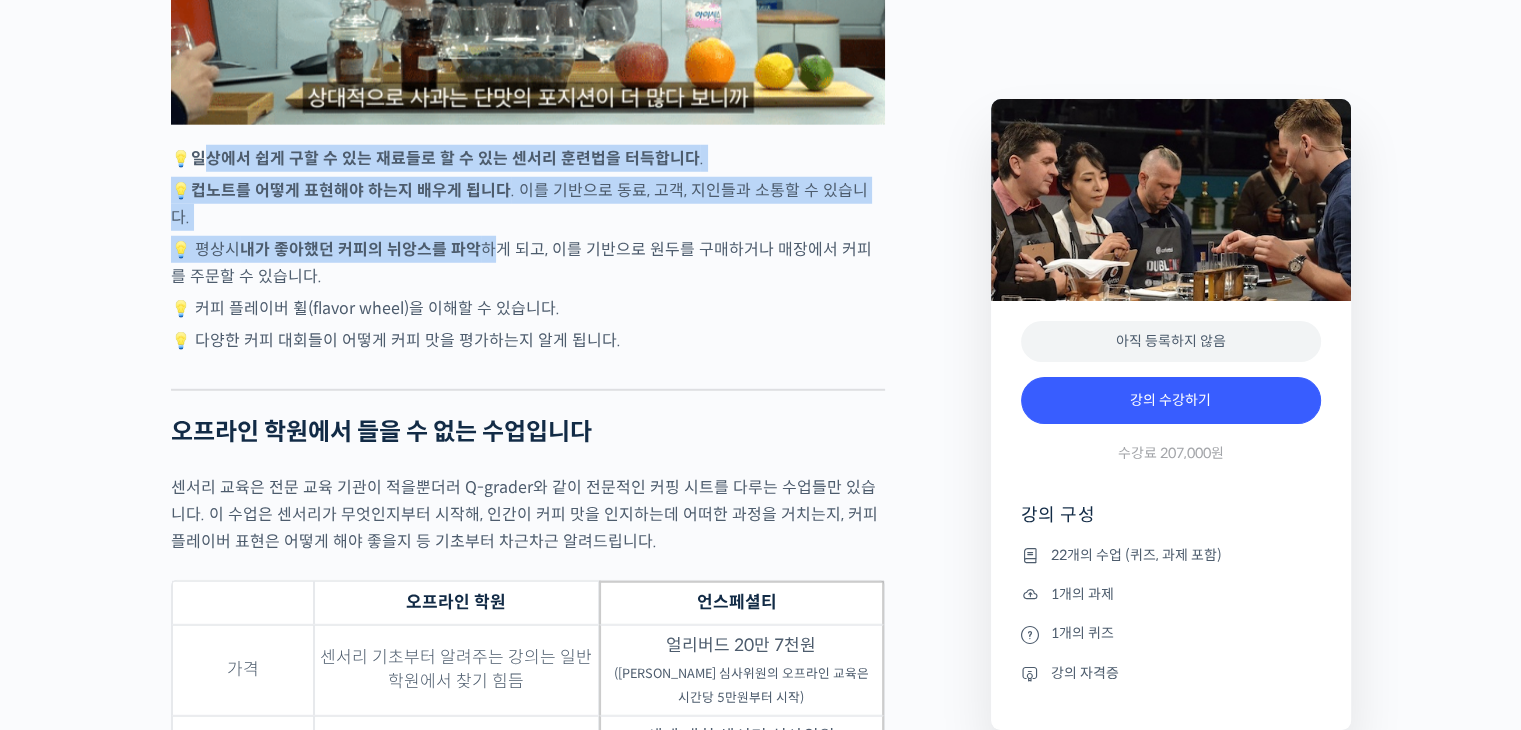 click on "윤선희 센서리 심사위원을 소개합니다!
세계 대회 센서리 심사위원
CBSC International 이사
심사경력
WBC(World Barista Championship) 센서리 심사위원  – 2012~현재 (2019: 헤드 심사위원)
한국, 중국, 베트남 바리스타 국가대표 선발전 센서리 심사위원  – 2011~현재
Espresso Throwdown 심사위원 – 2019~현재
그외 다수 대회에 심사위원으로 활동
국제대회 심사위원과 함께 센서리 감각을 깨워보세요
YouTube <안스타> 채널 출연 영상
맛보기 수업을 확인해보세요
맛보기 수업 “1-2강. 커피 센서리를 잘하기 위한 기초 지식”
클래스 소개
국내에 단 3명 밖에 없는 세계 대회(World Barista Championship) 센서리 심사위원 할 정도로  입니다." at bounding box center [528, 559] 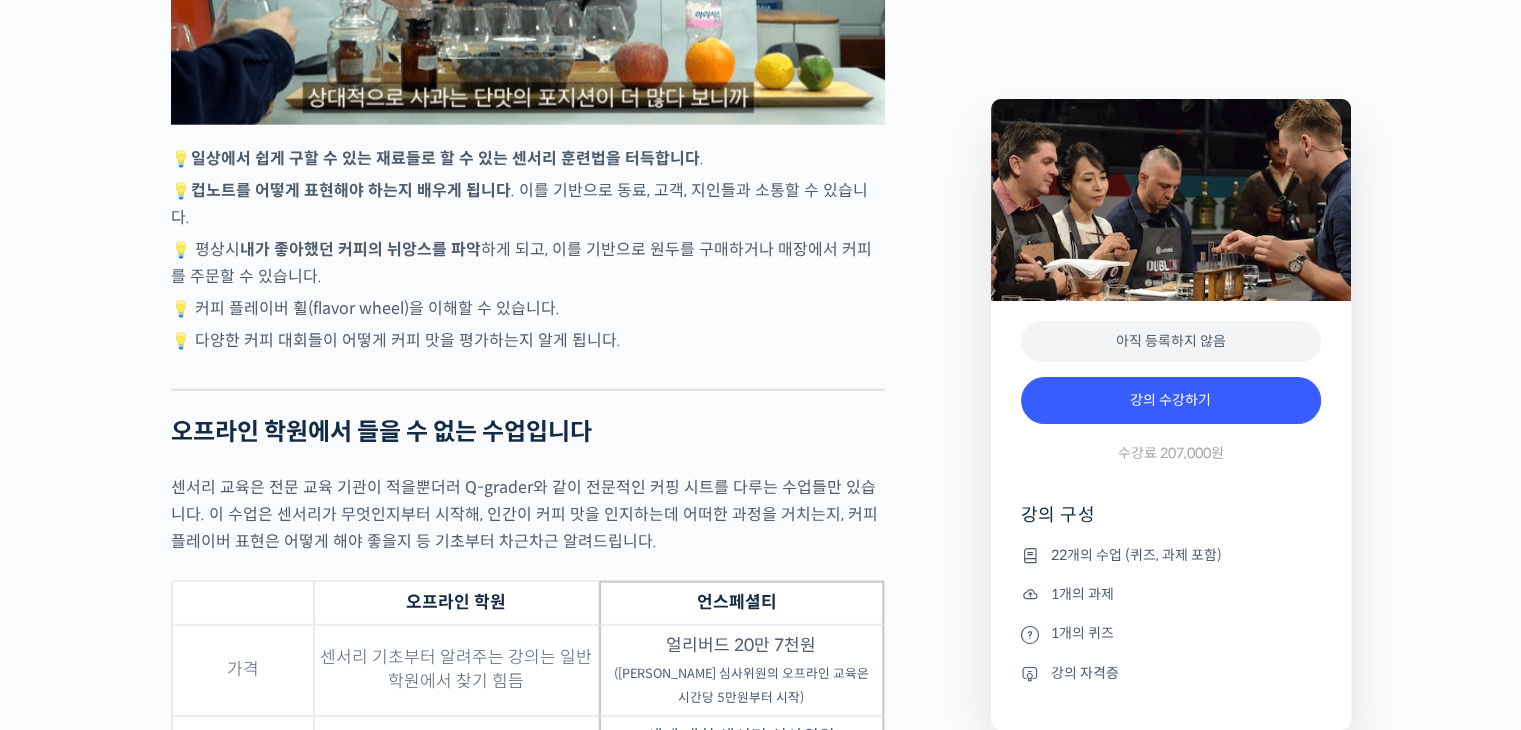click on "💡 평상시  내가 좋아했던 커피의 뉘앙스를 파악 하게 되고, 이를 기반으로 원두를 구매하거나 매장에서 커피를 주문할 수 있습니다." at bounding box center [528, 263] 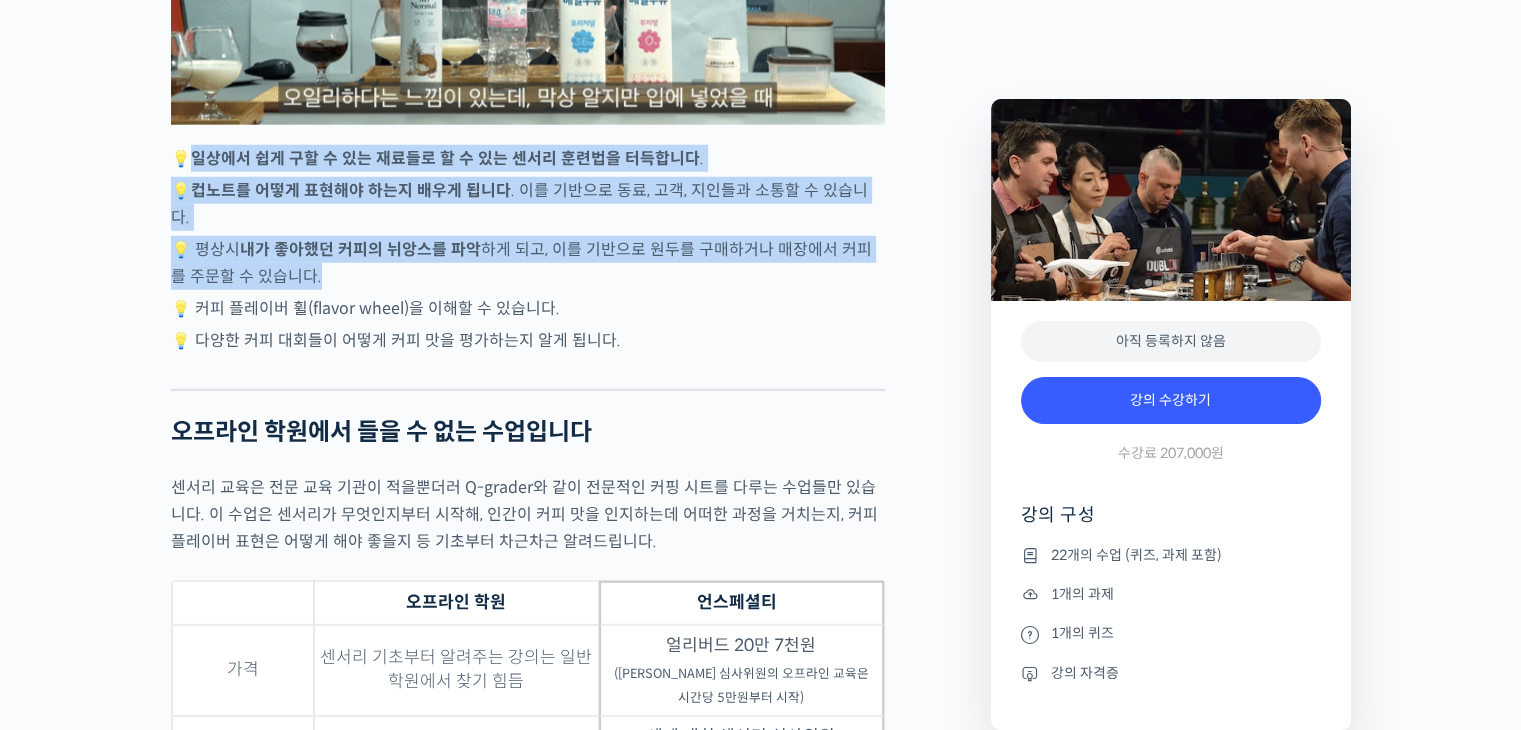 drag, startPoint x: 188, startPoint y: 205, endPoint x: 489, endPoint y: 308, distance: 318.1352 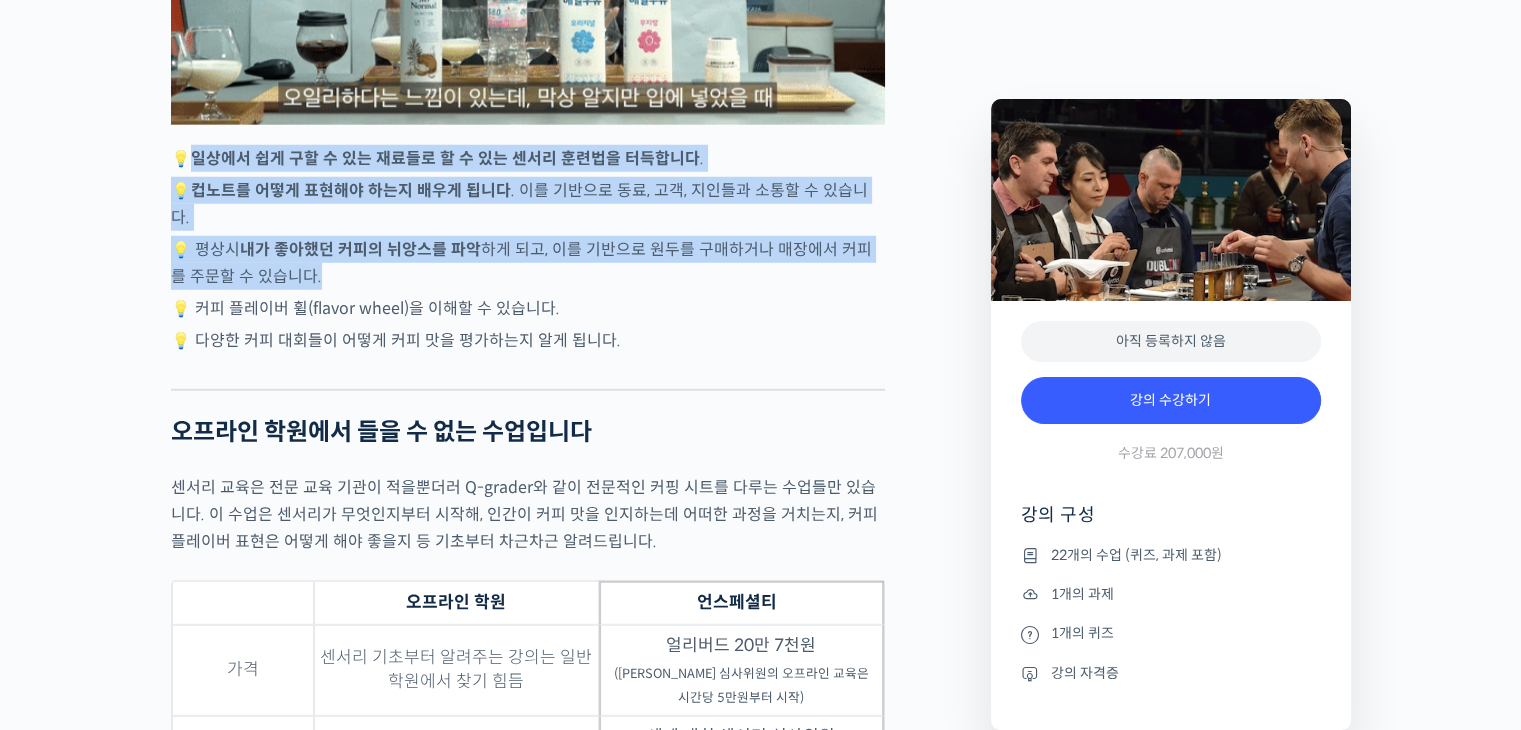 click on "윤선희 센서리 심사위원을 소개합니다!
세계 대회 센서리 심사위원
CBSC International 이사
심사경력
WBC(World Barista Championship) 센서리 심사위원  – 2012~현재 (2019: 헤드 심사위원)
한국, 중국, 베트남 바리스타 국가대표 선발전 센서리 심사위원  – 2011~현재
Espresso Throwdown 심사위원 – 2019~현재
그외 다수 대회에 심사위원으로 활동
국제대회 심사위원과 함께 센서리 감각을 깨워보세요
YouTube <안스타> 채널 출연 영상
맛보기 수업을 확인해보세요
맛보기 수업 “1-2강. 커피 센서리를 잘하기 위한 기초 지식”
클래스 소개
국내에 단 3명 밖에 없는 세계 대회(World Barista Championship) 센서리 심사위원 할 정도로  입니다." at bounding box center [528, 559] 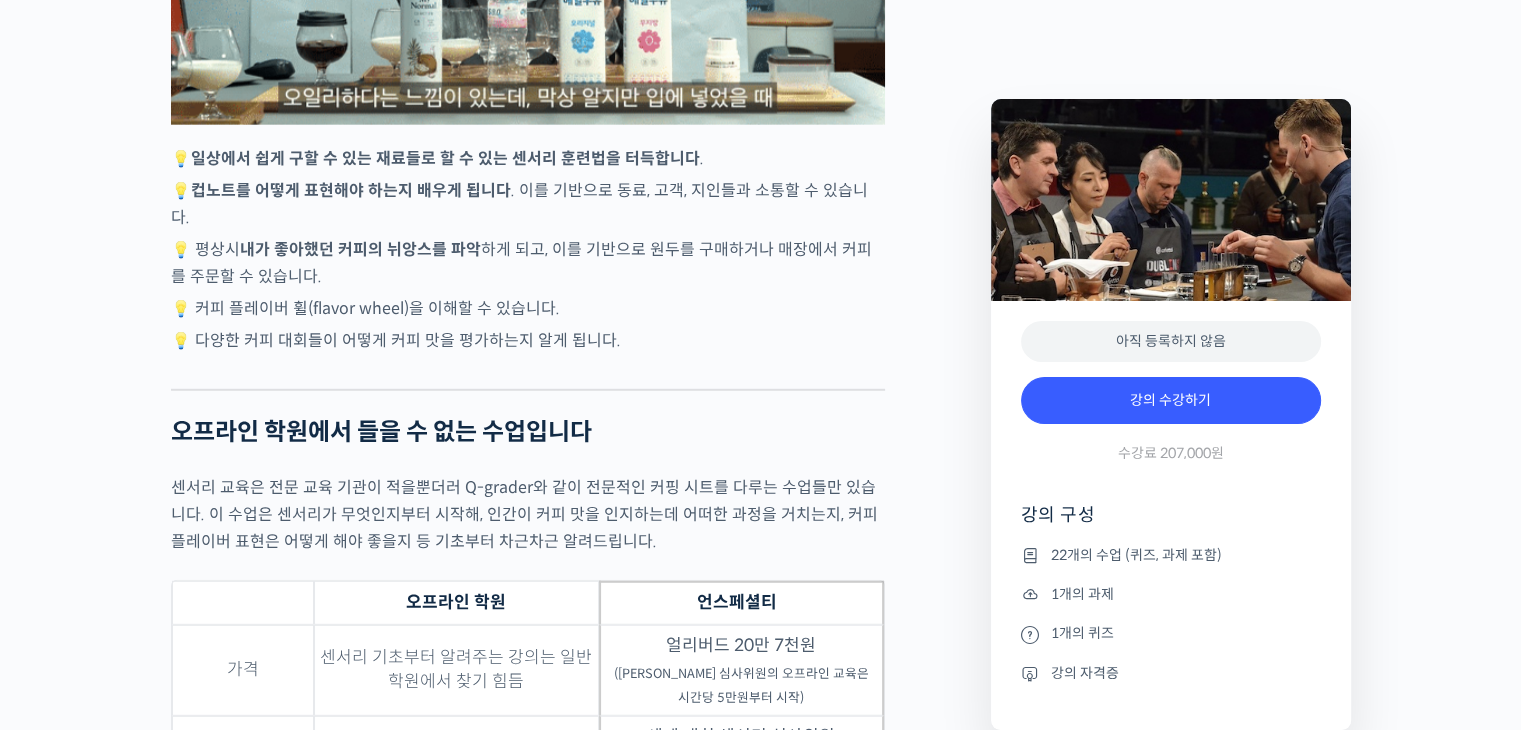 click on "💡 다양한 커피 대회들이 어떻게 커피 맛을 평가하는지 알게 됩니다." at bounding box center [528, 340] 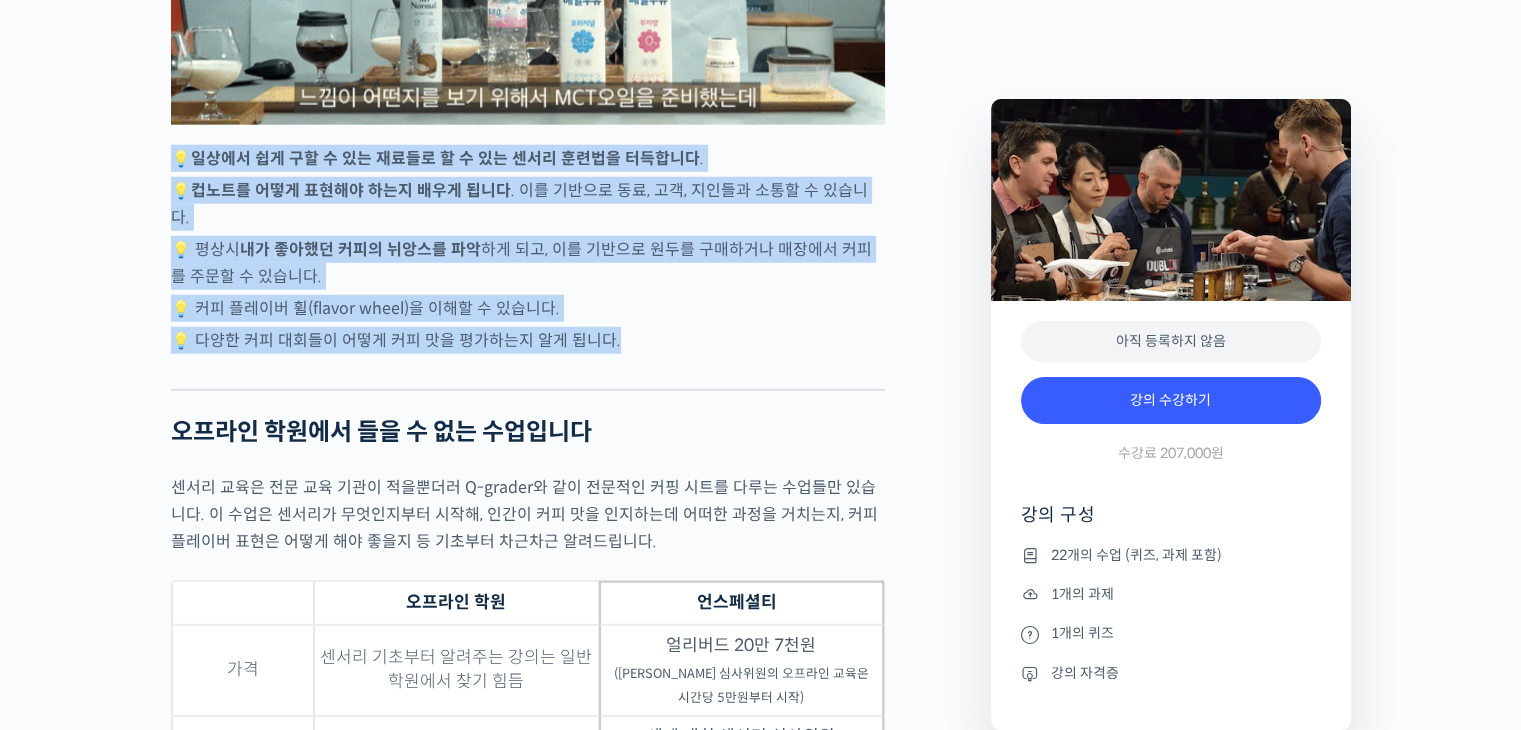 drag, startPoint x: 619, startPoint y: 372, endPoint x: 180, endPoint y: 210, distance: 467.93695 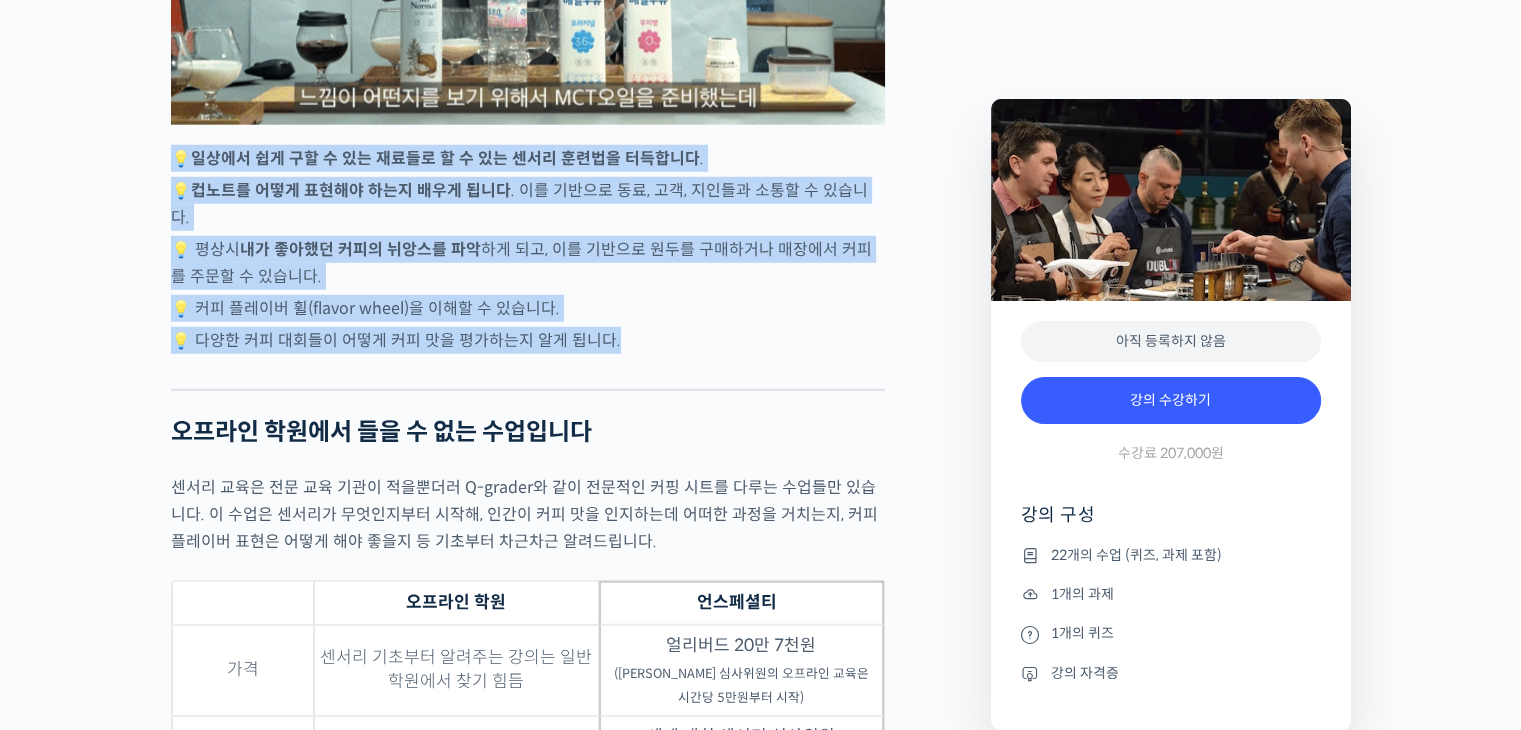 click on "윤선희 센서리 심사위원을 소개합니다!
세계 대회 센서리 심사위원
CBSC International 이사
심사경력
WBC(World Barista Championship) 센서리 심사위원  – 2012~현재 (2019: 헤드 심사위원)
한국, 중국, 베트남 바리스타 국가대표 선발전 센서리 심사위원  – 2011~현재
Espresso Throwdown 심사위원 – 2019~현재
그외 다수 대회에 심사위원으로 활동
국제대회 심사위원과 함께 센서리 감각을 깨워보세요
YouTube <안스타> 채널 출연 영상
맛보기 수업을 확인해보세요
맛보기 수업 “1-2강. 커피 센서리를 잘하기 위한 기초 지식”
클래스 소개
국내에 단 3명 밖에 없는 세계 대회(World Barista Championship) 센서리 심사위원 할 정도로  입니다." at bounding box center [528, 559] 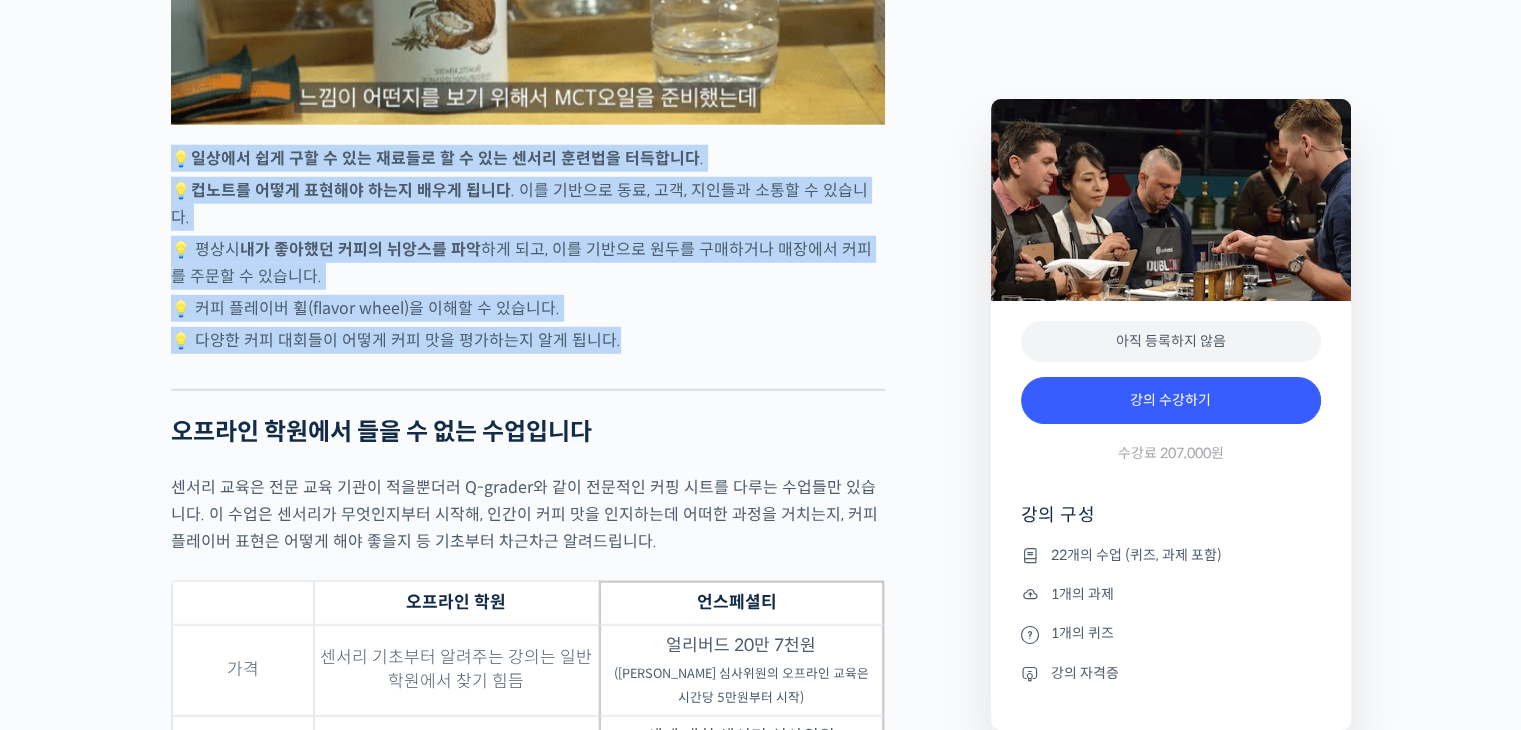 click on "💡  일상에서 쉽게 구할 수 있는 재료들로 할 수 있는 센서리 훈련법을 터득합니다 ." at bounding box center (528, 158) 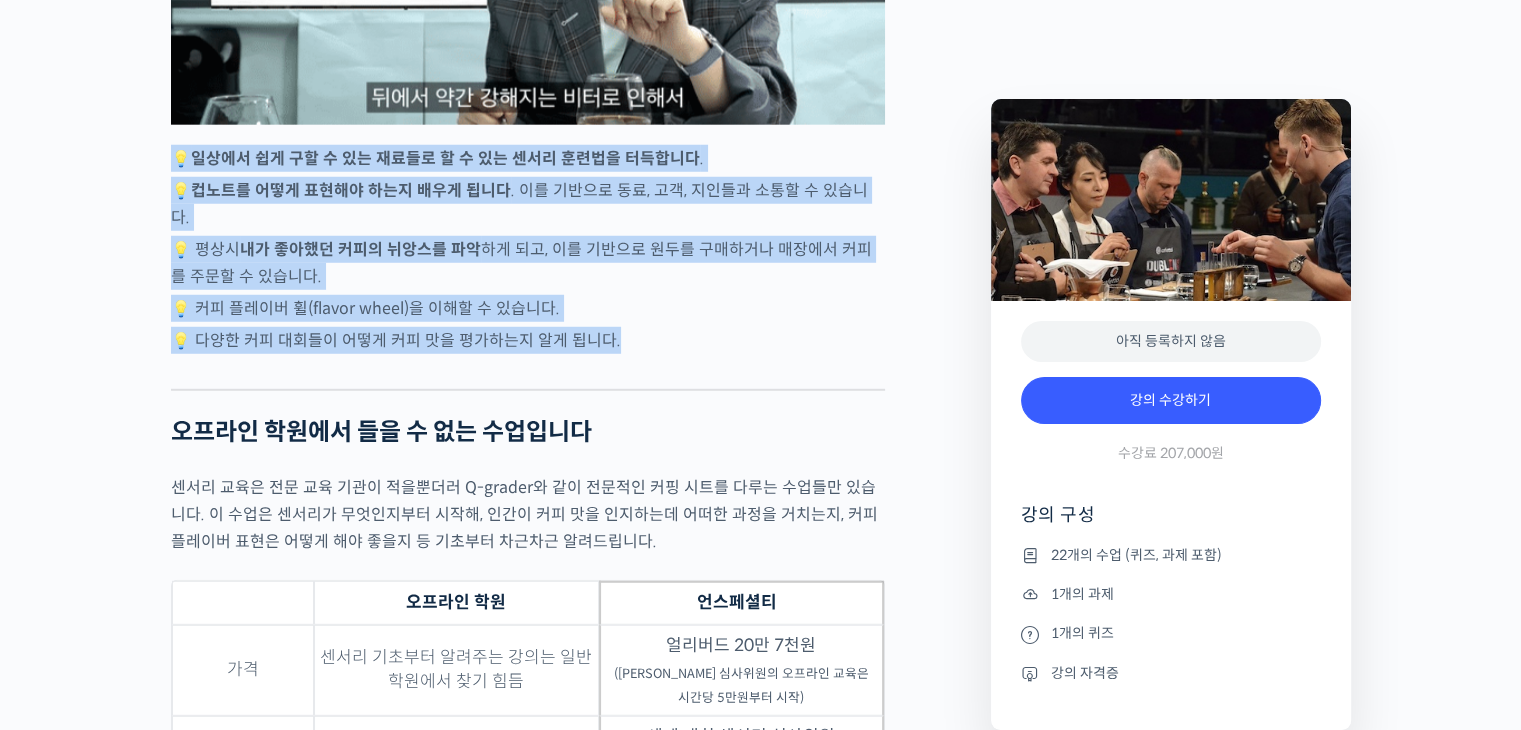 drag, startPoint x: 180, startPoint y: 210, endPoint x: 635, endPoint y: 354, distance: 477.24313 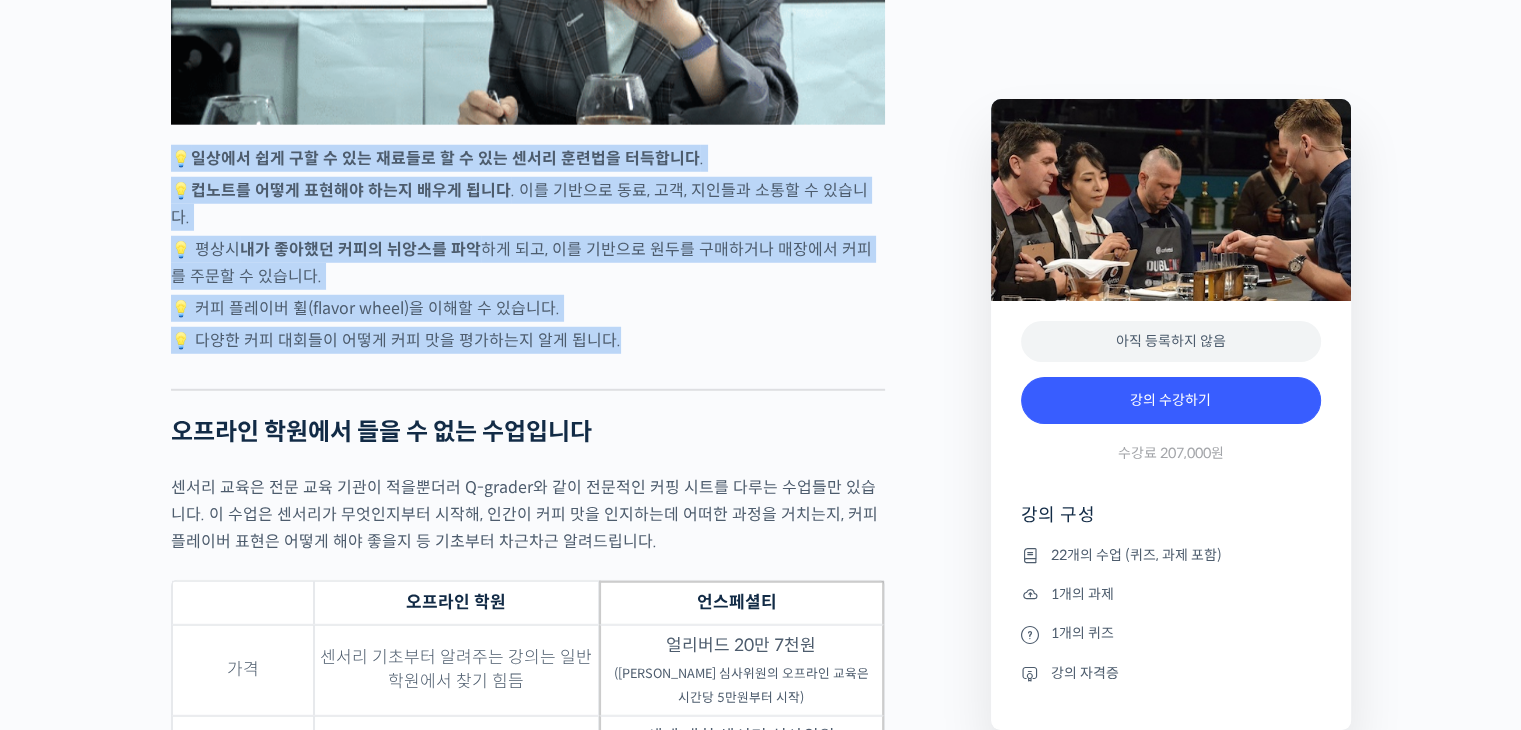 click on "윤선희 센서리 심사위원을 소개합니다!
세계 대회 센서리 심사위원
CBSC International 이사
심사경력
WBC(World Barista Championship) 센서리 심사위원  – 2012~현재 (2019: 헤드 심사위원)
한국, 중국, 베트남 바리스타 국가대표 선발전 센서리 심사위원  – 2011~현재
Espresso Throwdown 심사위원 – 2019~현재
그외 다수 대회에 심사위원으로 활동
국제대회 심사위원과 함께 센서리 감각을 깨워보세요
YouTube <안스타> 채널 출연 영상
맛보기 수업을 확인해보세요
맛보기 수업 “1-2강. 커피 센서리를 잘하기 위한 기초 지식”
클래스 소개
국내에 단 3명 밖에 없는 세계 대회(World Barista Championship) 센서리 심사위원 할 정도로  입니다." at bounding box center (528, 559) 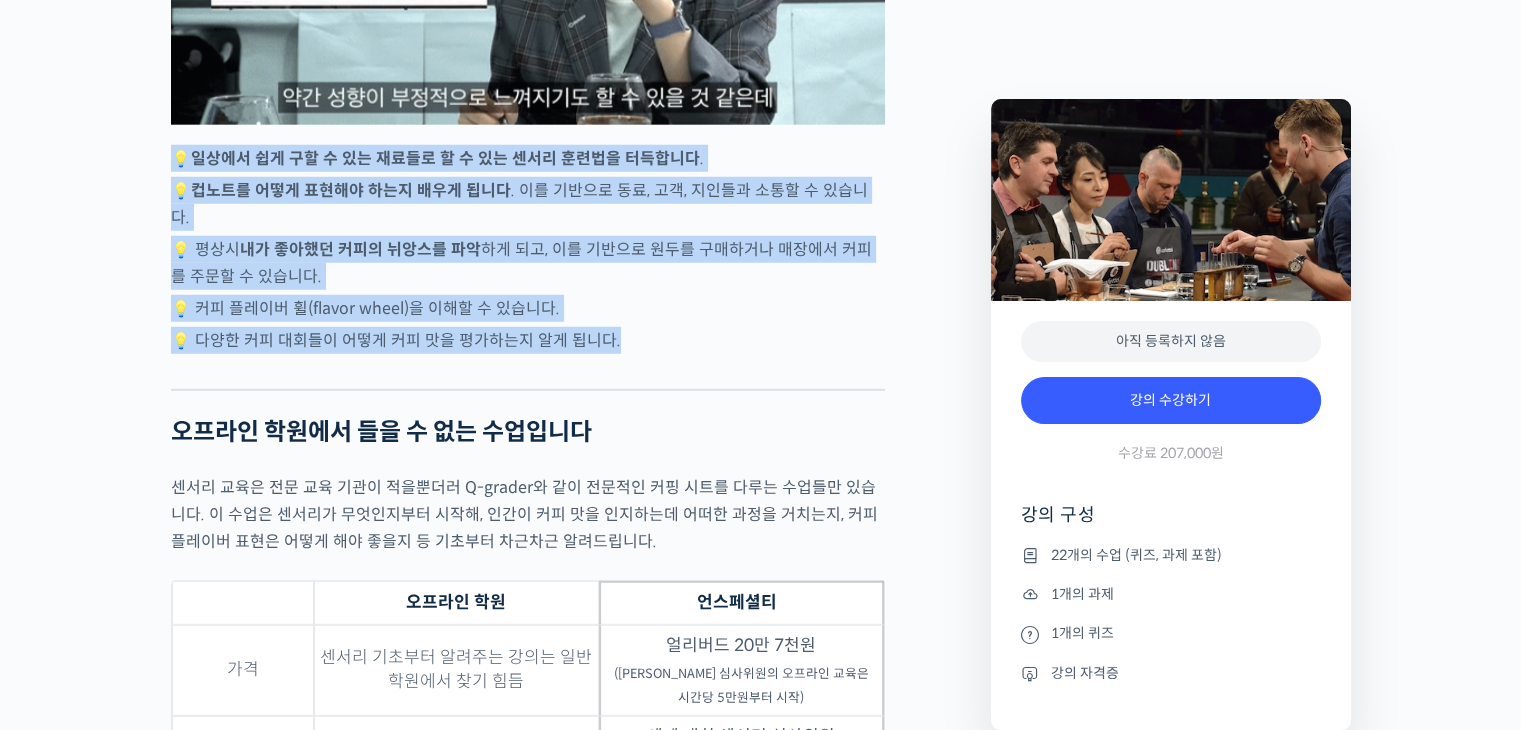click on "💡 다양한 커피 대회들이 어떻게 커피 맛을 평가하는지 알게 됩니다." at bounding box center [528, 340] 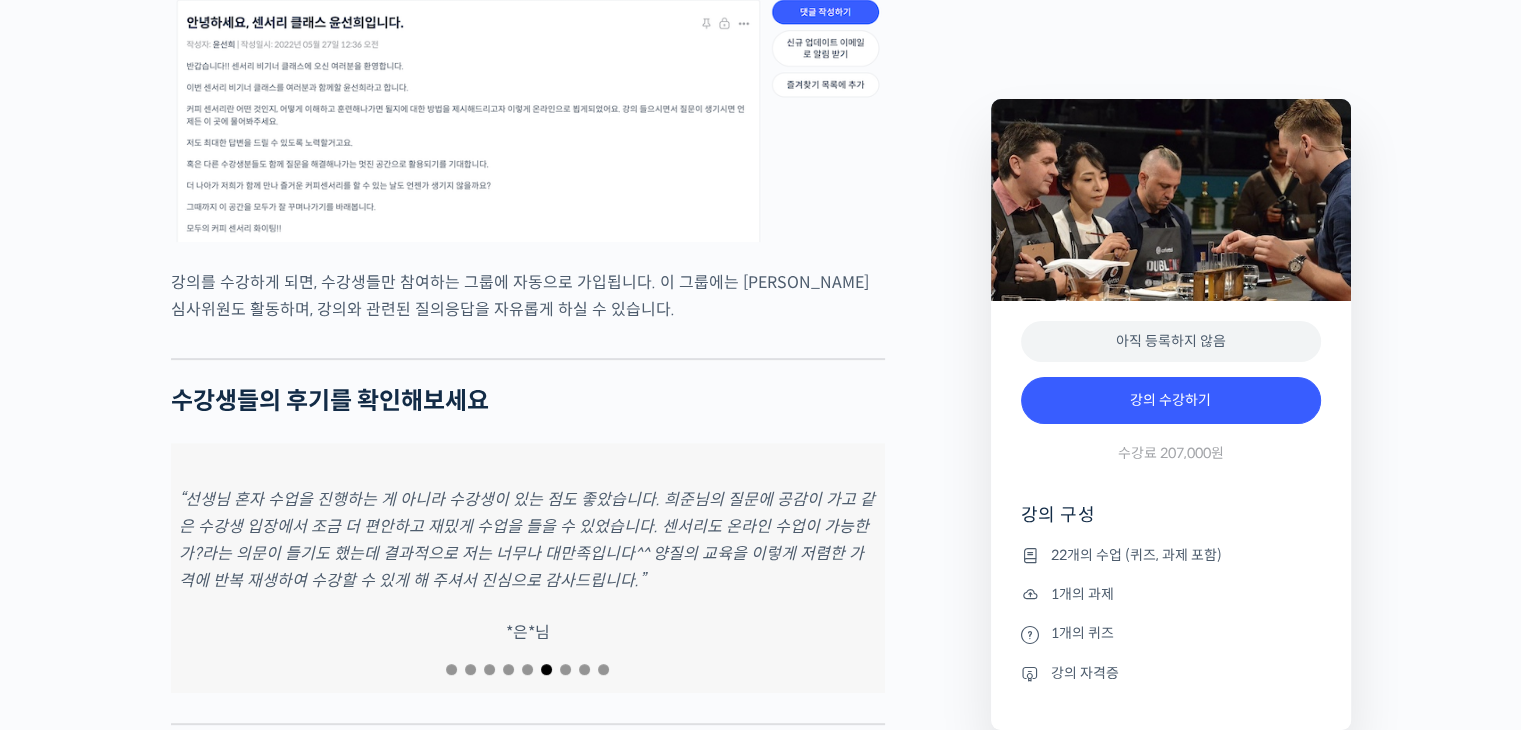 scroll, scrollTop: 8500, scrollLeft: 0, axis: vertical 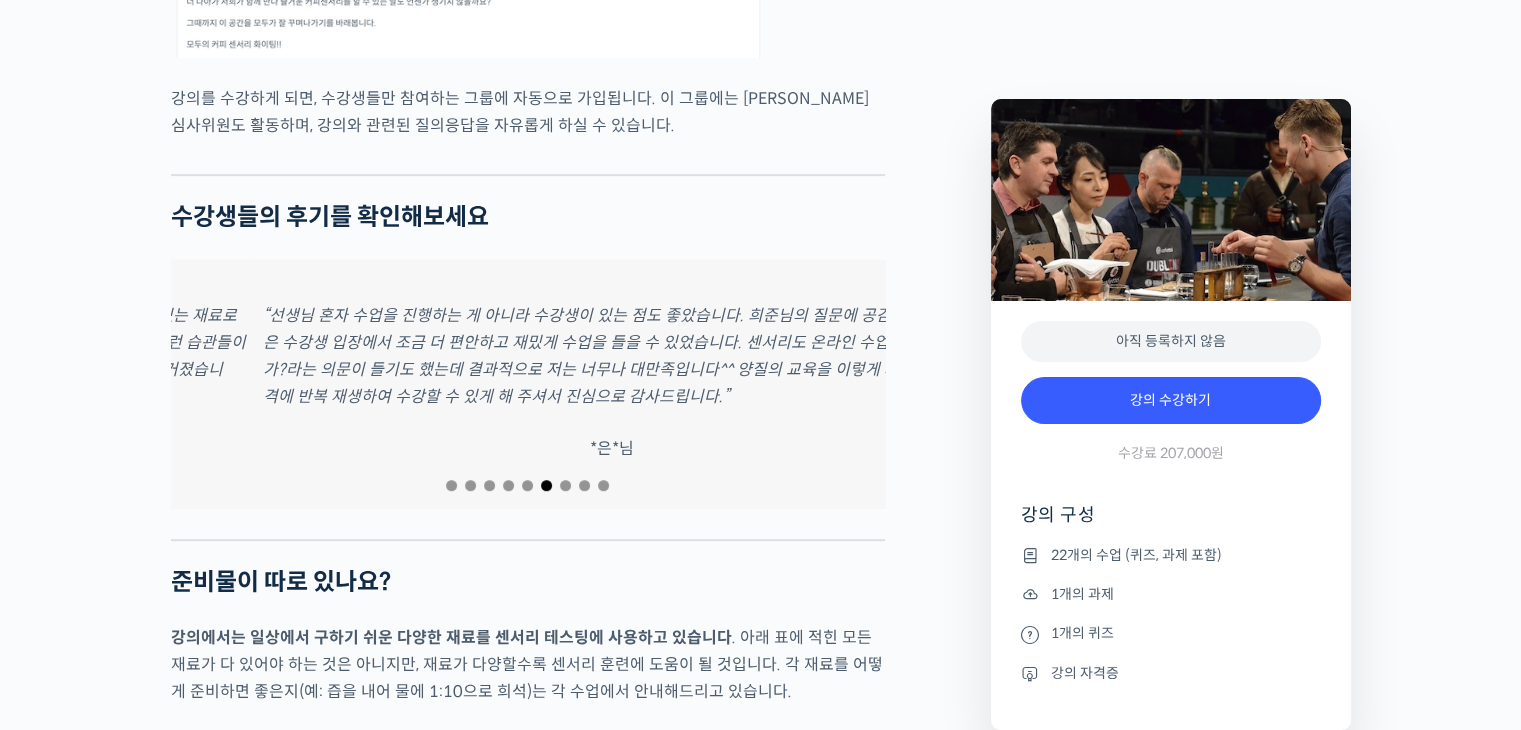 click on "“선생님 혼자 수업을 진행하는 게 아니라 수강생이 있는 점도 좋았습니다. 희준님의 질문에 공감이 가고 같은 수강생 입장에서 조금 더 편안하고 재밌게 수업을 들을 수 있었습니다. 센서리도 온라인 수업이 가능한가?라는 의문이 들기도 했는데 결과적으로 저는 너무나 대만족입니다^^ 양질의 교육을 이렇게 저렴한 가격에 반복 재생하여 수강할 수 있게 해 주셔서 진심으로 감사드립니다.”" at bounding box center (611, 356) 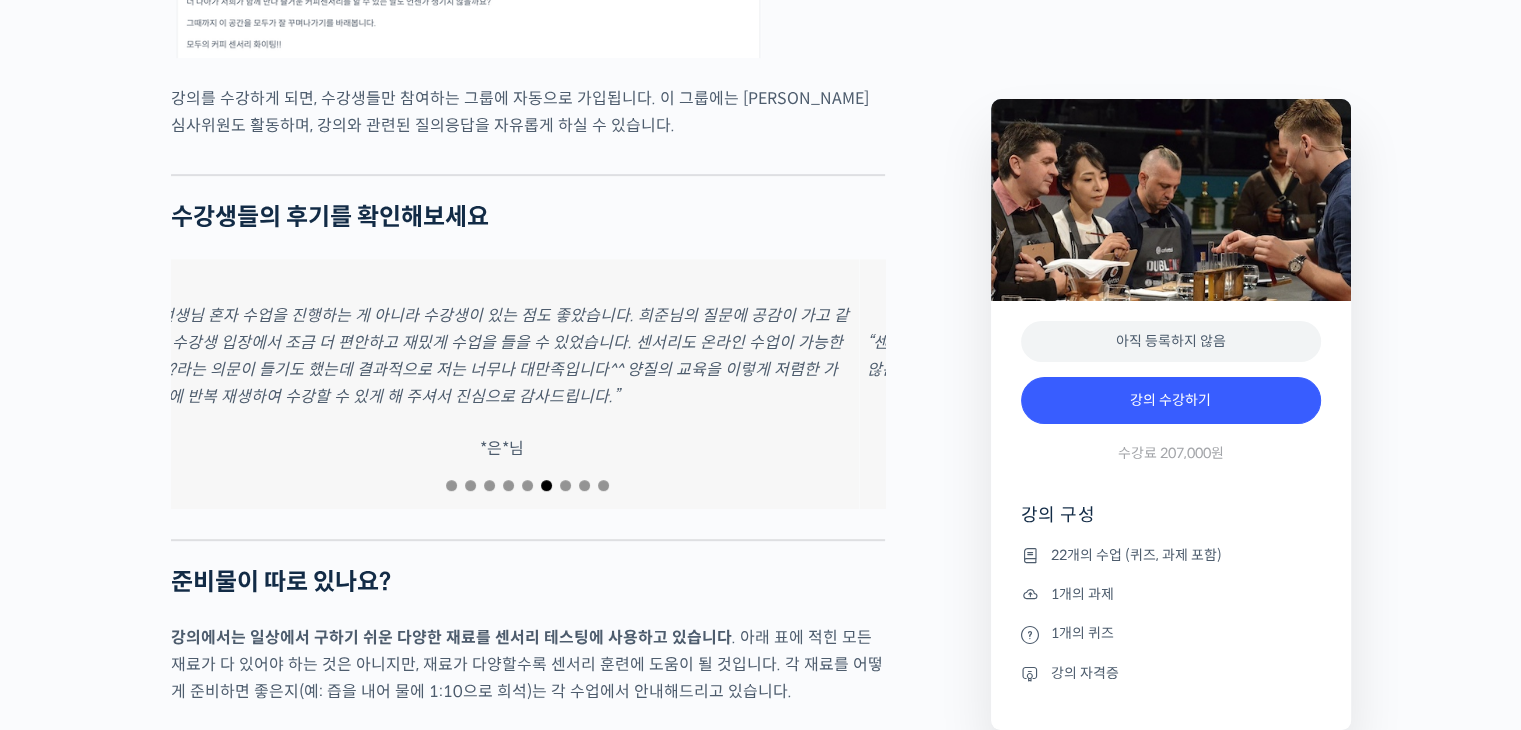 click on "“선생님 혼자 수업을 진행하는 게 아니라 수강생이 있는 점도 좋았습니다. 희준님의 질문에 공감이 가고 같은 수강생 입장에서 조금 더 편안하고 재밌게 수업을 들을 수 있었습니다. 센서리도 온라인 수업이 가능한가?라는 의문이 들기도 했는데 결과적으로 저는 너무나 대만족입니다^^ 양질의 교육을 이렇게 저렴한 가격에 반복 재생하여 수강할 수 있게 해 주셔서 진심으로 감사드립니다.”" at bounding box center (501, 356) 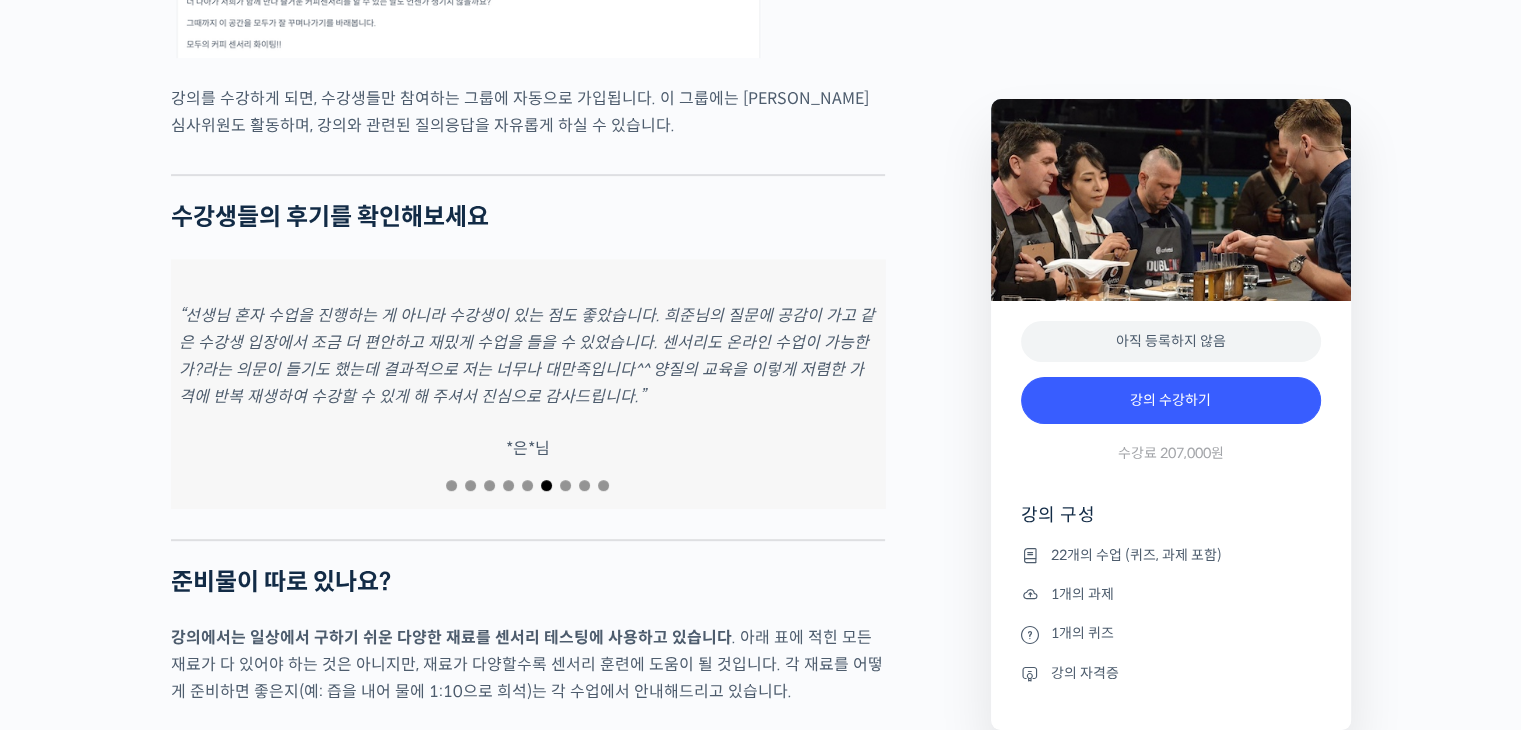 click on "“선생님 혼자 수업을 진행하는 게 아니라 수강생이 있는 점도 좋았습니다. 희준님의 질문에 공감이 가고 같은 수강생 입장에서 조금 더 편안하고 재밌게 수업을 들을 수 있었습니다. 센서리도 온라인 수업이 가능한가?라는 의문이 들기도 했는데 결과적으로 저는 너무나 대만족입니다^^ 양질의 교육을 이렇게 저렴한 가격에 반복 재생하여 수강할 수 있게 해 주셔서 진심으로 감사드립니다.”" at bounding box center [527, 356] 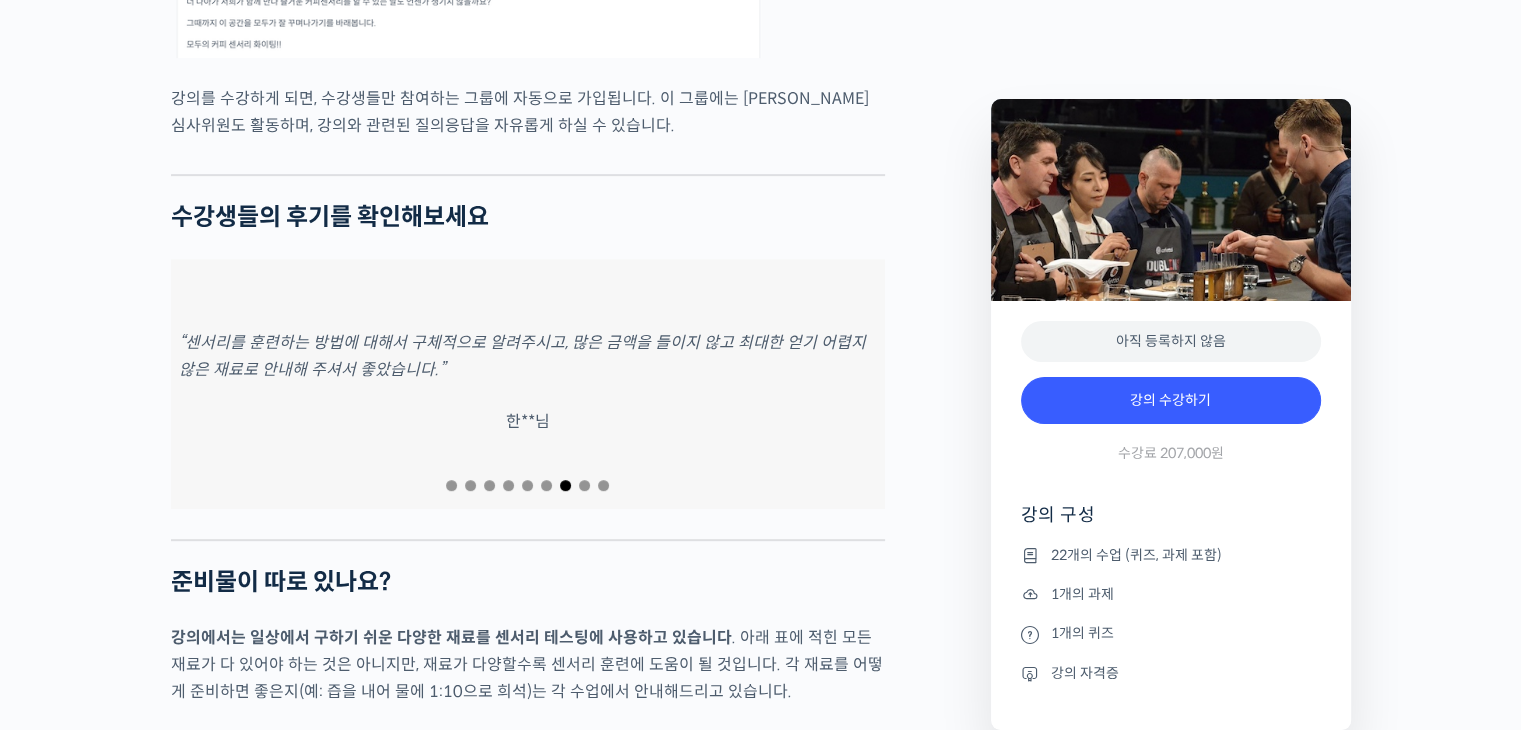 click on "“센서리를 훈련하는 방법에 대해서 구체적으로 알려주시고, 많은 금액을 들이지 않고 최대한 얻기 어렵지 않은 재료로 안내해 주셔서 좋았습니다.”" at bounding box center [528, 356] 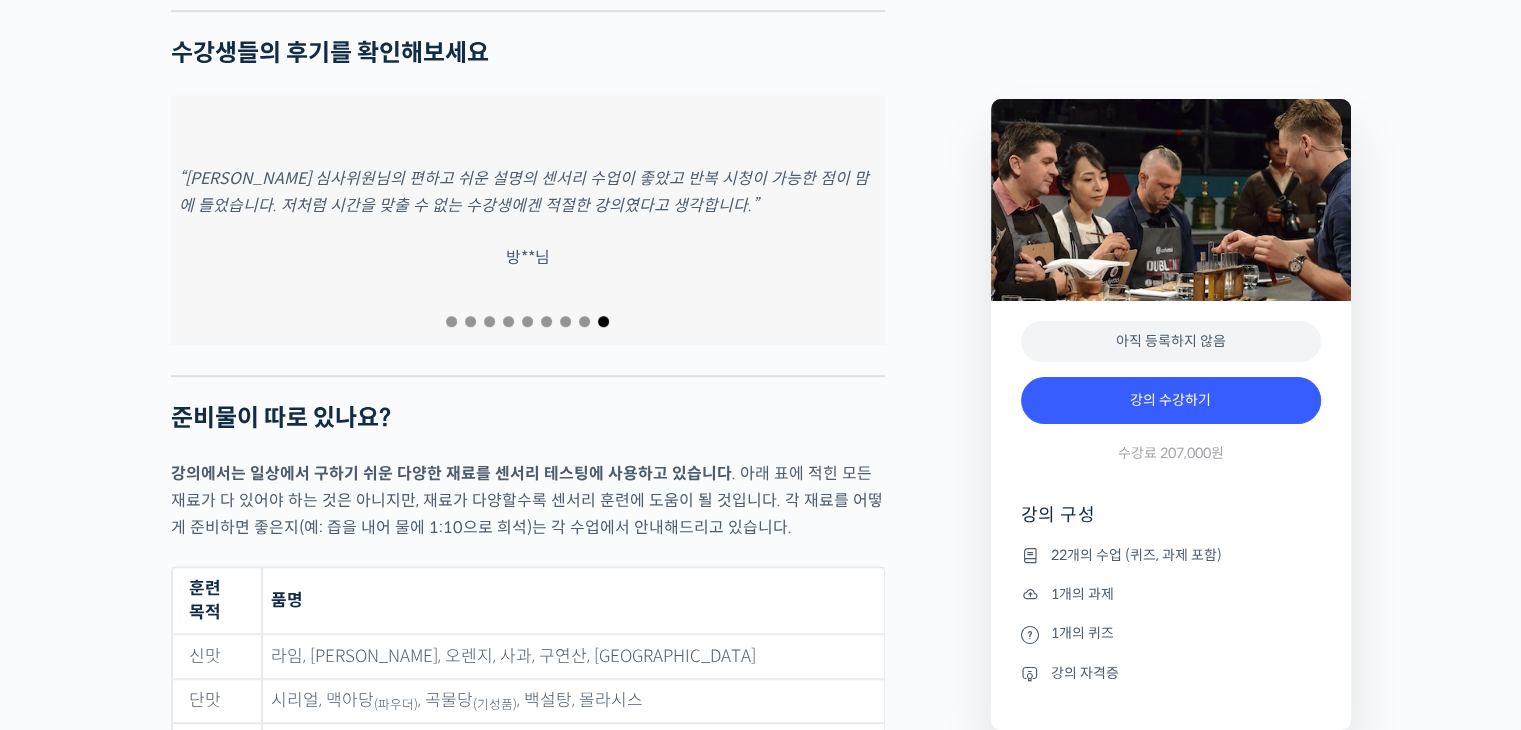 scroll, scrollTop: 8700, scrollLeft: 0, axis: vertical 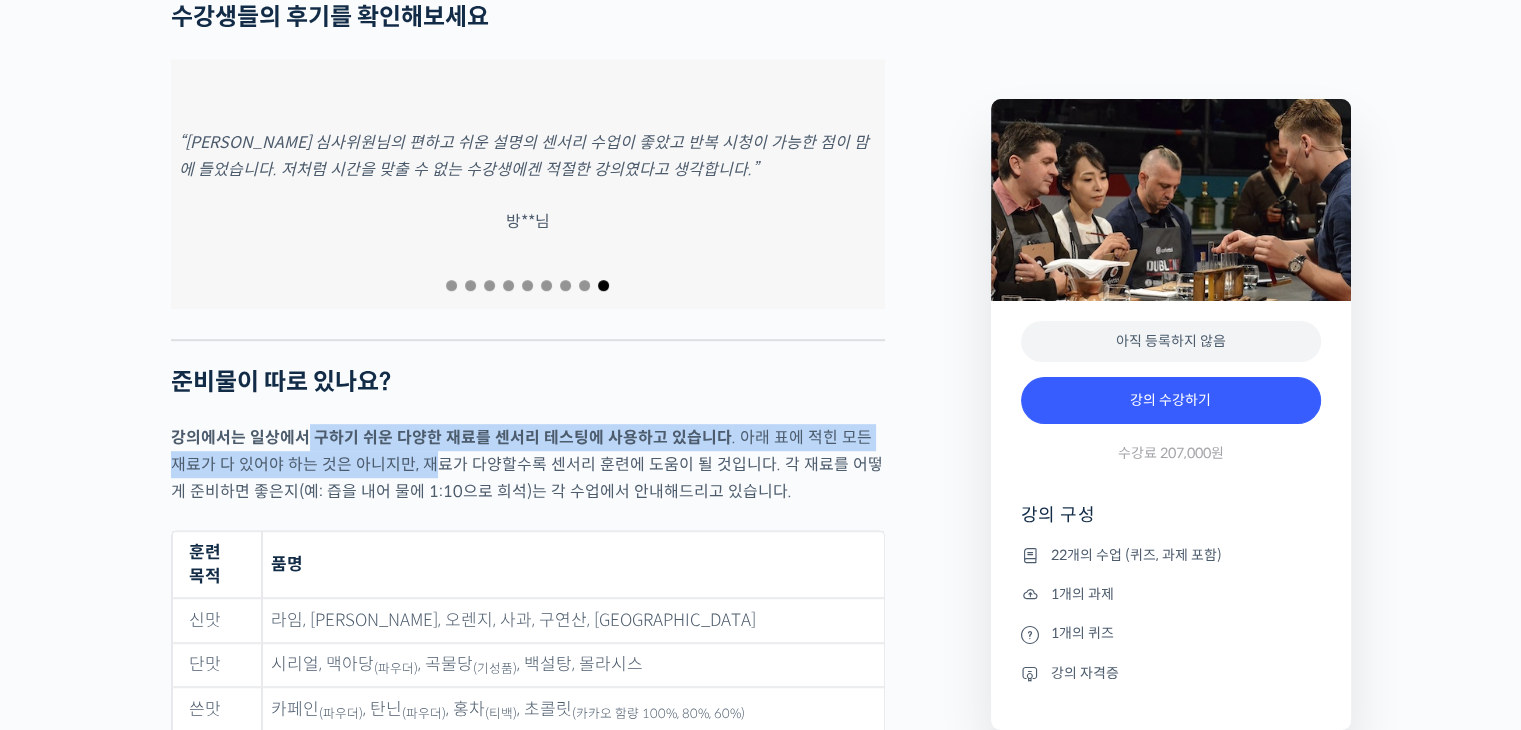 drag, startPoint x: 302, startPoint y: 389, endPoint x: 426, endPoint y: 410, distance: 125.765656 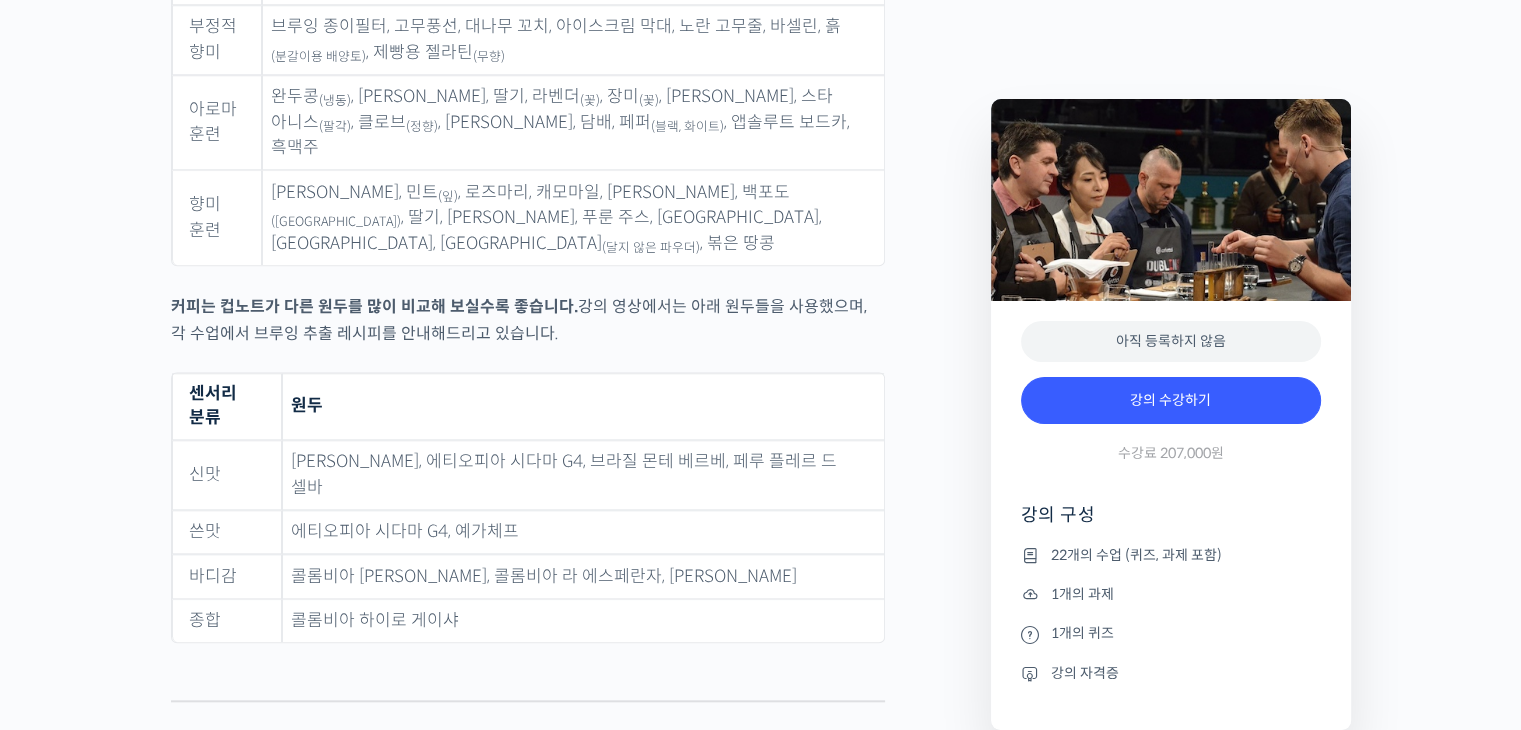 scroll, scrollTop: 9500, scrollLeft: 0, axis: vertical 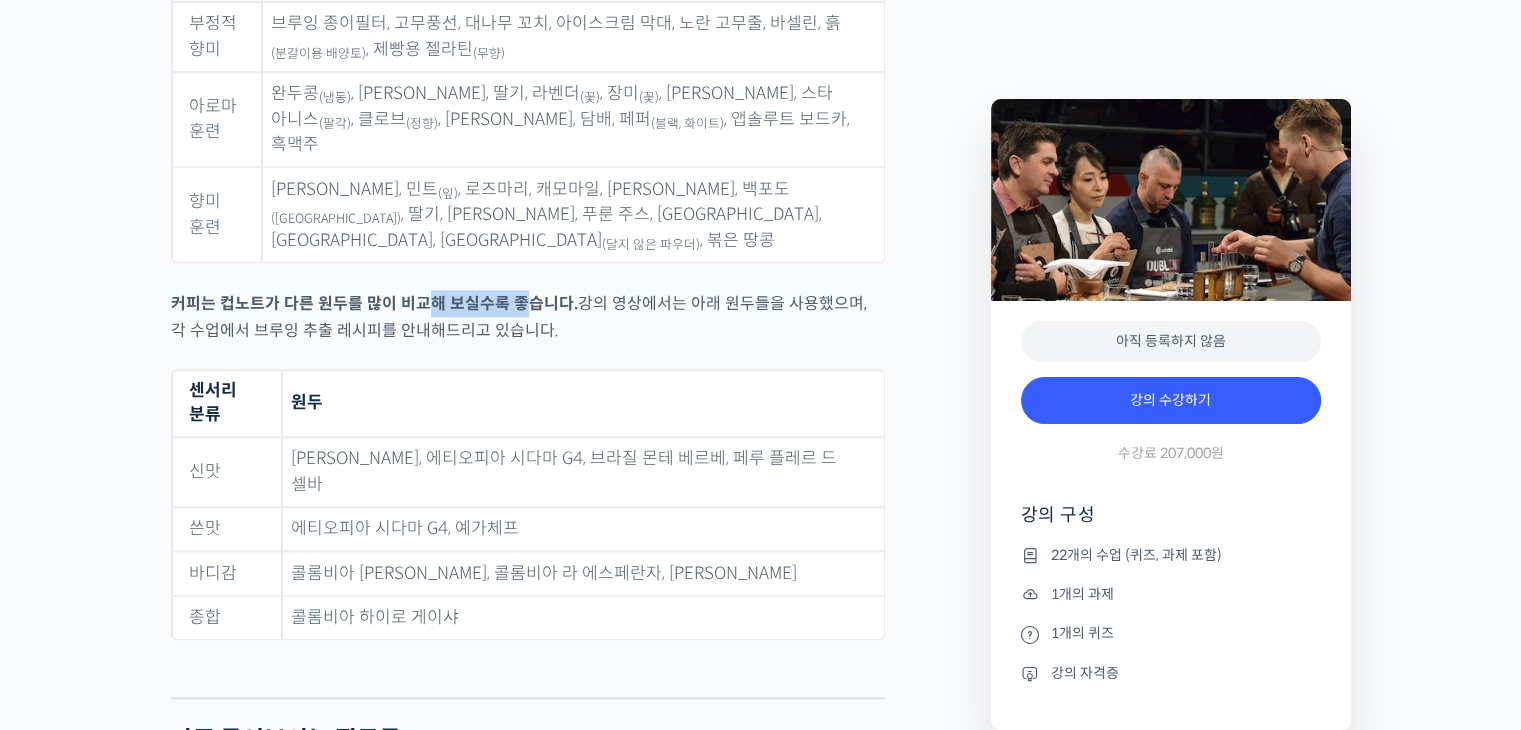 drag, startPoint x: 427, startPoint y: 185, endPoint x: 548, endPoint y: 201, distance: 122.05327 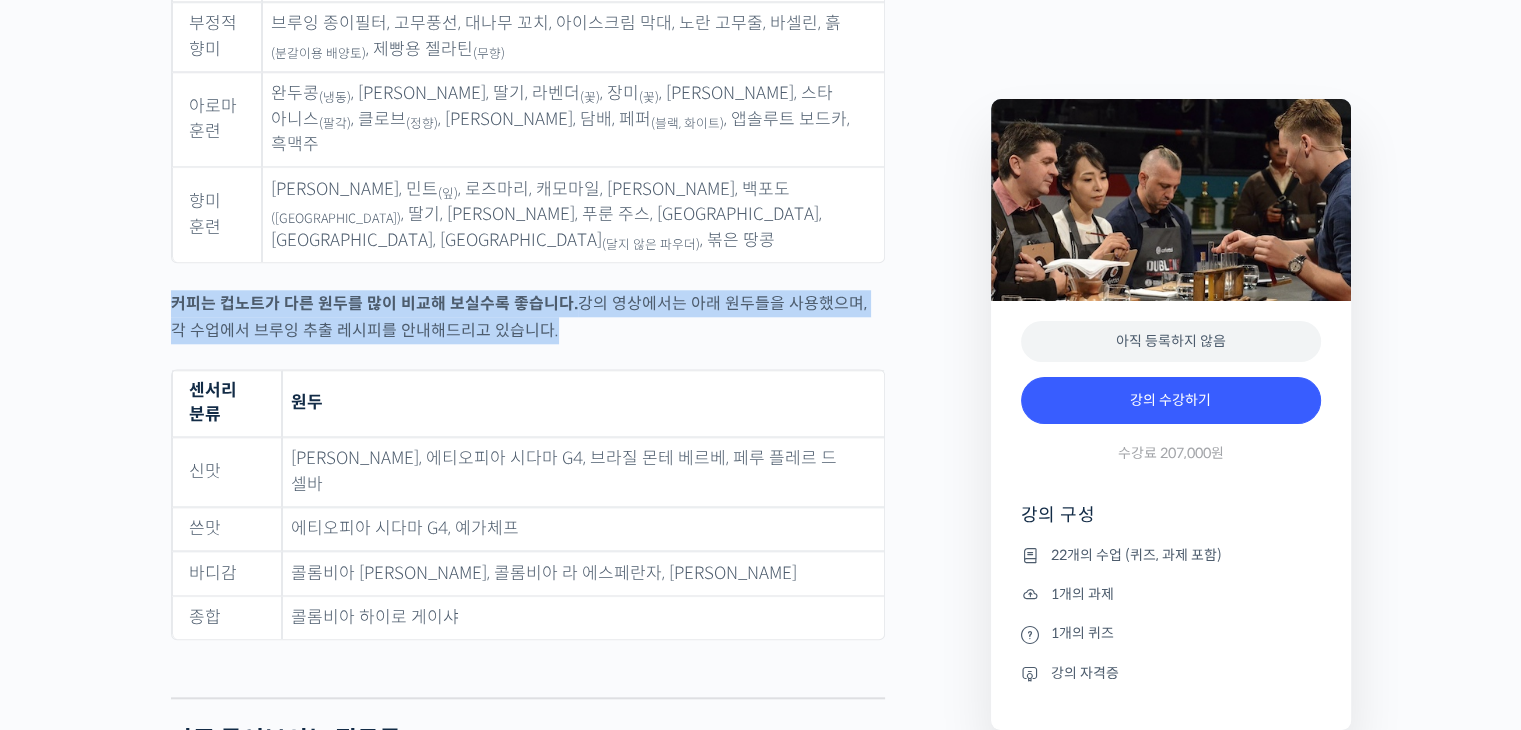 drag, startPoint x: 139, startPoint y: 179, endPoint x: 501, endPoint y: 240, distance: 367.10352 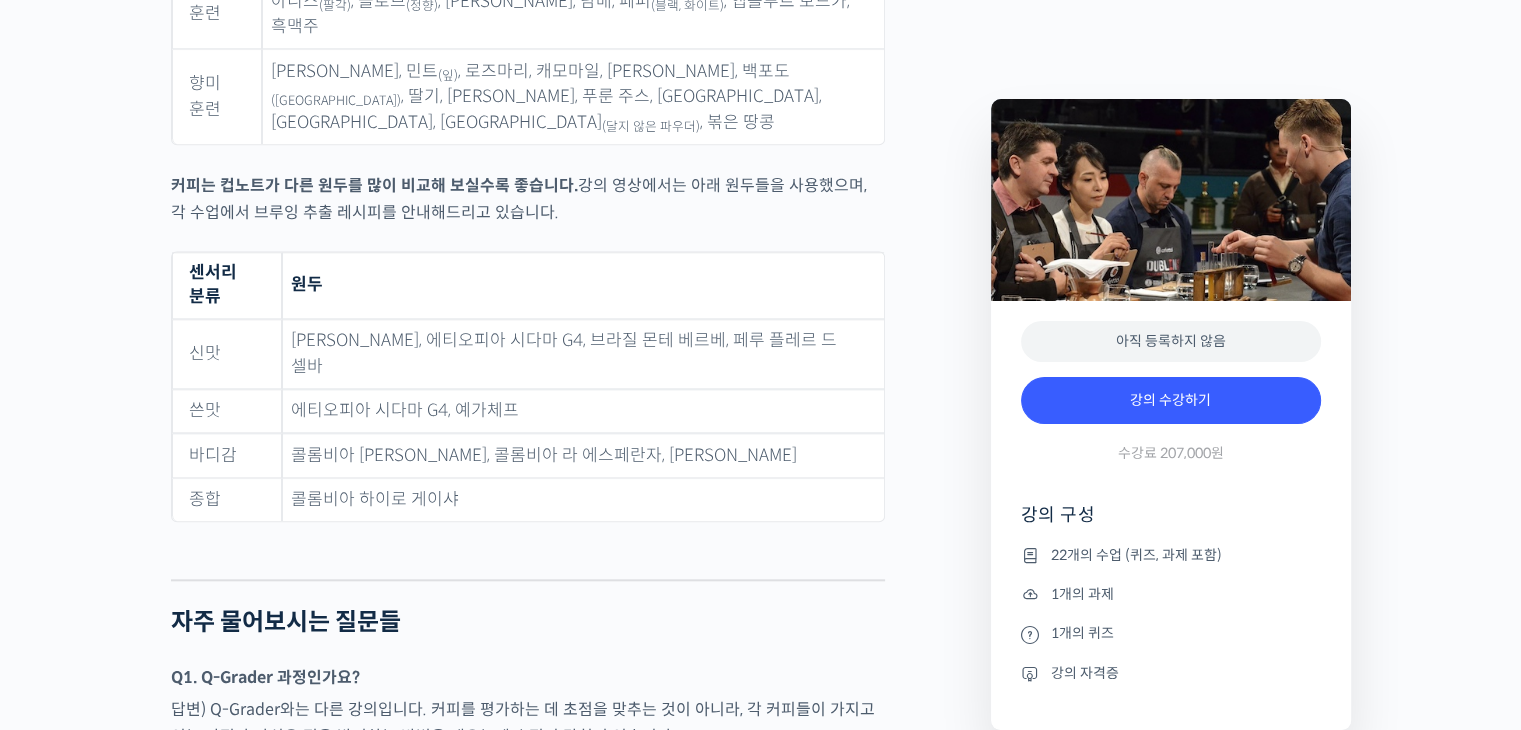 scroll, scrollTop: 9800, scrollLeft: 0, axis: vertical 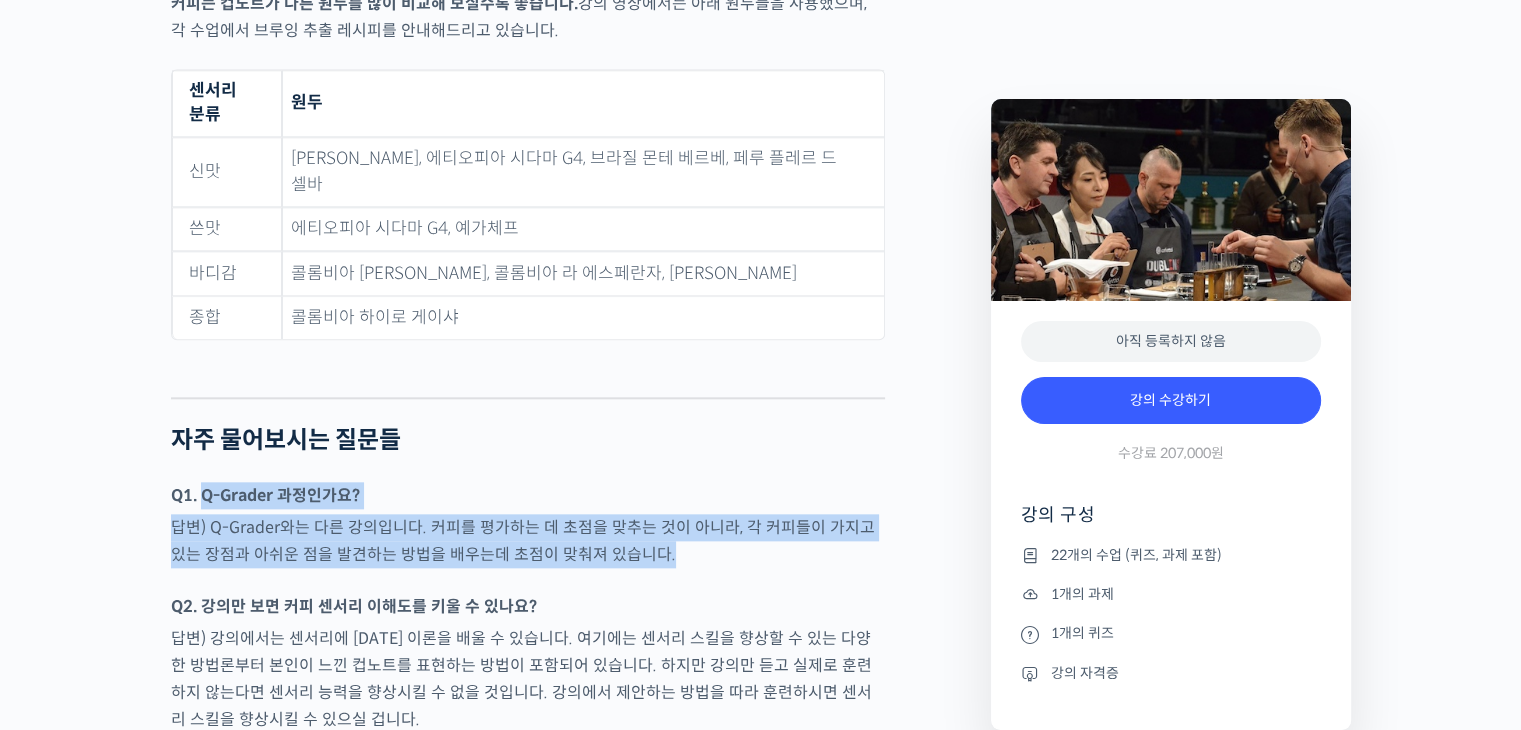 drag, startPoint x: 204, startPoint y: 371, endPoint x: 670, endPoint y: 441, distance: 471.22818 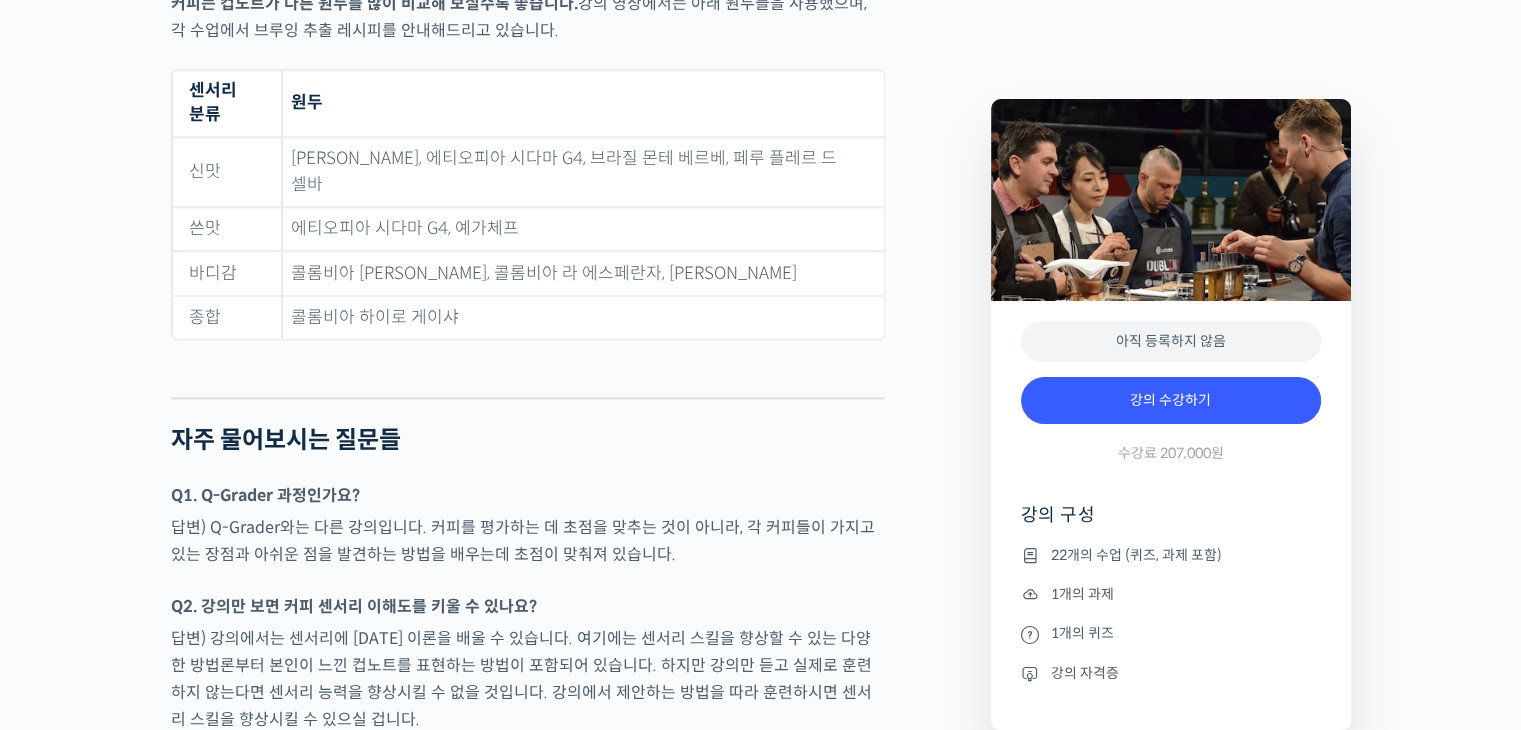 scroll, scrollTop: 9900, scrollLeft: 0, axis: vertical 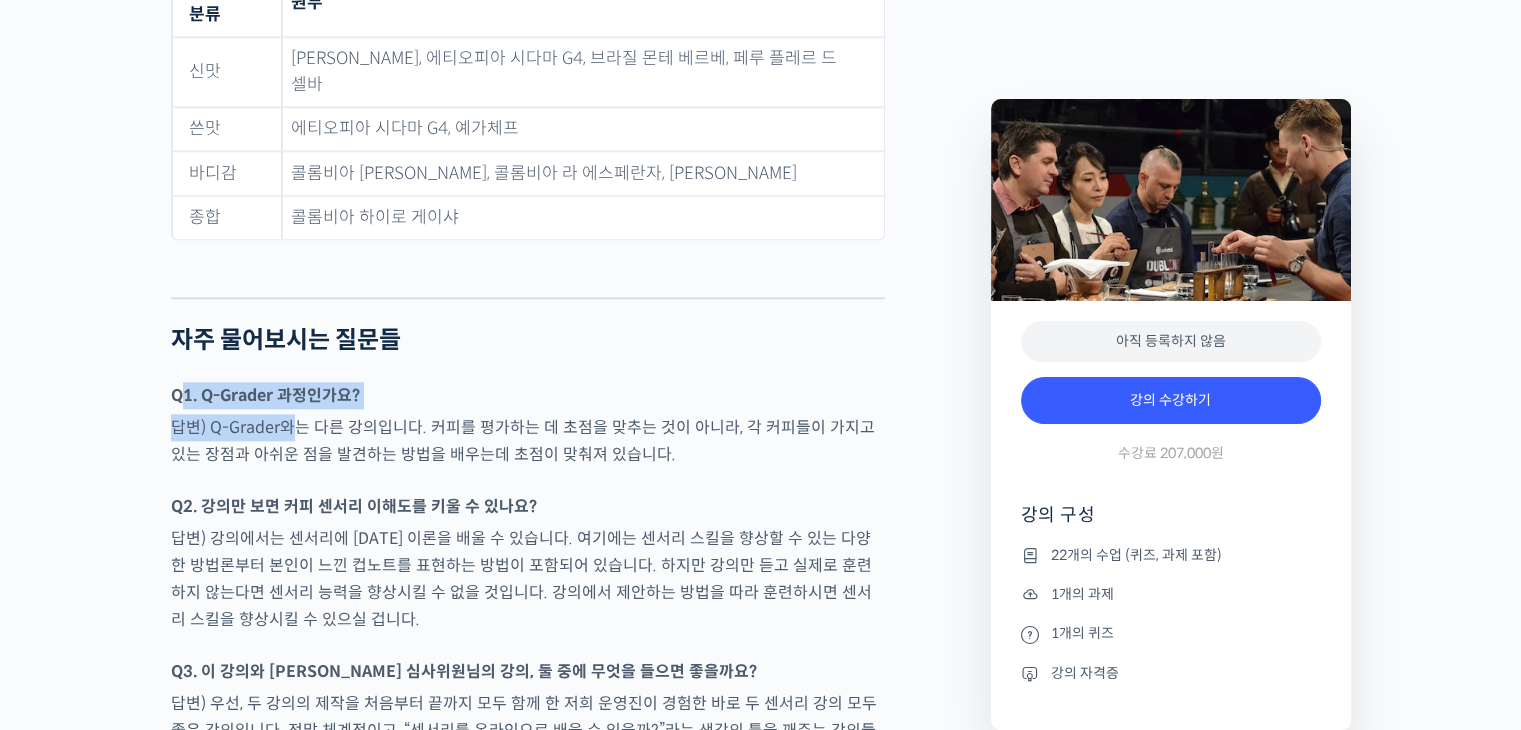 drag, startPoint x: 184, startPoint y: 272, endPoint x: 306, endPoint y: 304, distance: 126.12692 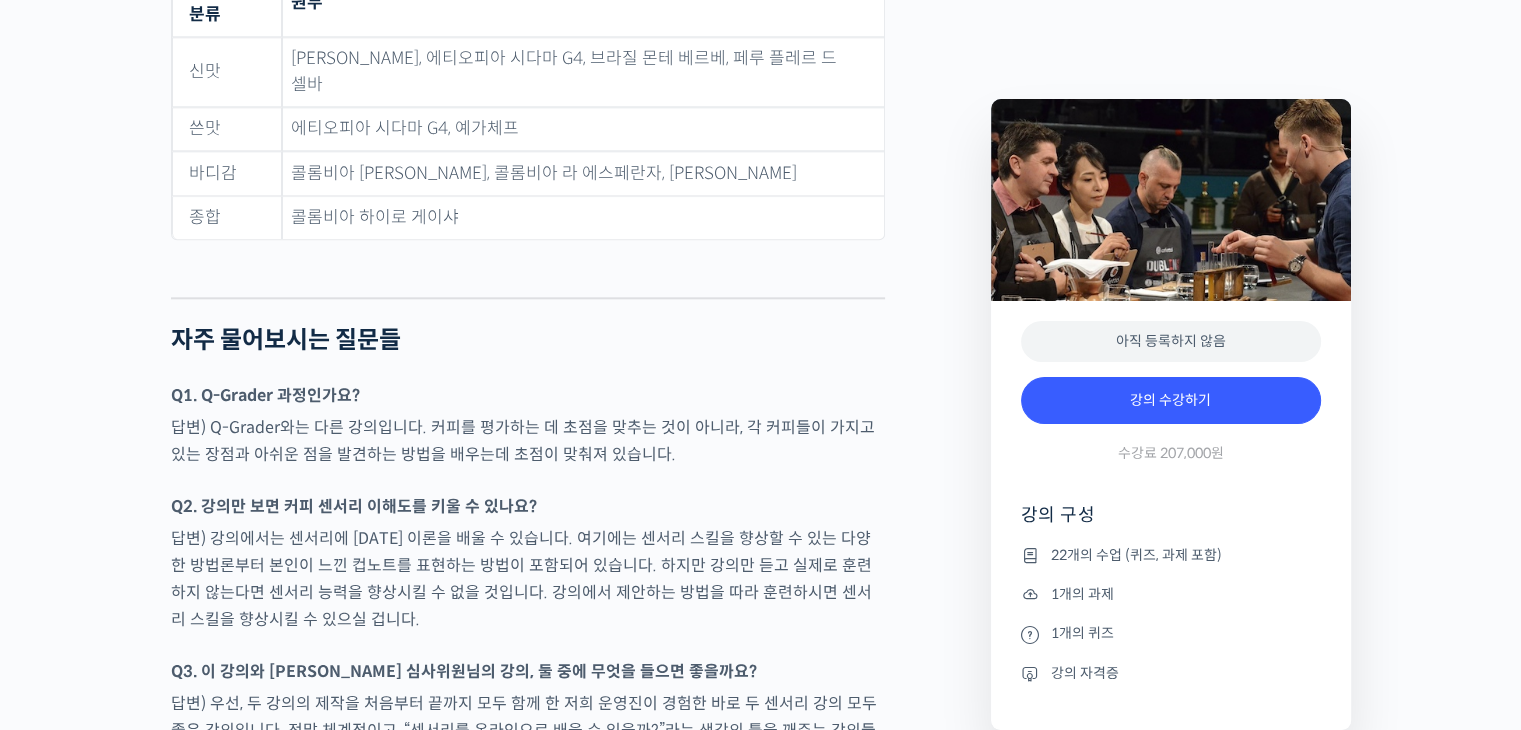click on "답변) Q-Grader와는 다른 강의입니다. 커피를 평가하는 데 초점을 맞추는 것이 아니라, 각 커피들이 가지고 있는 장점과 아쉬운 점을 발견하는 방법을 배우는데 초점이 맞춰져 있습니다." at bounding box center [528, 441] 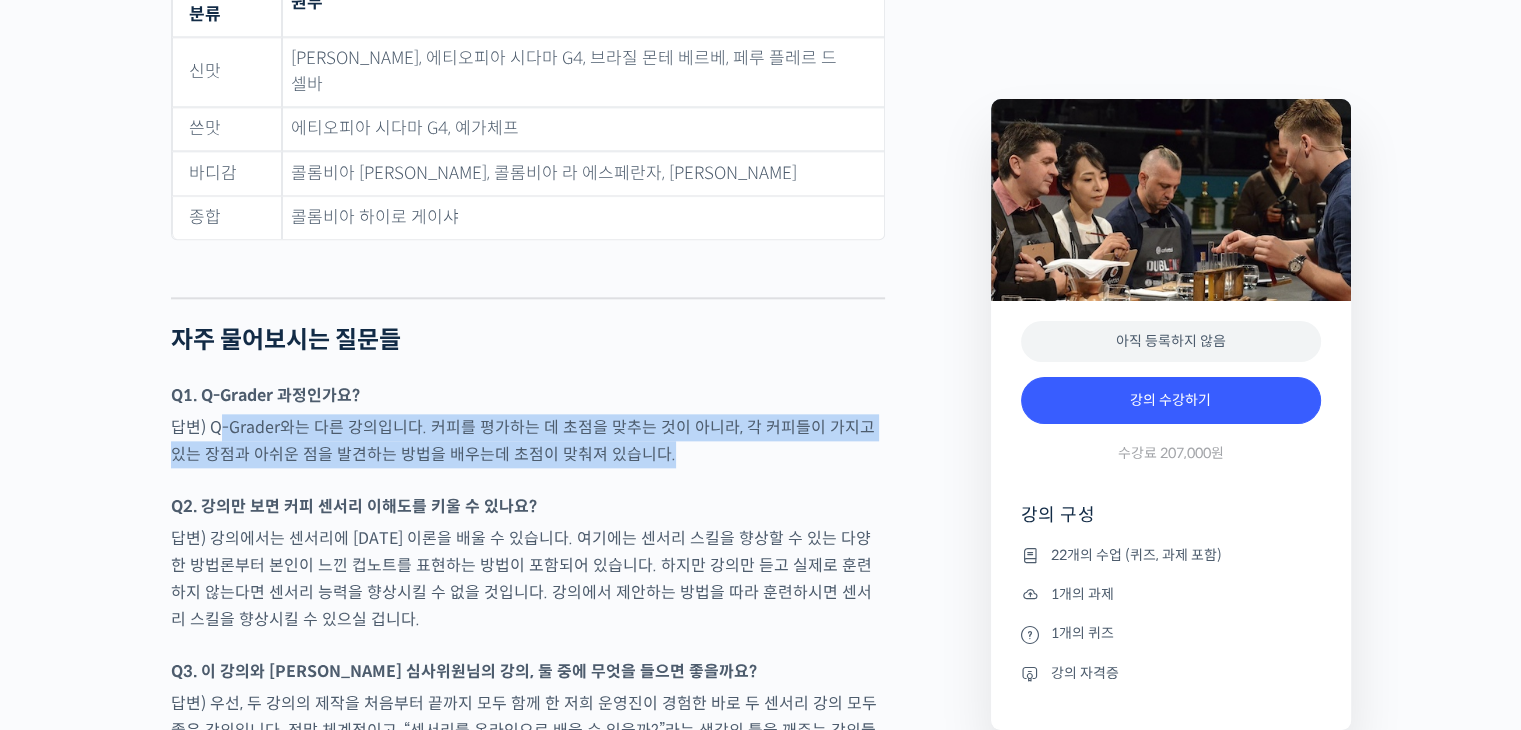 drag, startPoint x: 267, startPoint y: 293, endPoint x: 742, endPoint y: 334, distance: 476.7662 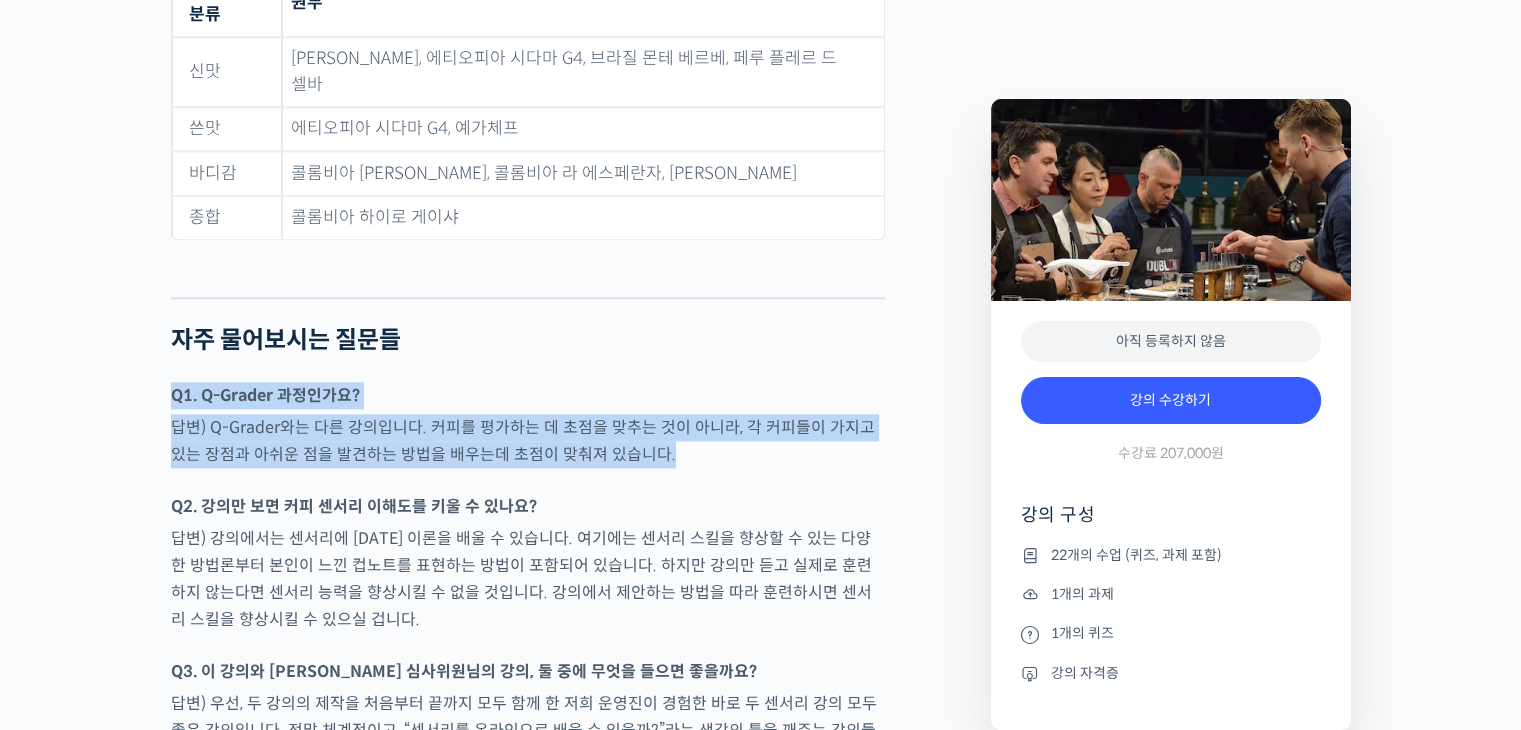 drag, startPoint x: 661, startPoint y: 336, endPoint x: 135, endPoint y: 275, distance: 529.52527 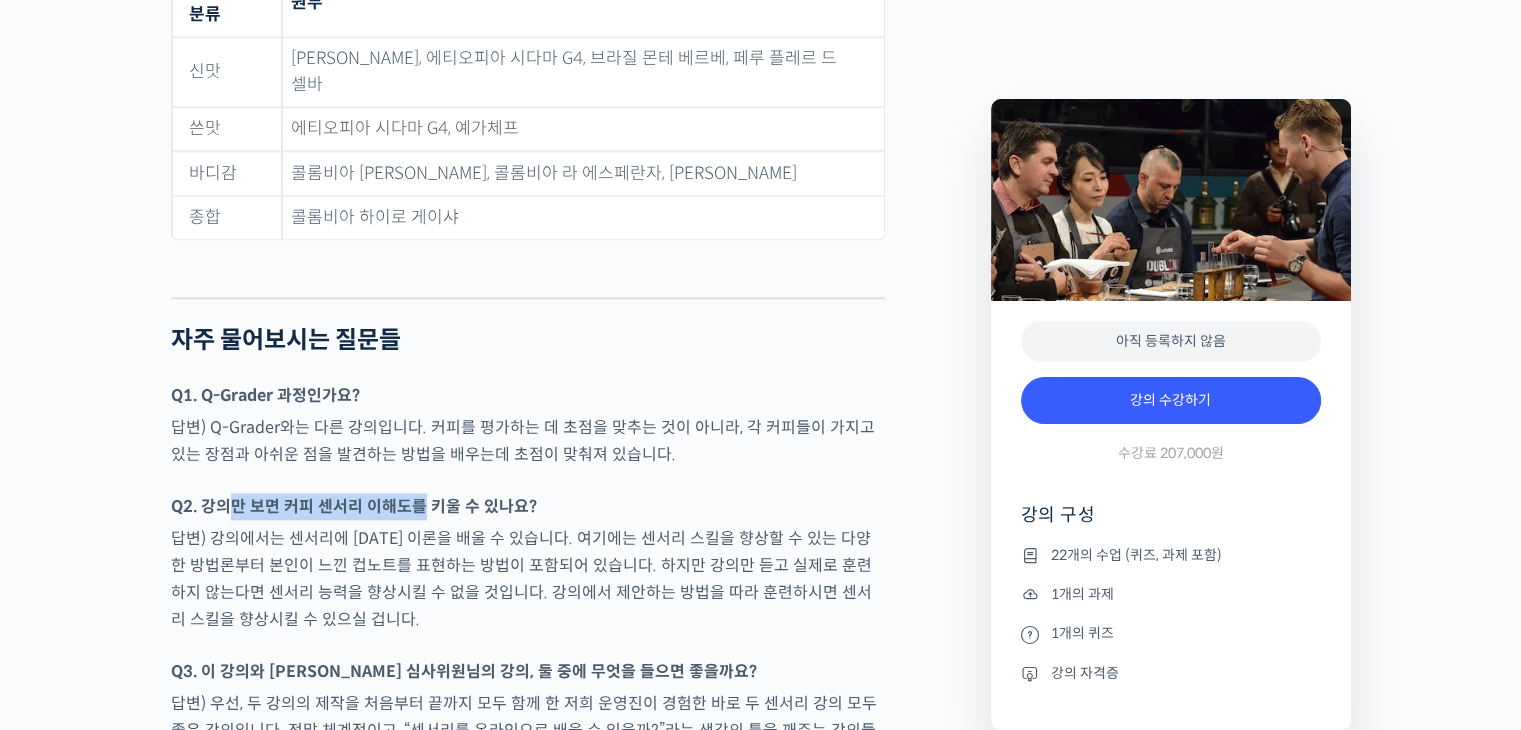 drag, startPoint x: 227, startPoint y: 372, endPoint x: 420, endPoint y: 385, distance: 193.43733 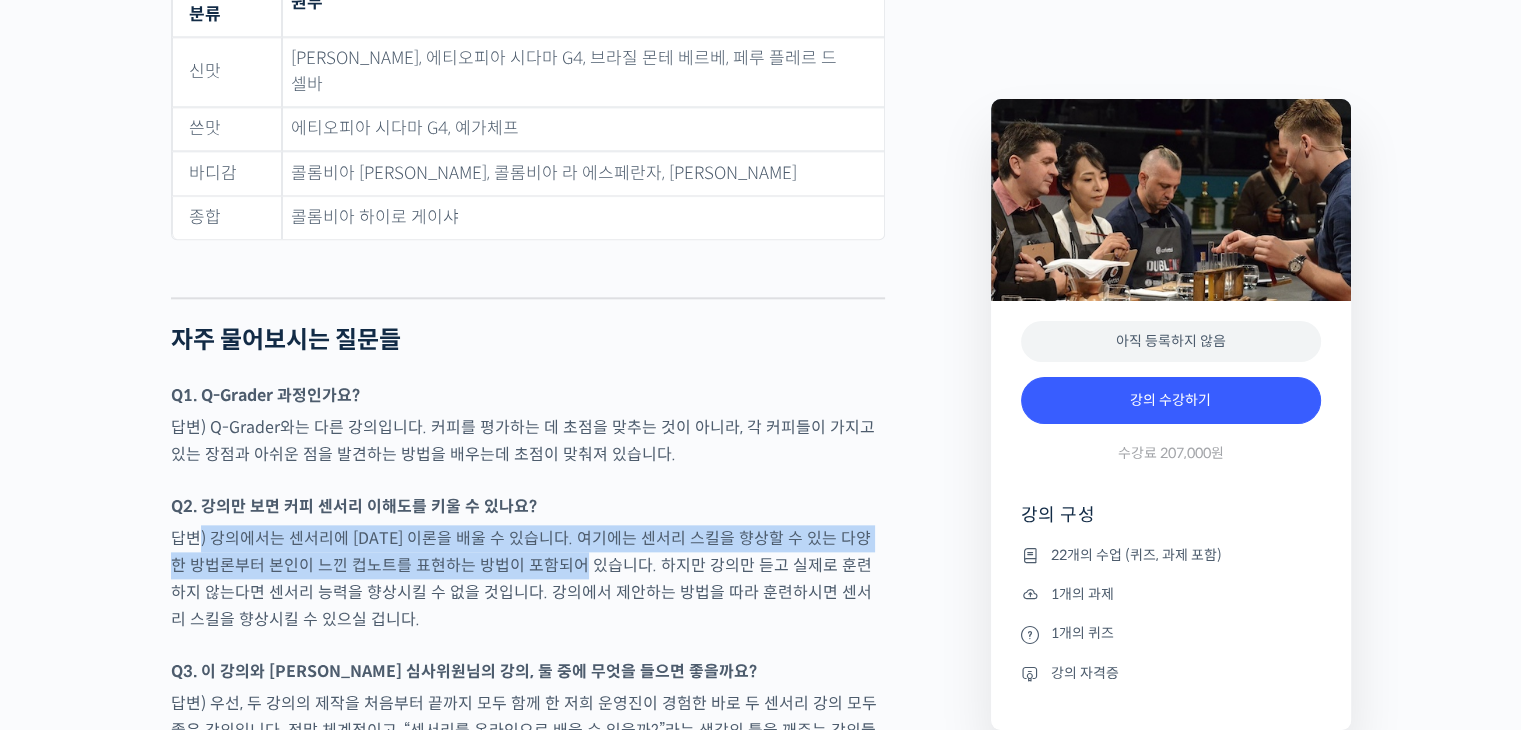 drag, startPoint x: 196, startPoint y: 405, endPoint x: 582, endPoint y: 427, distance: 386.62643 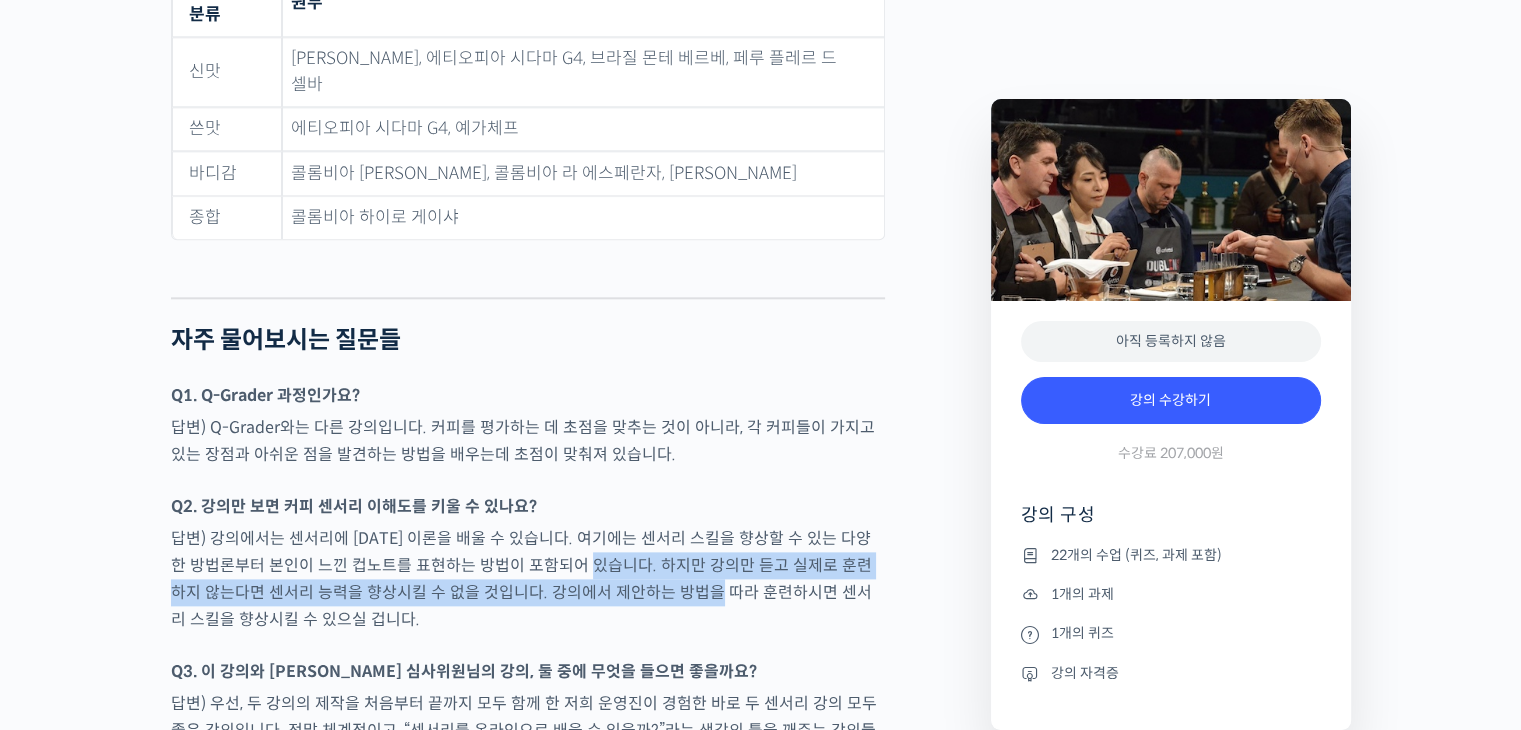 drag, startPoint x: 610, startPoint y: 444, endPoint x: 676, endPoint y: 463, distance: 68.68042 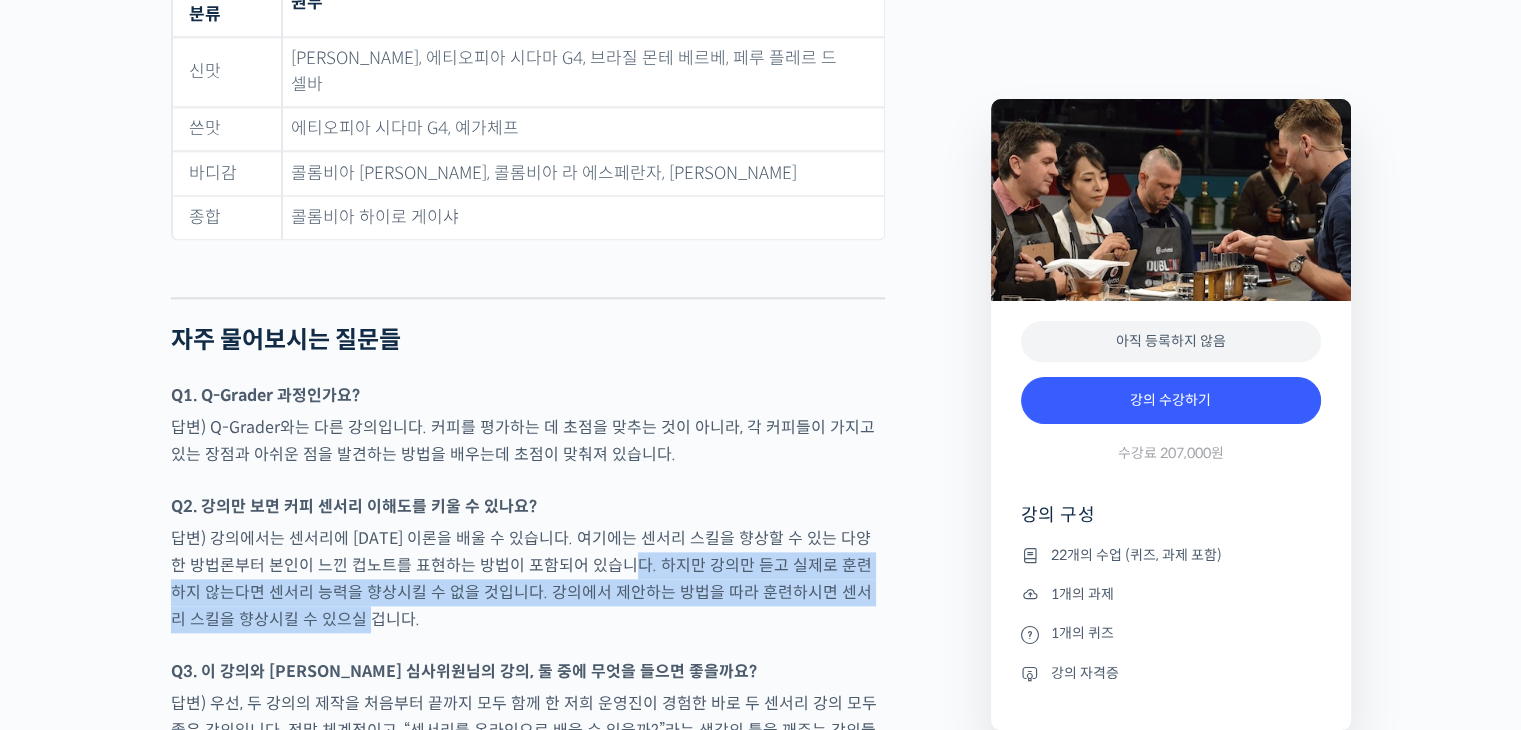 drag, startPoint x: 609, startPoint y: 438, endPoint x: 654, endPoint y: 485, distance: 65.06919 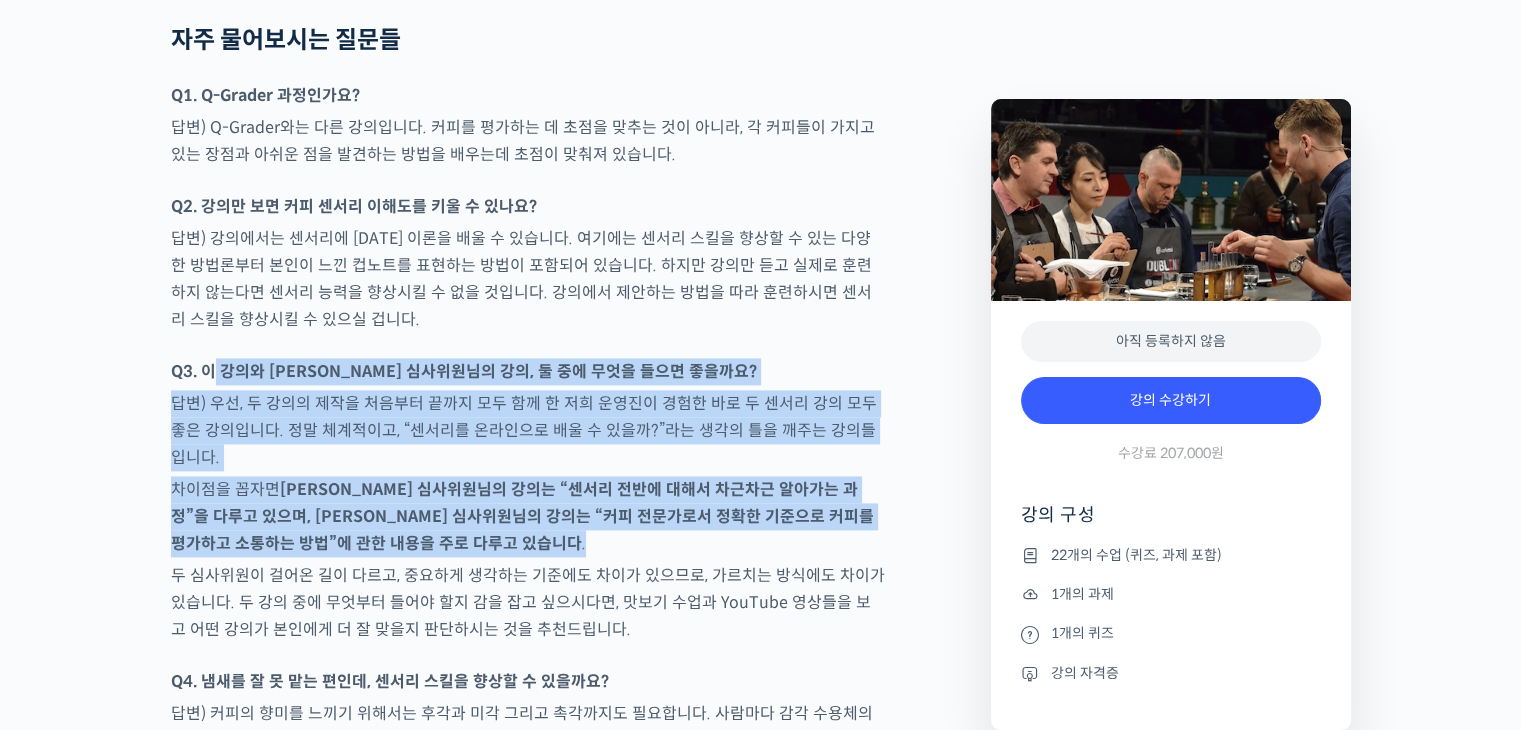 drag, startPoint x: 210, startPoint y: 245, endPoint x: 634, endPoint y: 411, distance: 455.33725 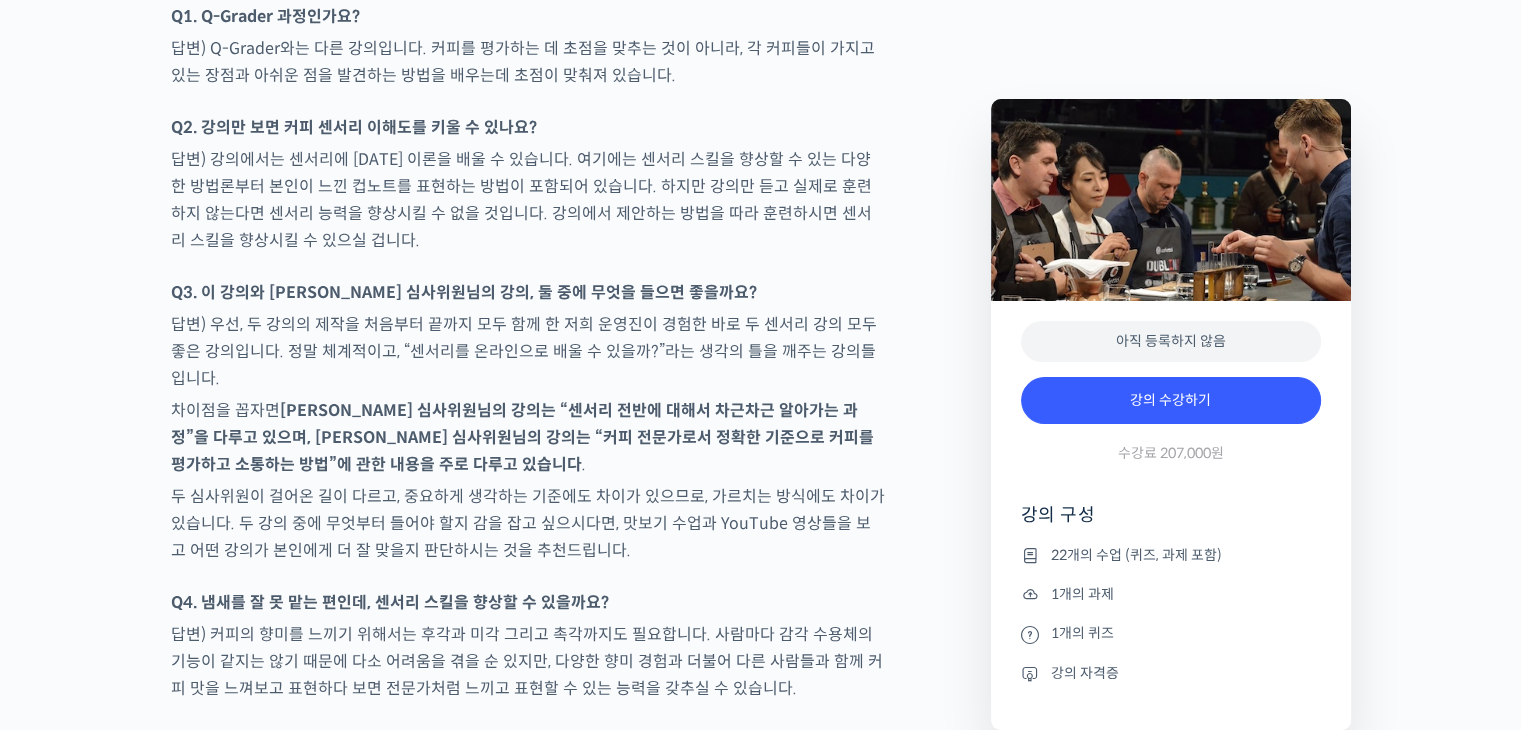 scroll, scrollTop: 10400, scrollLeft: 0, axis: vertical 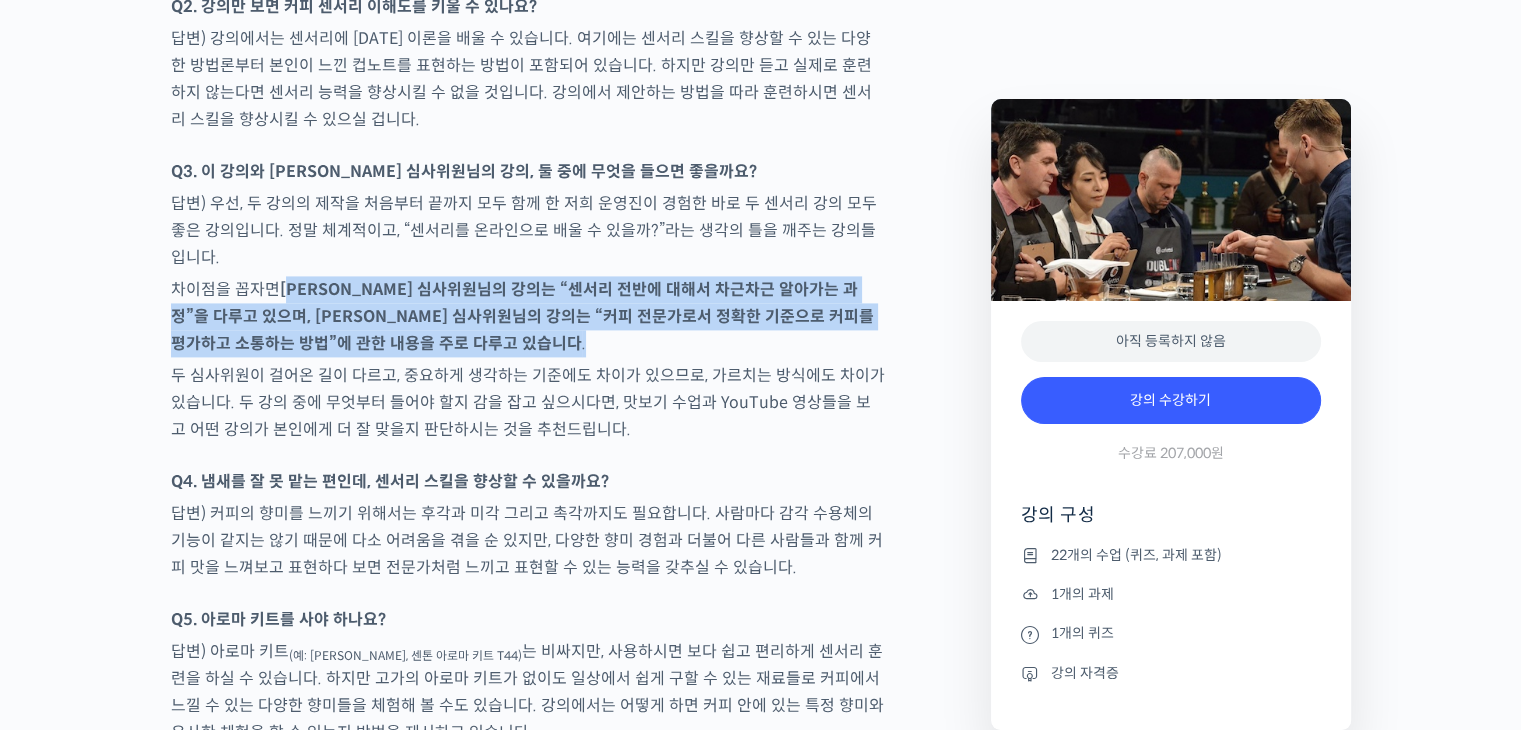 drag, startPoint x: 292, startPoint y: 162, endPoint x: 464, endPoint y: 217, distance: 180.57962 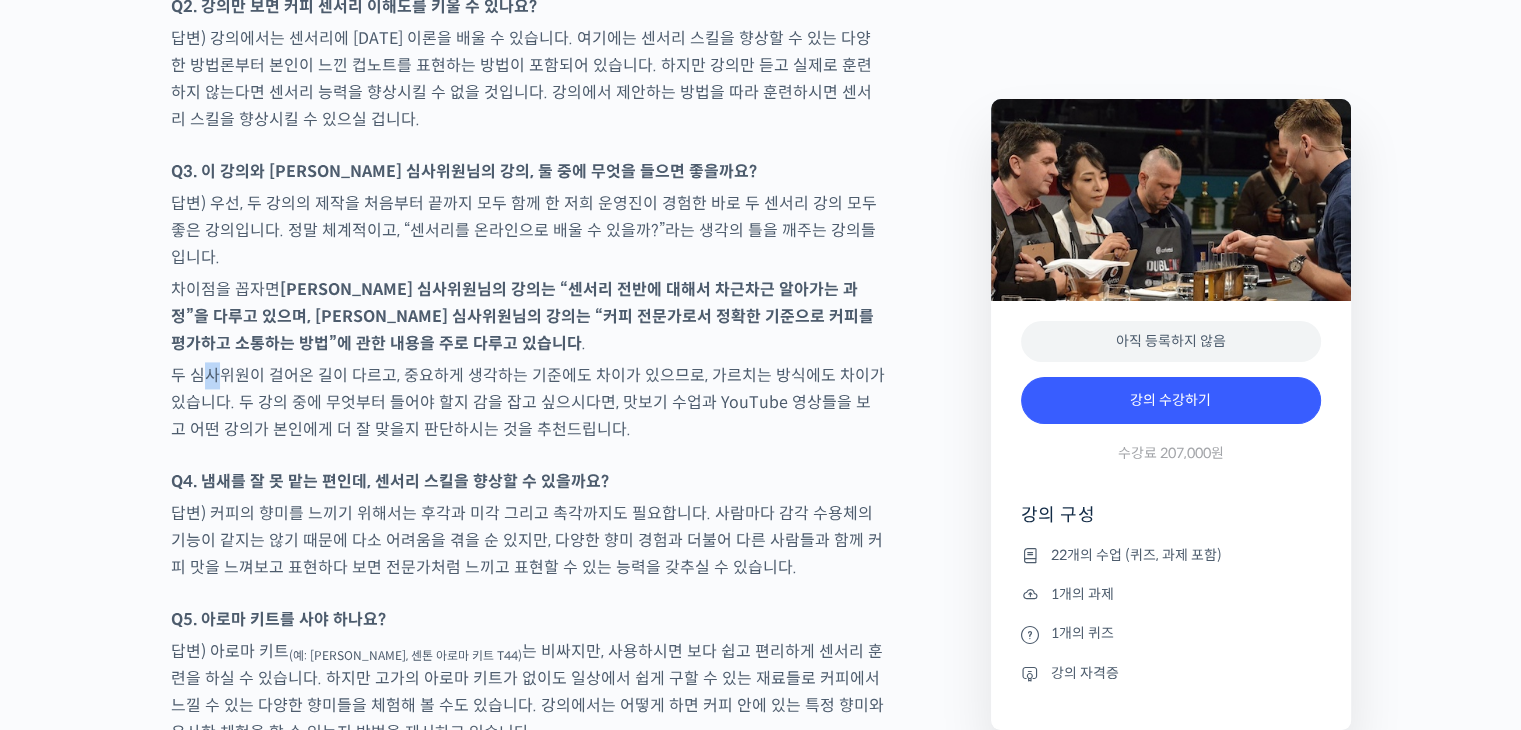 click on "두 심사위원이 걸어온 길이 다르고, 중요하게 생각하는 기준에도 차이가 있으므로, 가르치는 방식에도 차이가 있습니다. 두 강의 중에 무엇부터 들어야 할지 감을 잡고 싶으시다면, 맛보기 수업과 YouTube 영상들을 보고 어떤 강의가 본인에게 더 잘 맞을지 판단하시는 것을 추천드립니다." at bounding box center [528, 402] 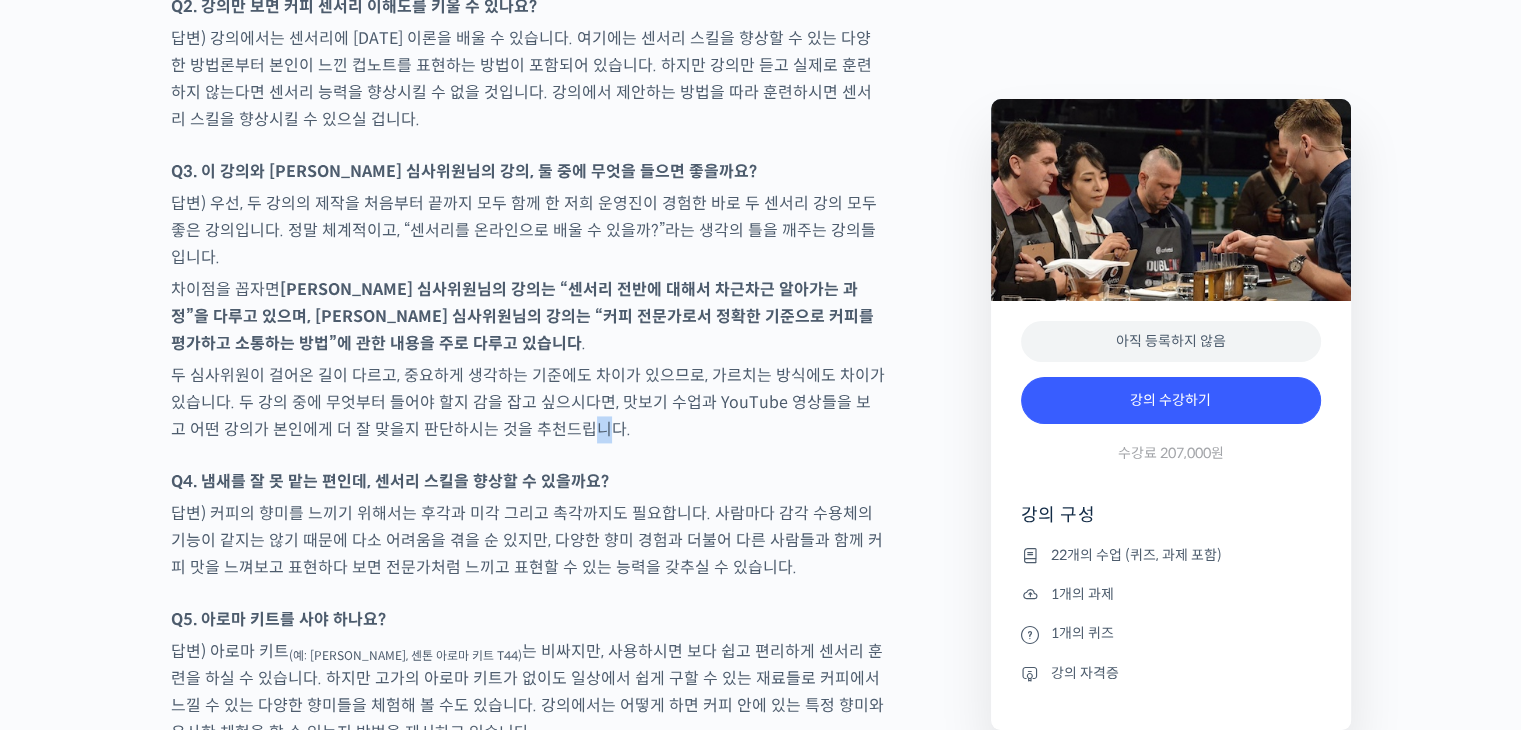 click on "두 심사위원이 걸어온 길이 다르고, 중요하게 생각하는 기준에도 차이가 있으므로, 가르치는 방식에도 차이가 있습니다. 두 강의 중에 무엇부터 들어야 할지 감을 잡고 싶으시다면, 맛보기 수업과 YouTube 영상들을 보고 어떤 강의가 본인에게 더 잘 맞을지 판단하시는 것을 추천드립니다." at bounding box center [528, 402] 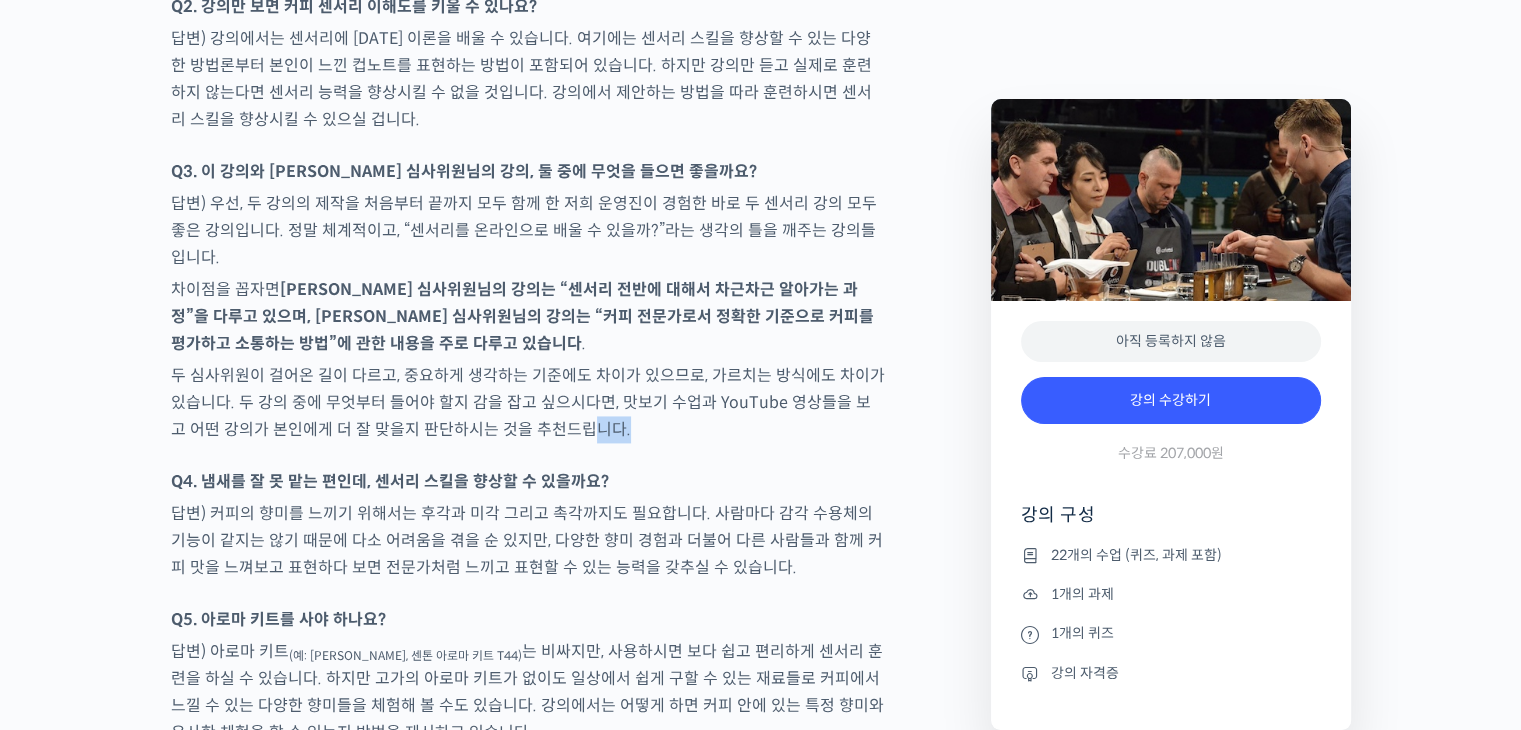click on "두 심사위원이 걸어온 길이 다르고, 중요하게 생각하는 기준에도 차이가 있으므로, 가르치는 방식에도 차이가 있습니다. 두 강의 중에 무엇부터 들어야 할지 감을 잡고 싶으시다면, 맛보기 수업과 YouTube 영상들을 보고 어떤 강의가 본인에게 더 잘 맞을지 판단하시는 것을 추천드립니다." at bounding box center (528, 402) 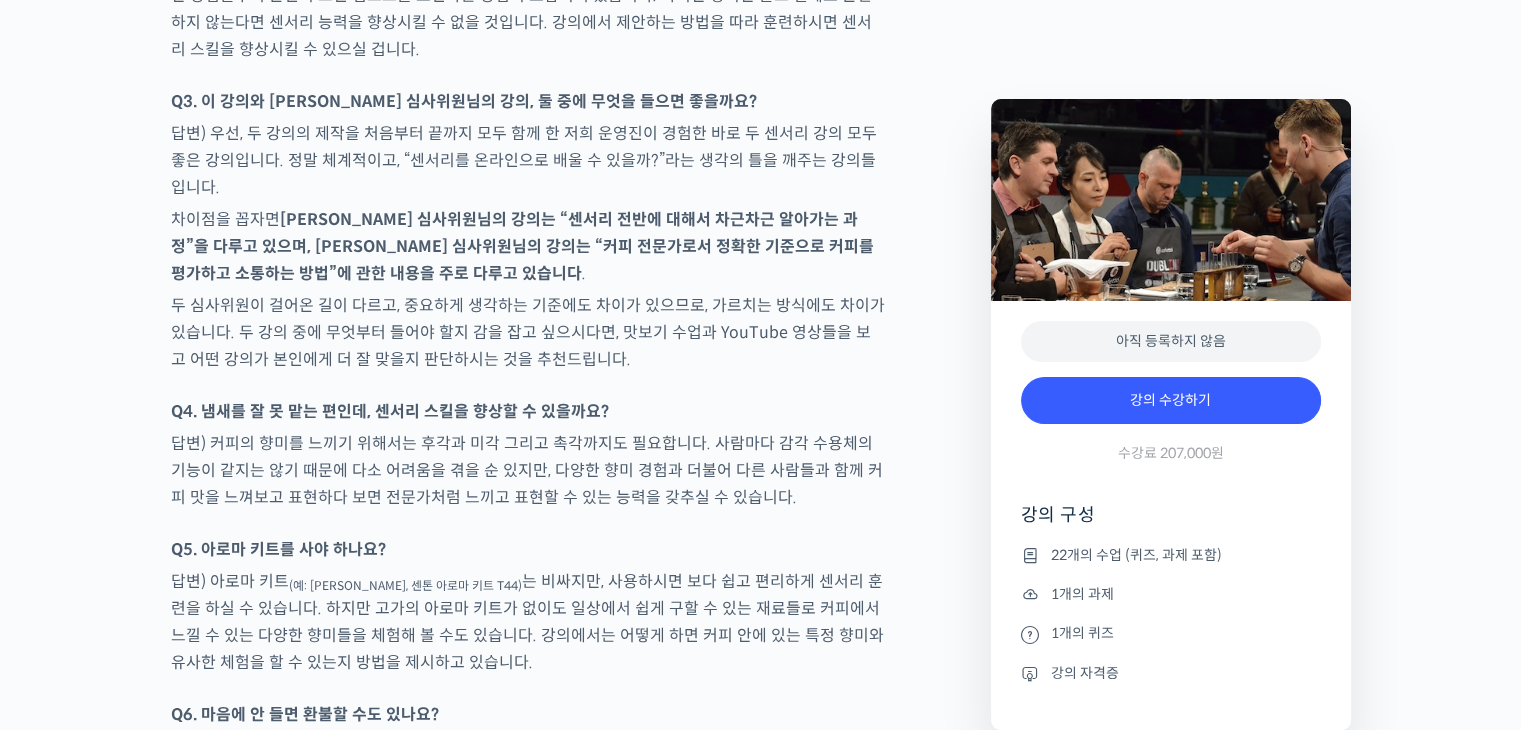 scroll, scrollTop: 10500, scrollLeft: 0, axis: vertical 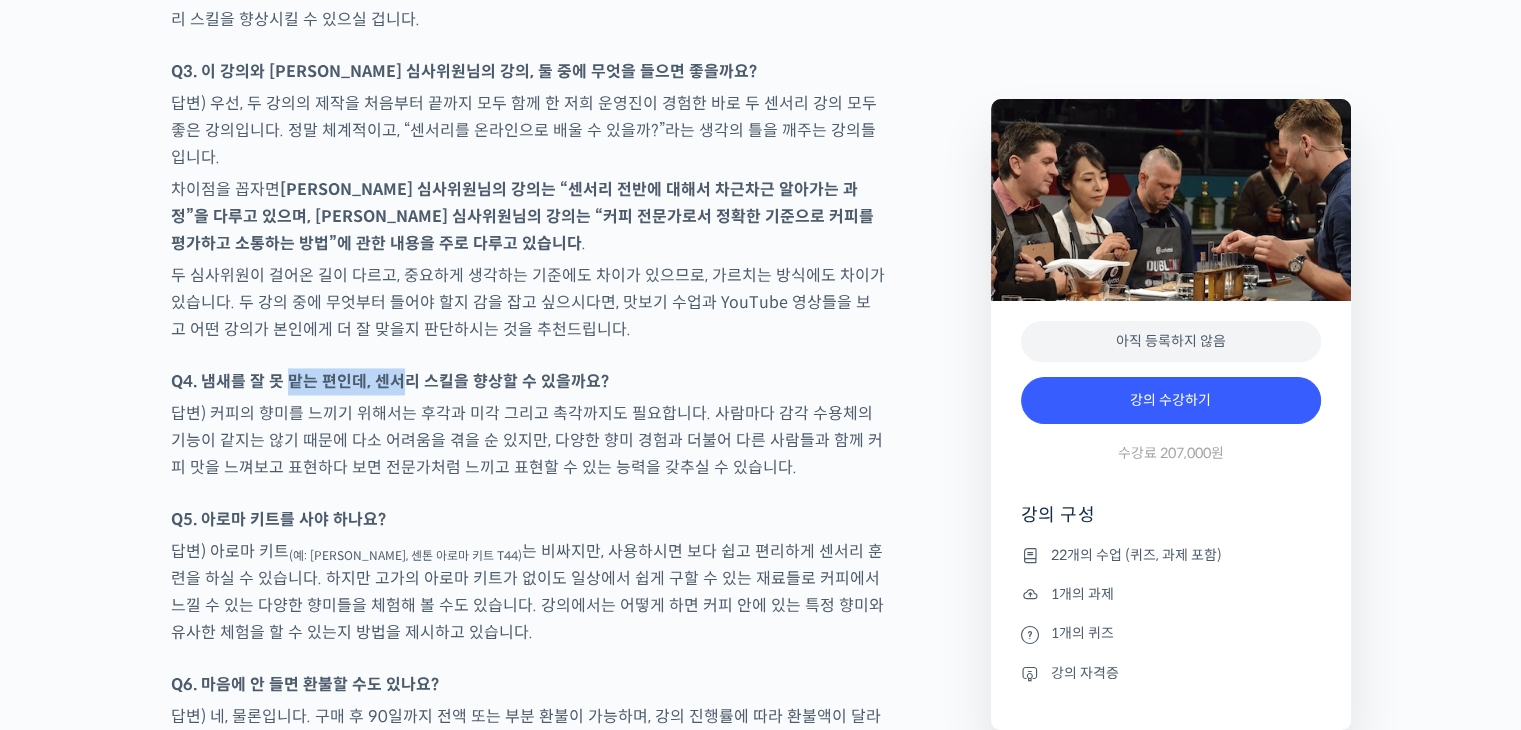drag, startPoint x: 284, startPoint y: 257, endPoint x: 401, endPoint y: 267, distance: 117.426575 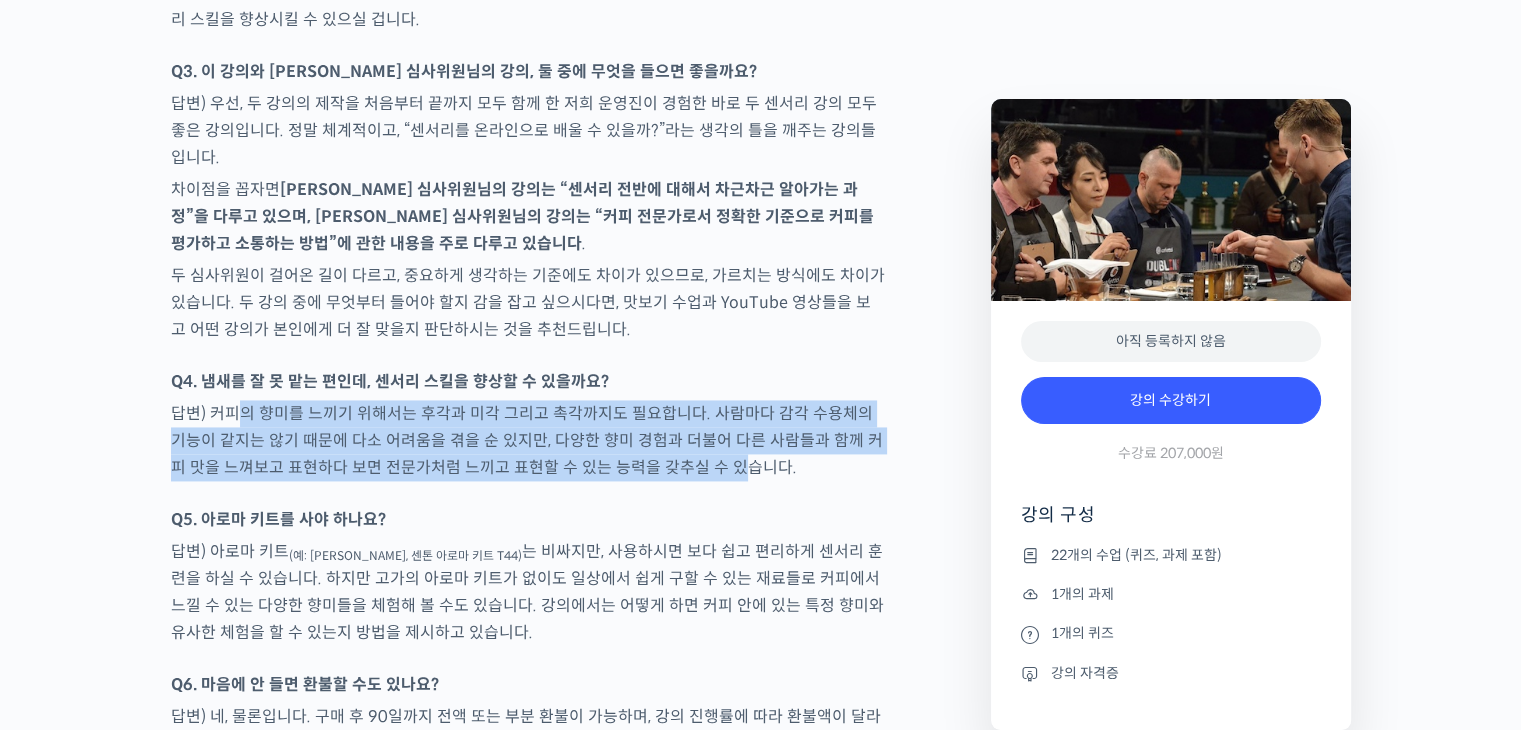 drag, startPoint x: 238, startPoint y: 289, endPoint x: 704, endPoint y: 335, distance: 468.2649 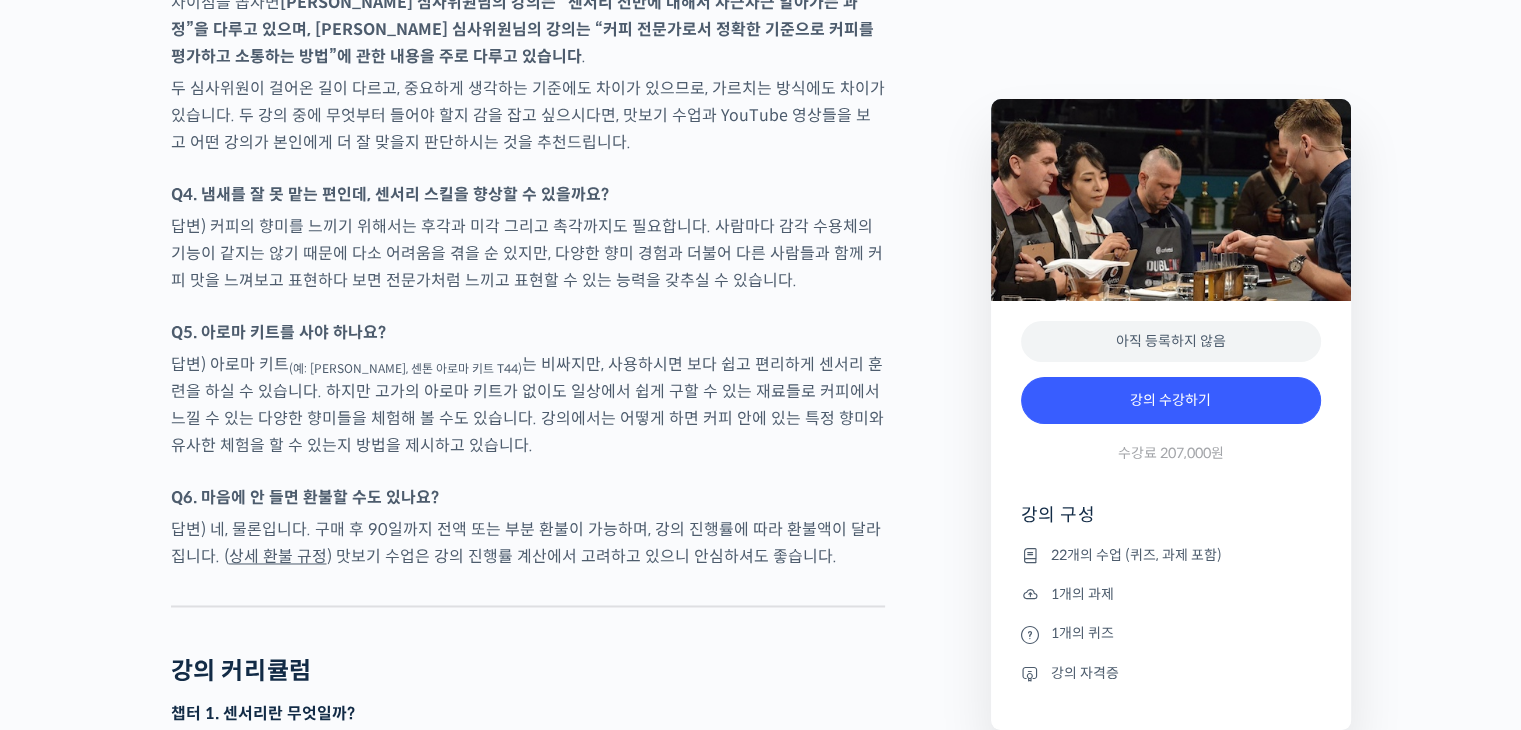 scroll, scrollTop: 10700, scrollLeft: 0, axis: vertical 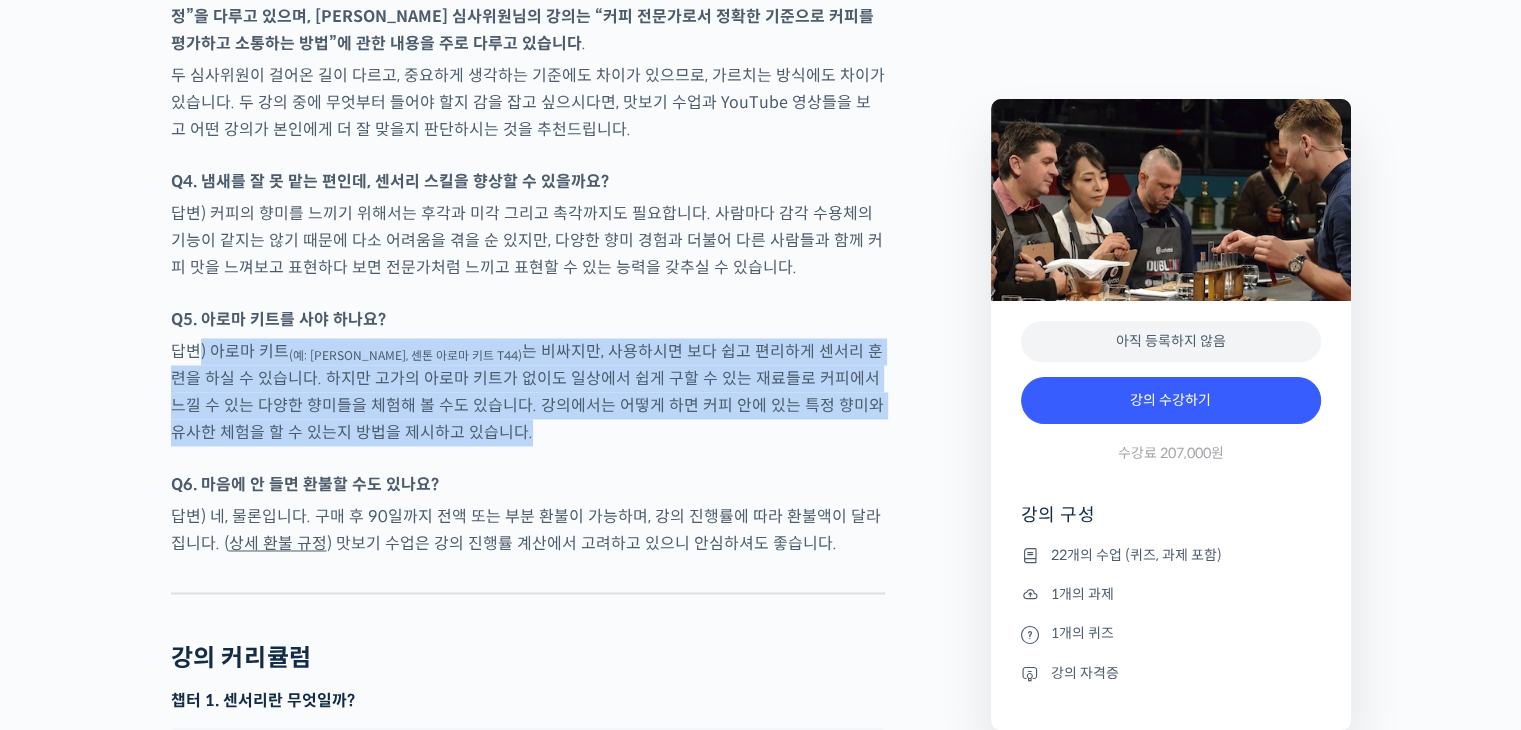 drag, startPoint x: 202, startPoint y: 234, endPoint x: 559, endPoint y: 303, distance: 363.60693 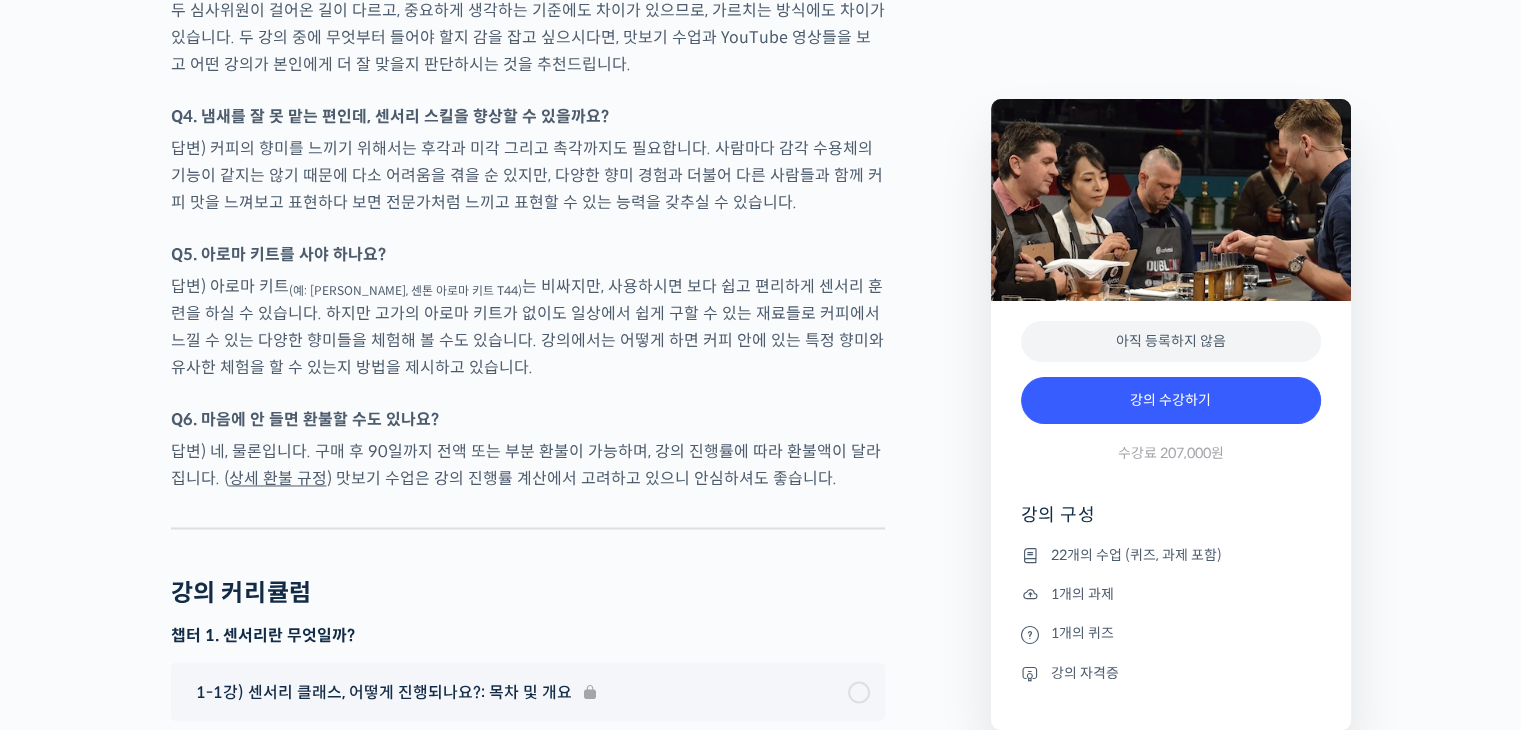 scroll, scrollTop: 10800, scrollLeft: 0, axis: vertical 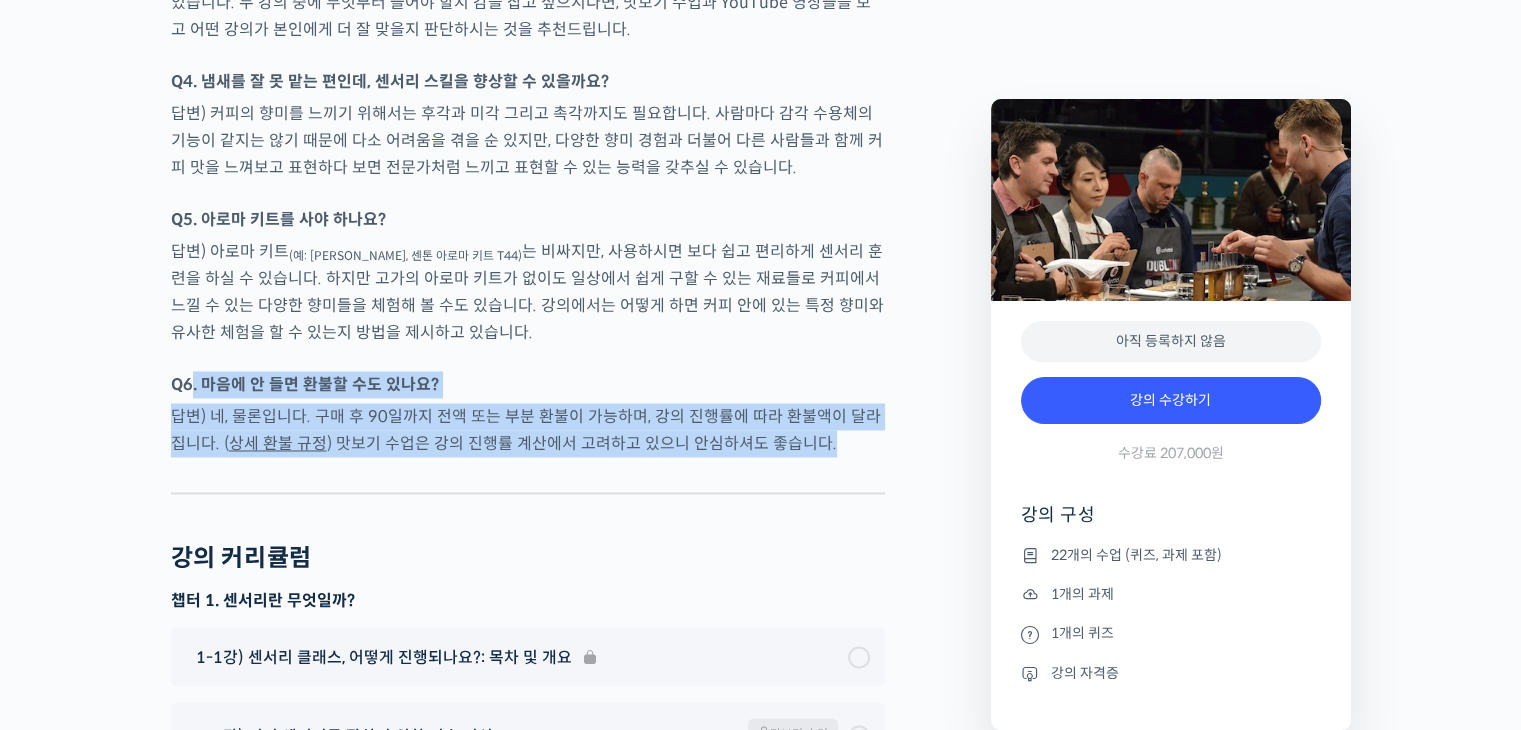 drag, startPoint x: 194, startPoint y: 254, endPoint x: 705, endPoint y: 340, distance: 518.1863 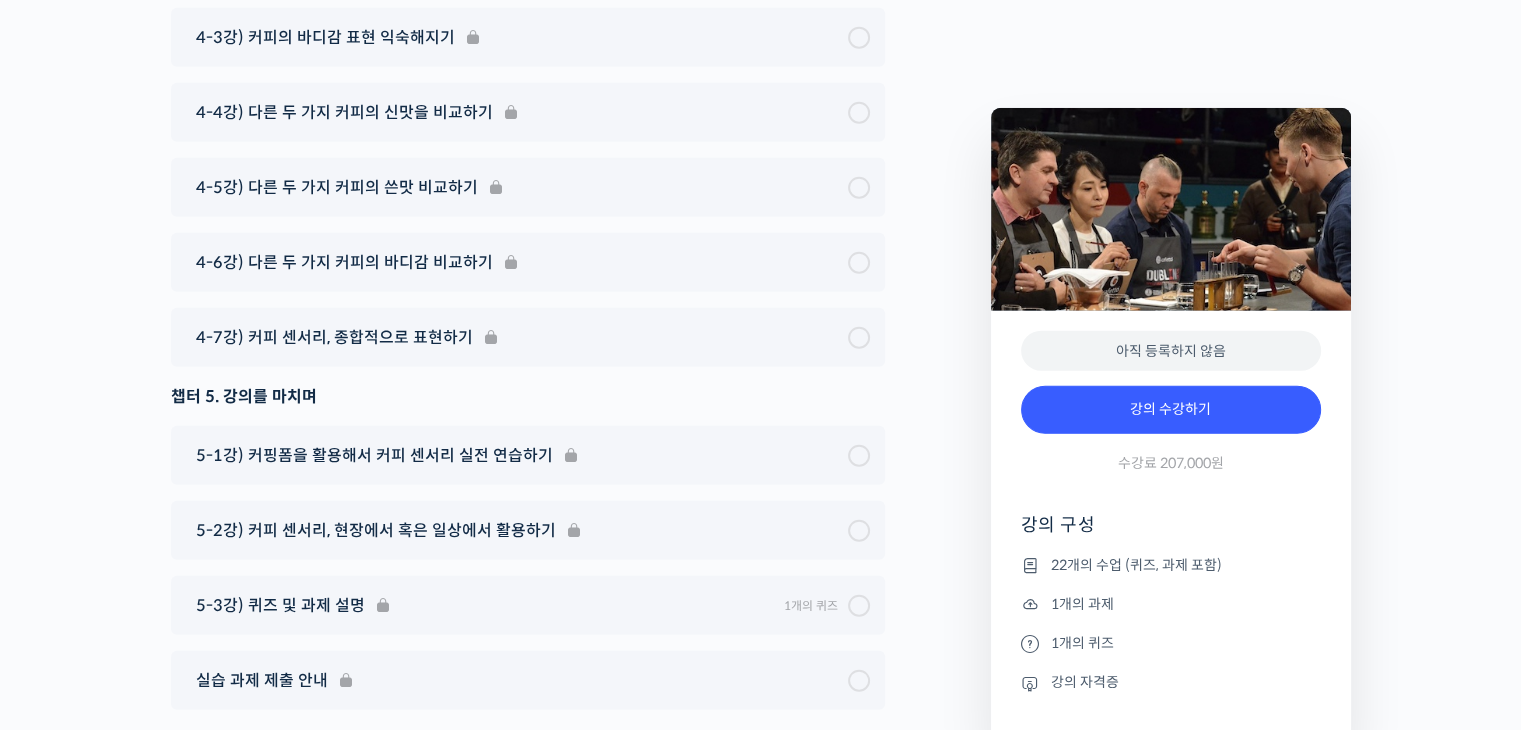 scroll, scrollTop: 12677, scrollLeft: 0, axis: vertical 